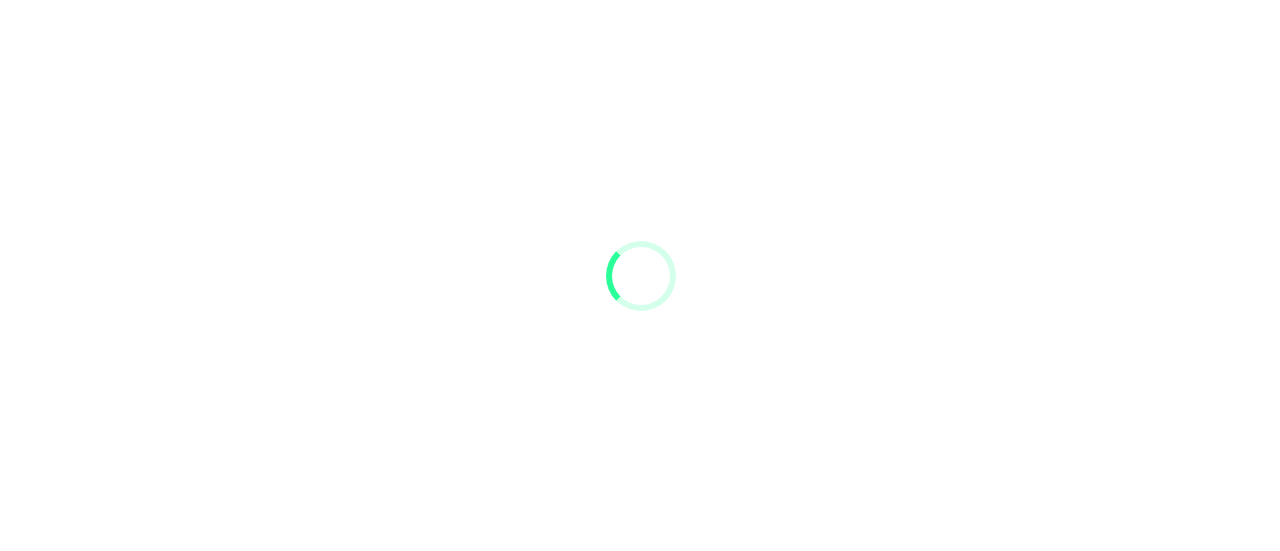 scroll, scrollTop: 0, scrollLeft: 0, axis: both 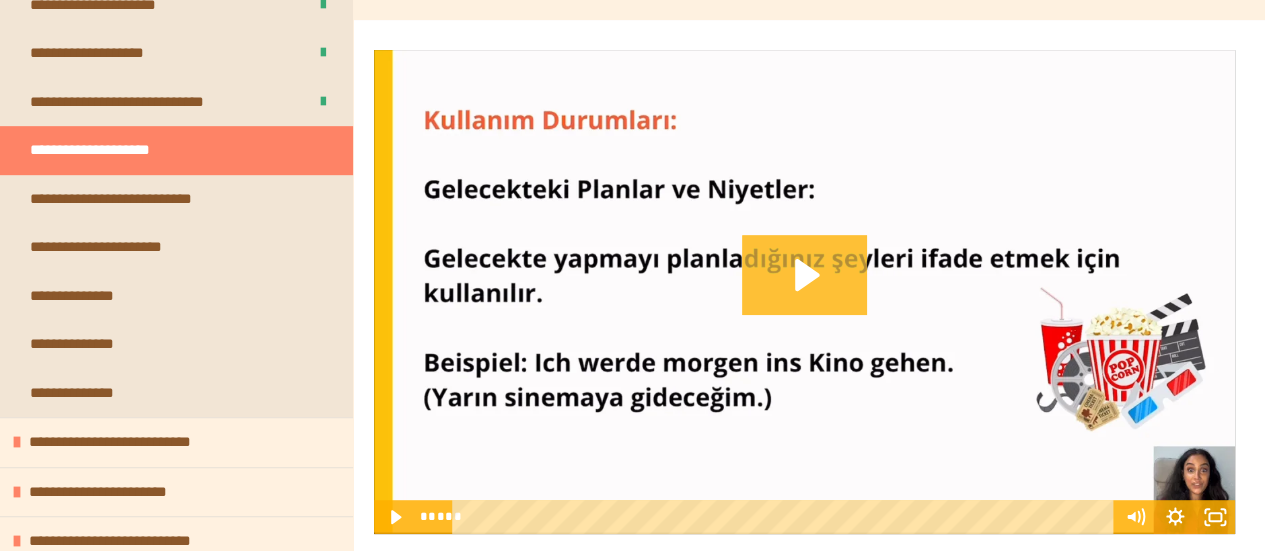click 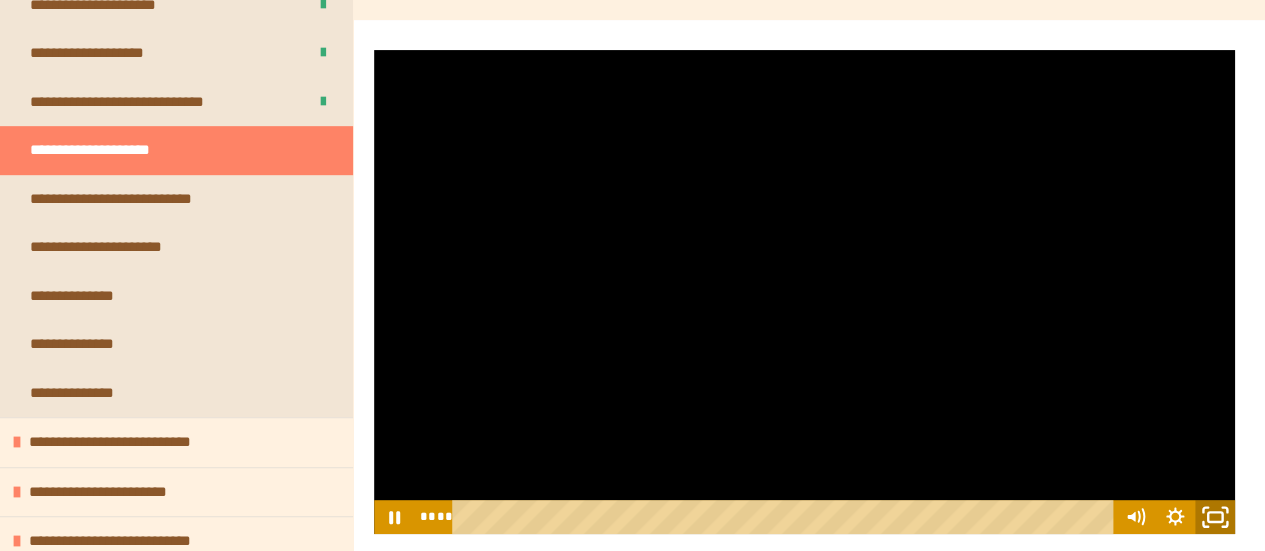 click 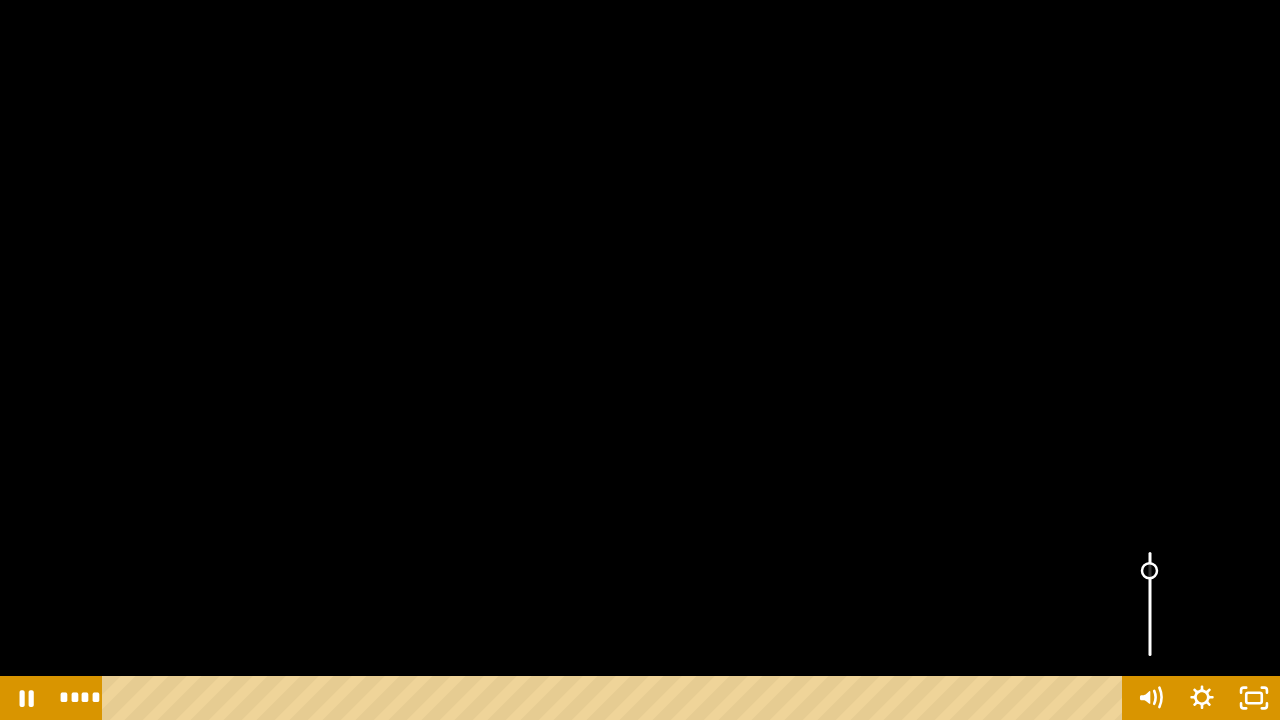 click at bounding box center (1150, 604) 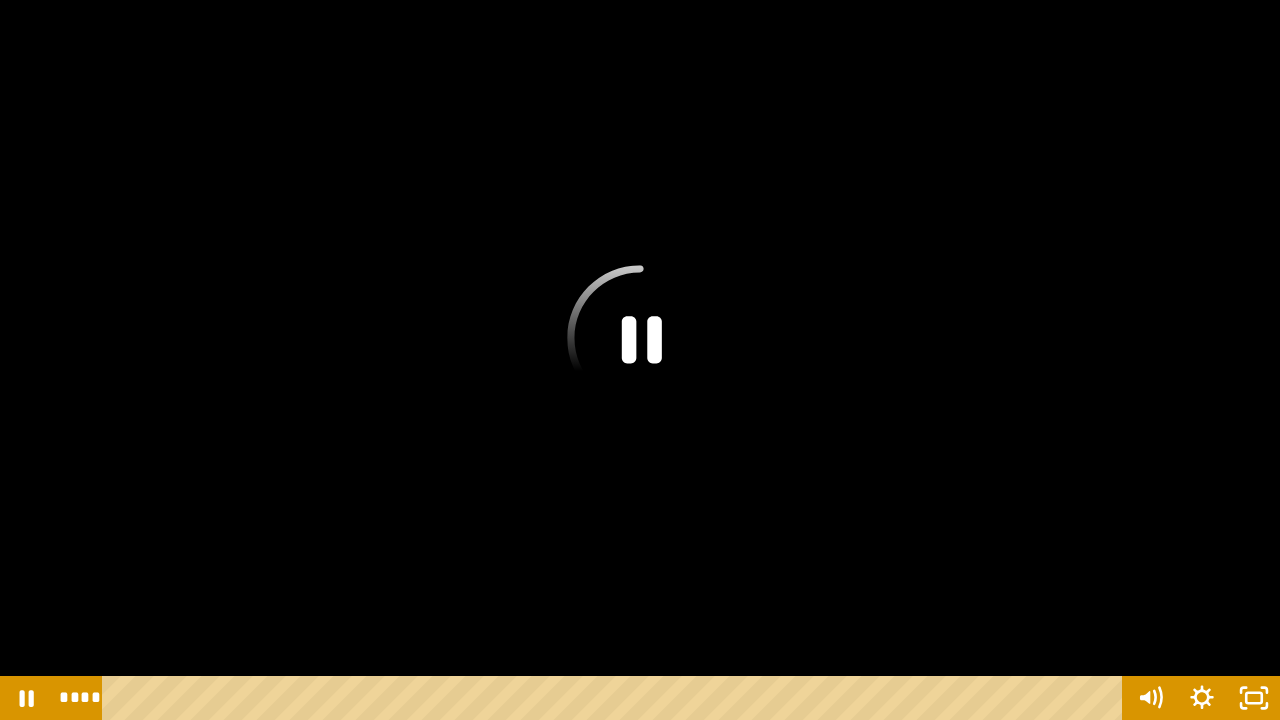 click at bounding box center [640, 360] 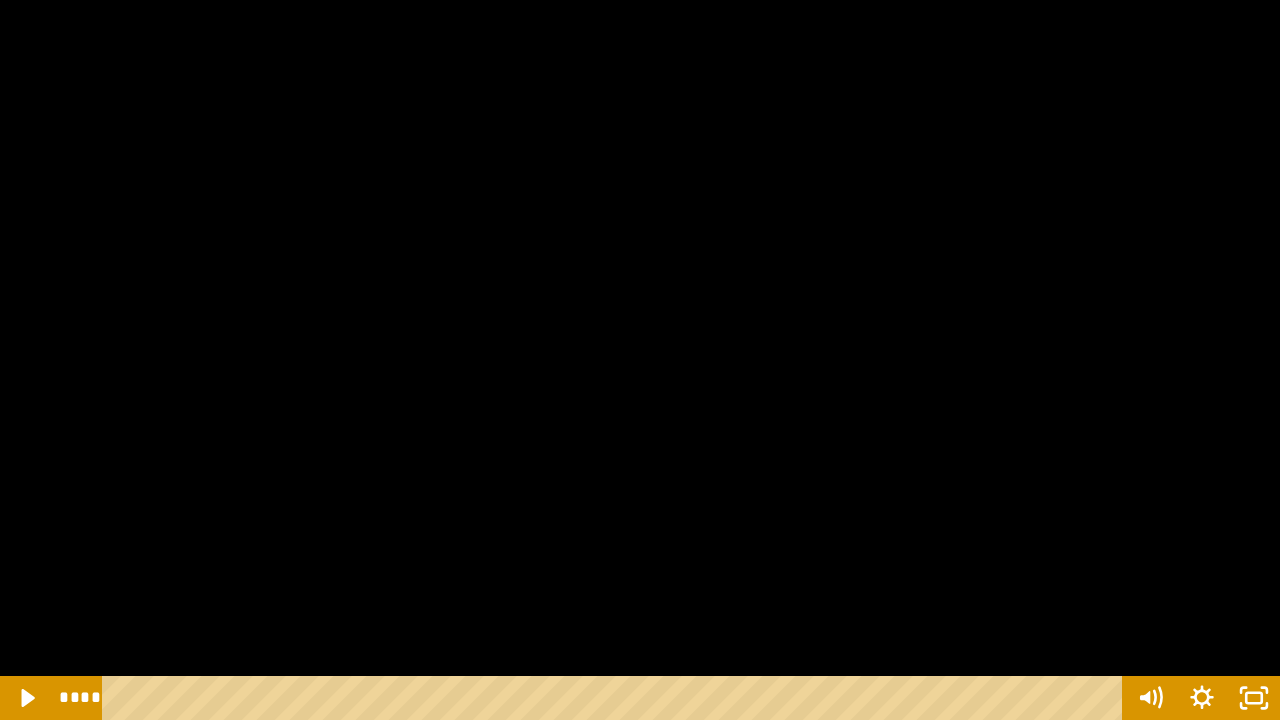 click at bounding box center [640, 360] 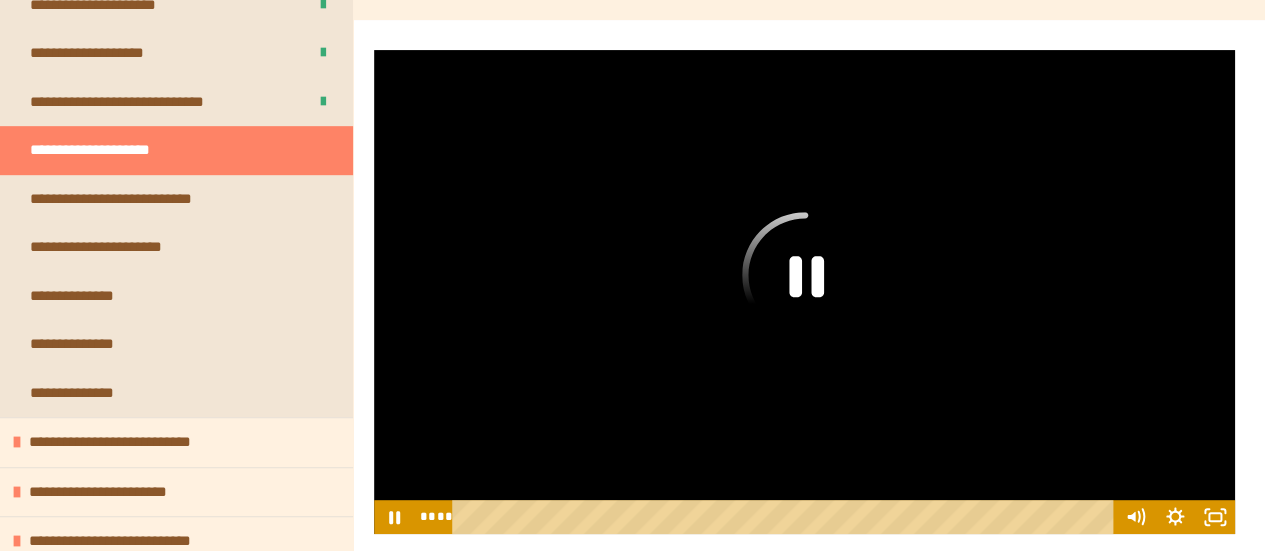 click 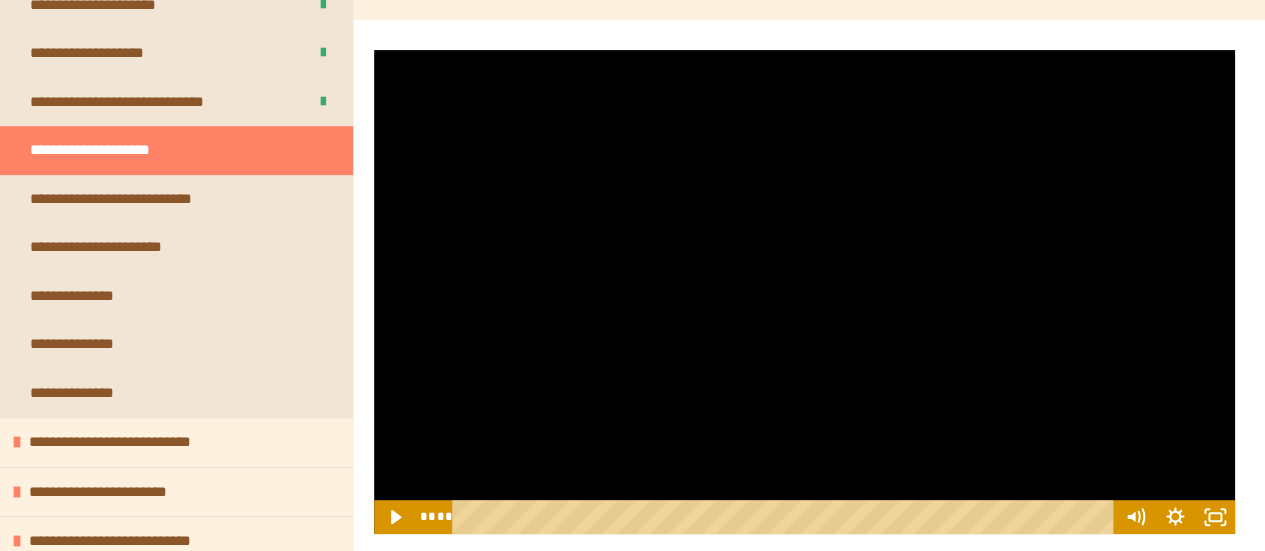 click at bounding box center (804, 292) 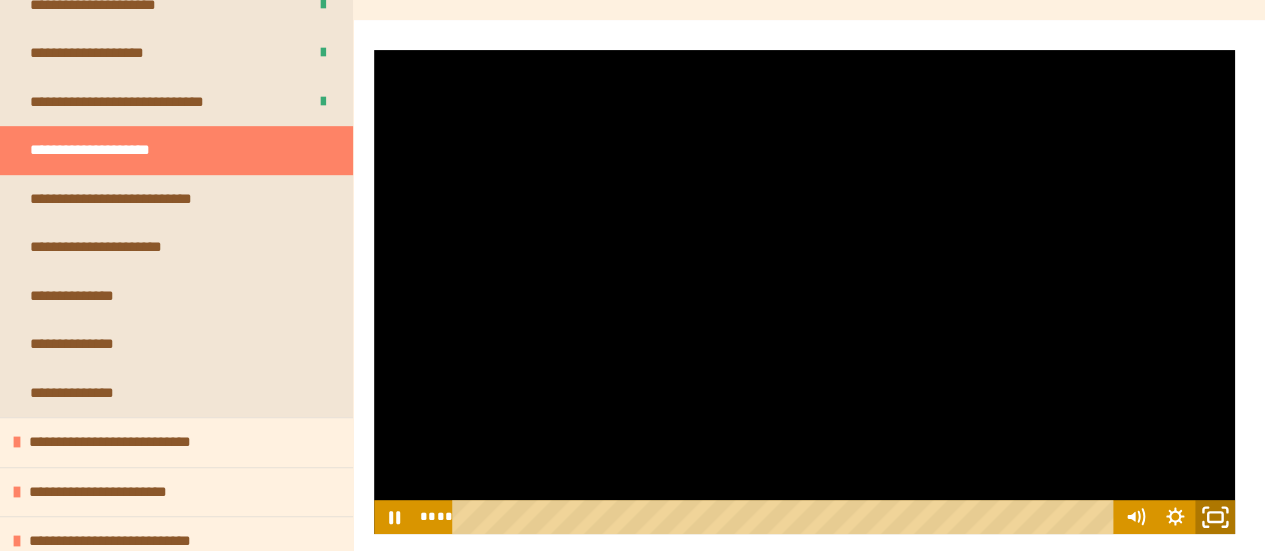 click 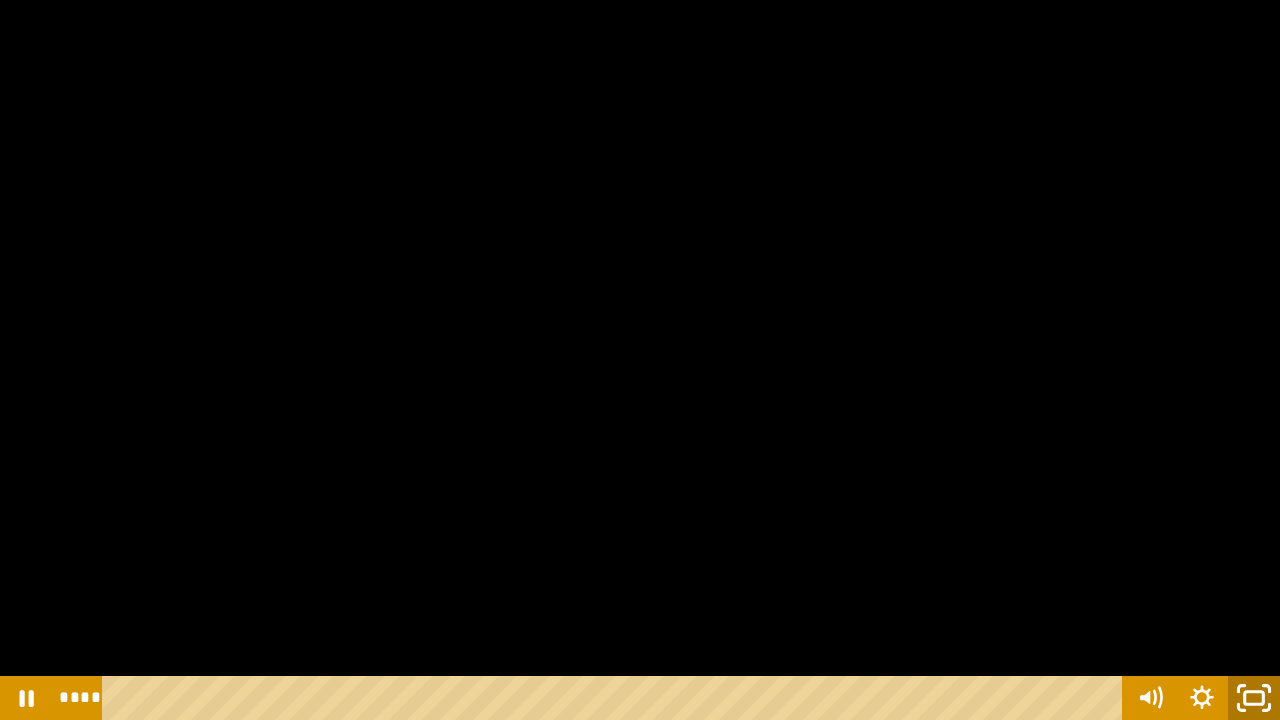 click 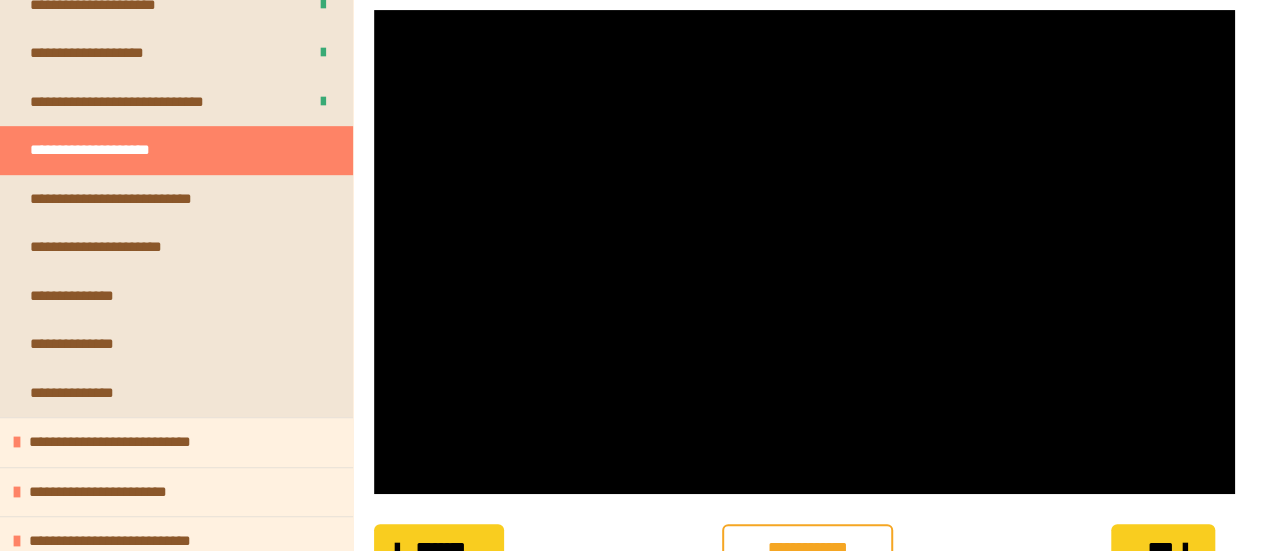 scroll, scrollTop: 357, scrollLeft: 0, axis: vertical 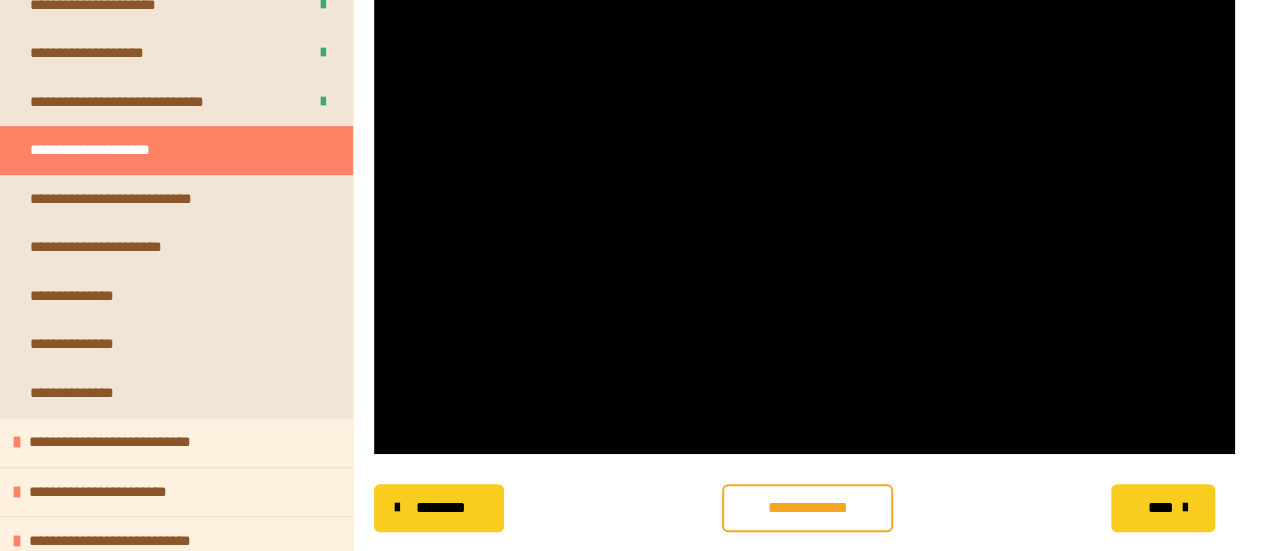 click on "**********" at bounding box center (807, 508) 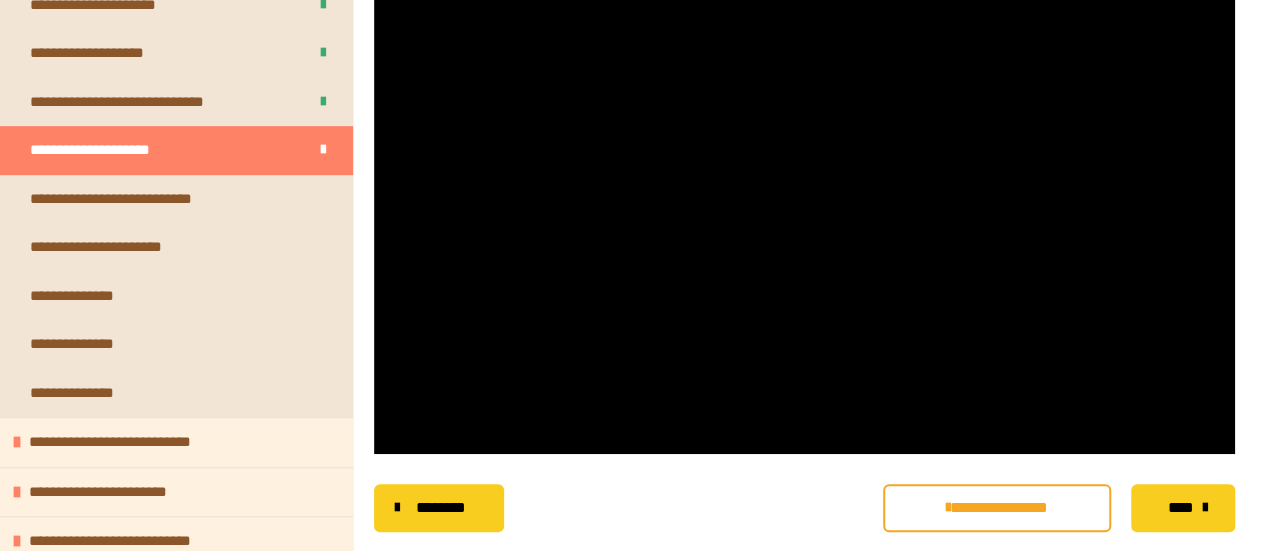 scroll, scrollTop: 0, scrollLeft: 0, axis: both 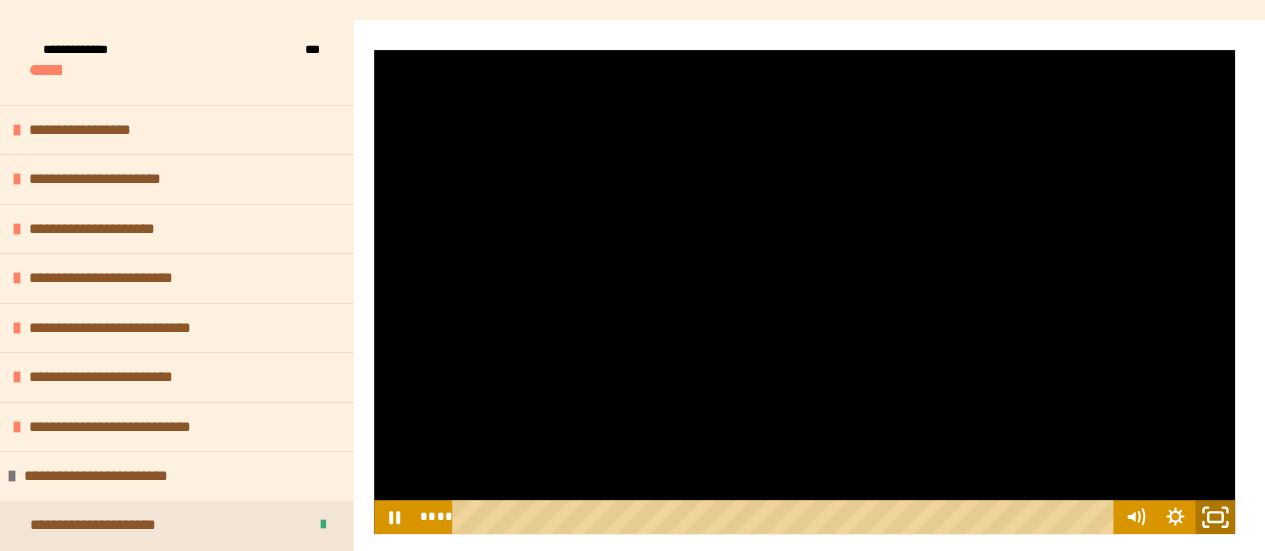 click 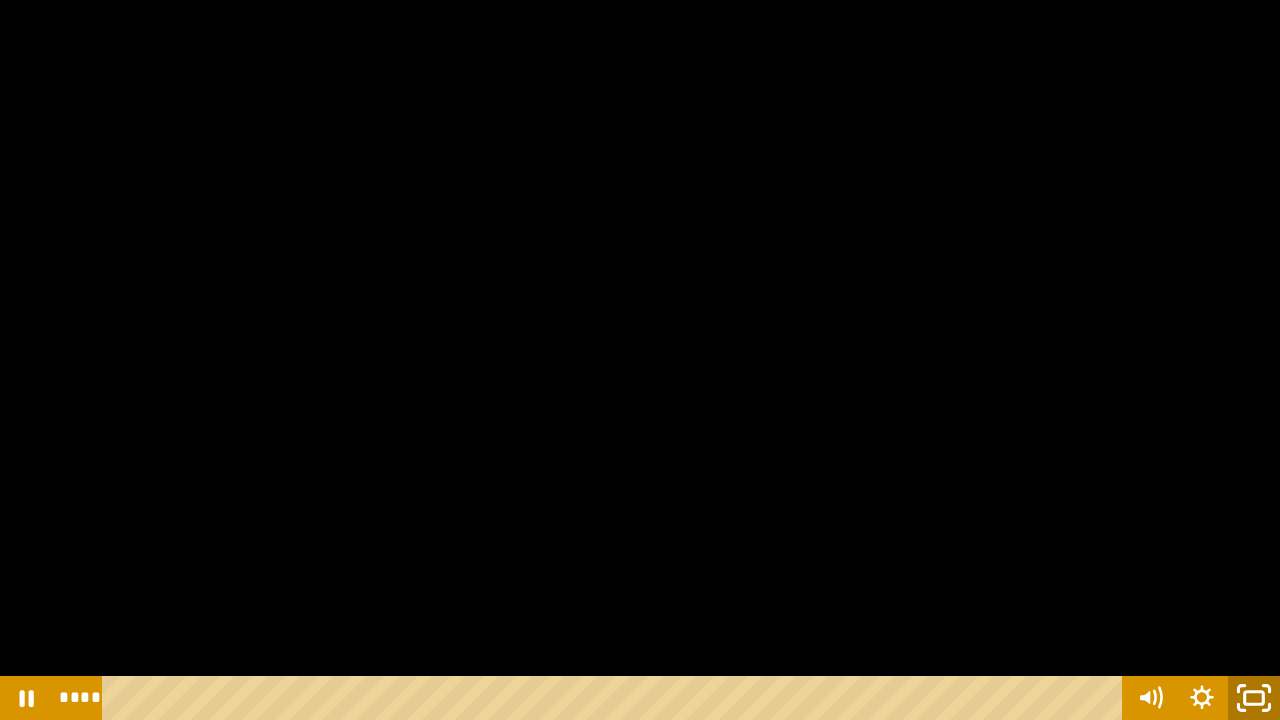 click 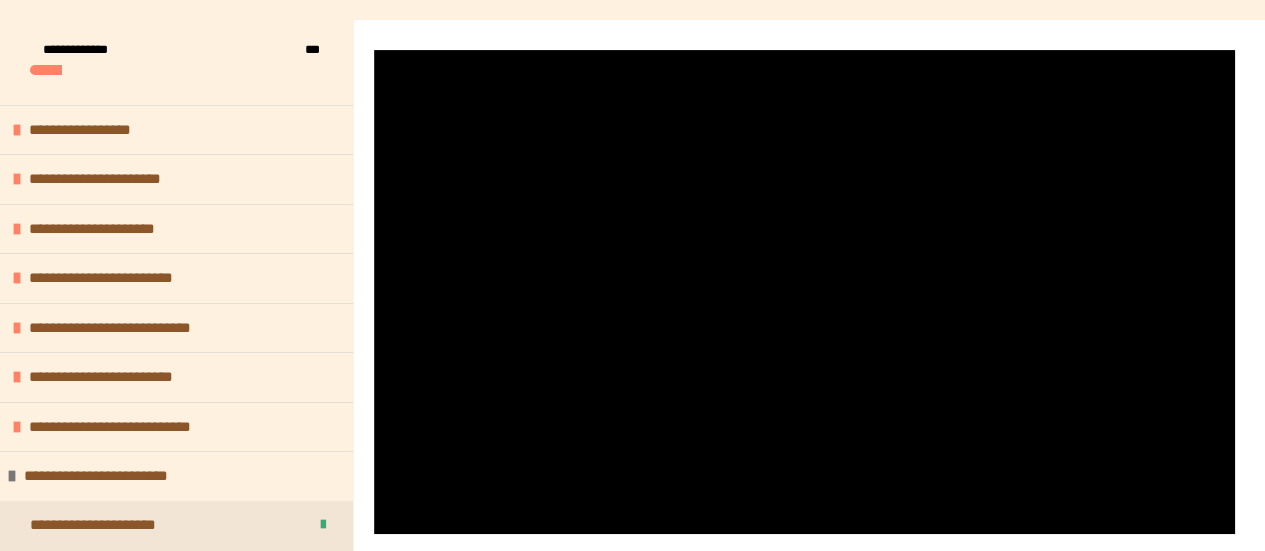 scroll, scrollTop: 317, scrollLeft: 0, axis: vertical 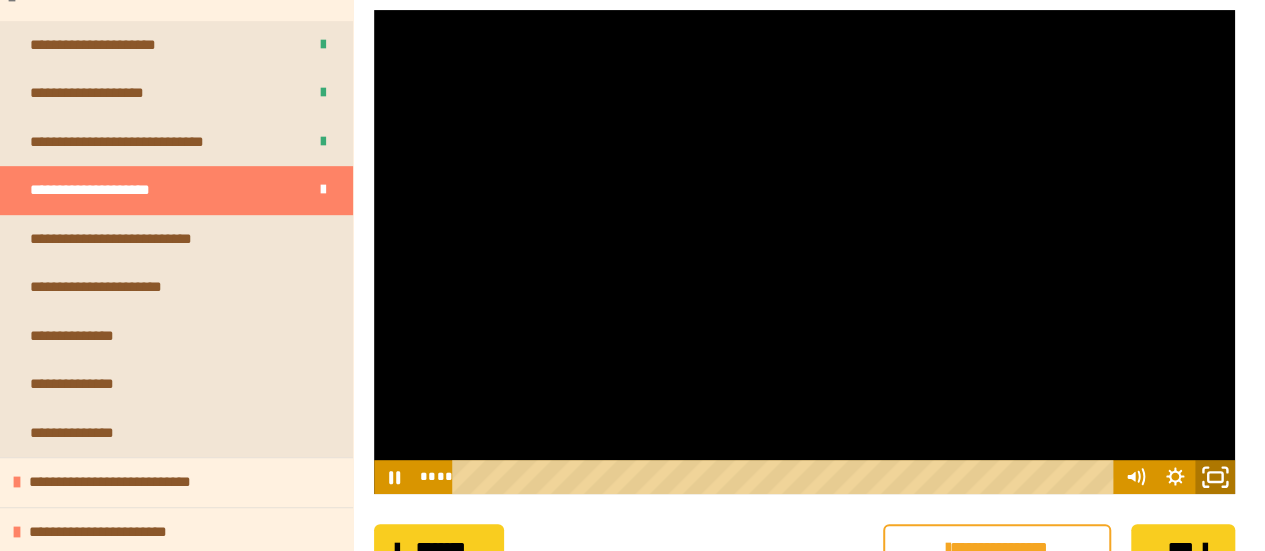 click 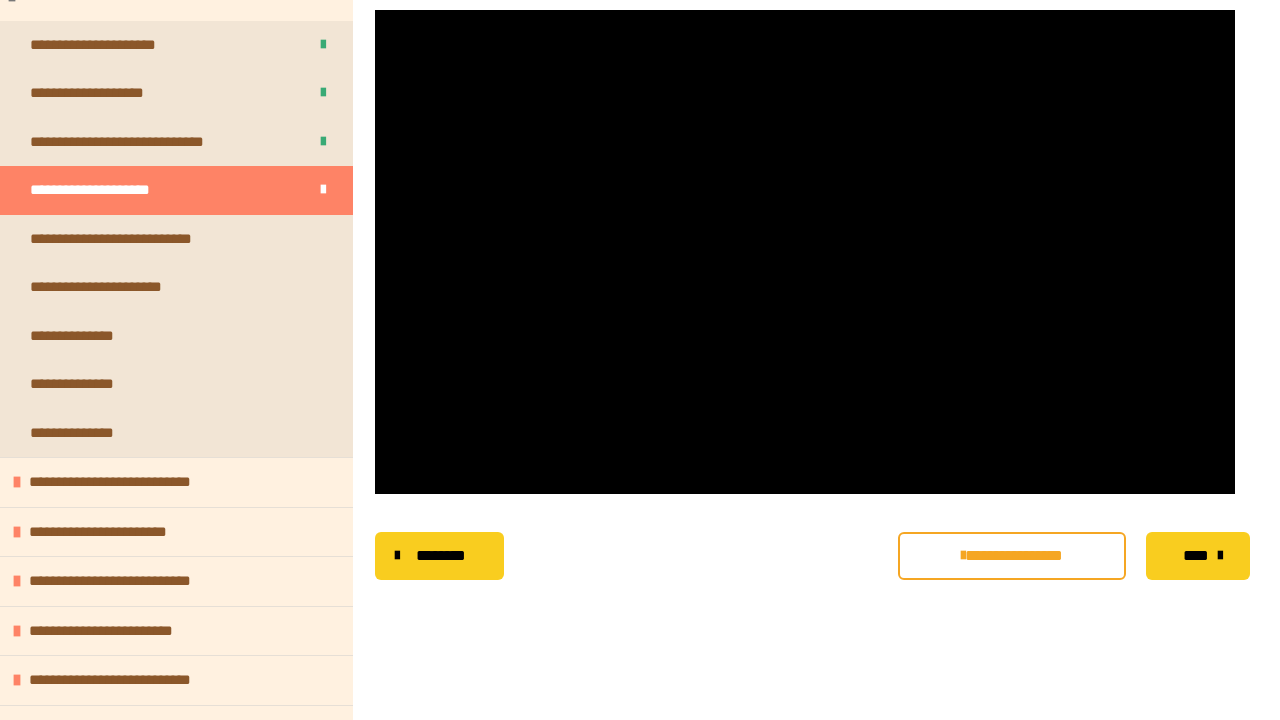 type 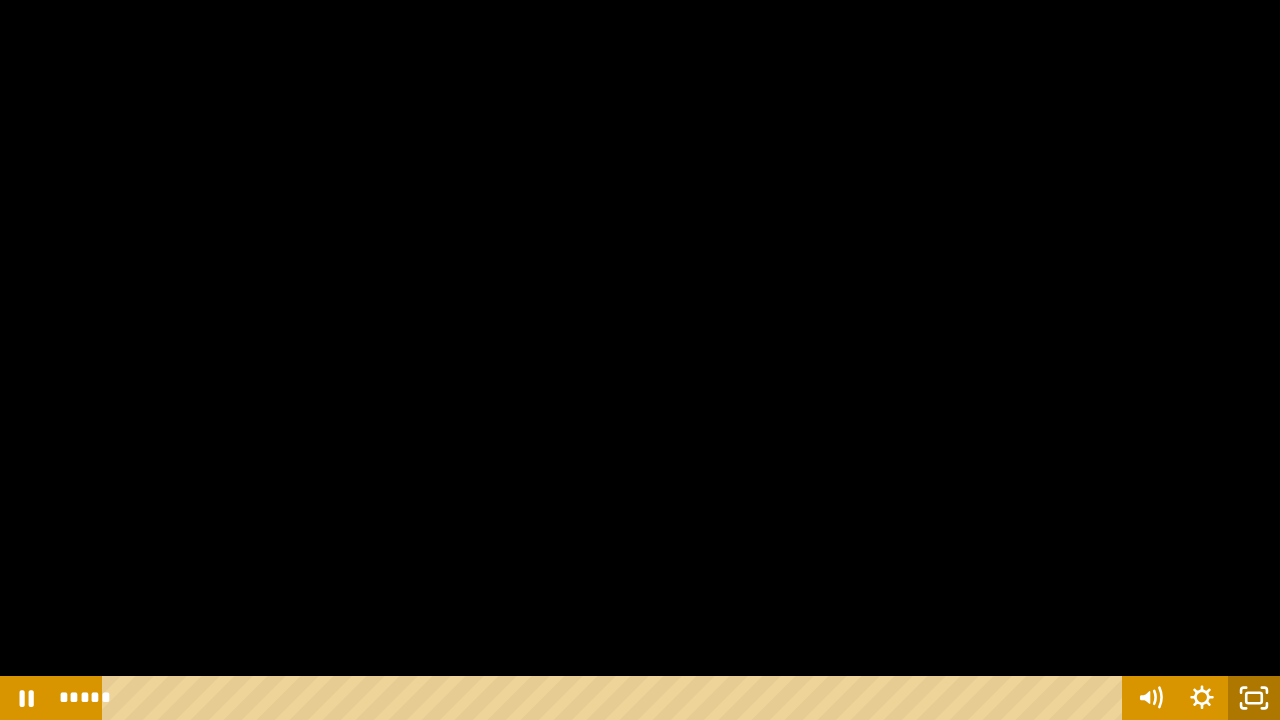 click 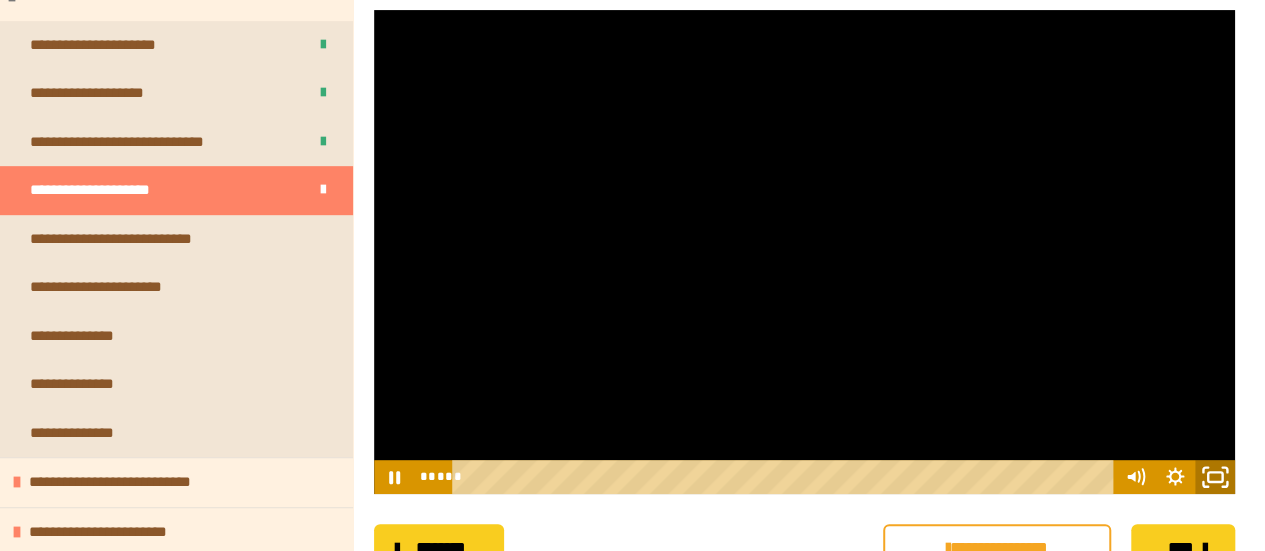 click 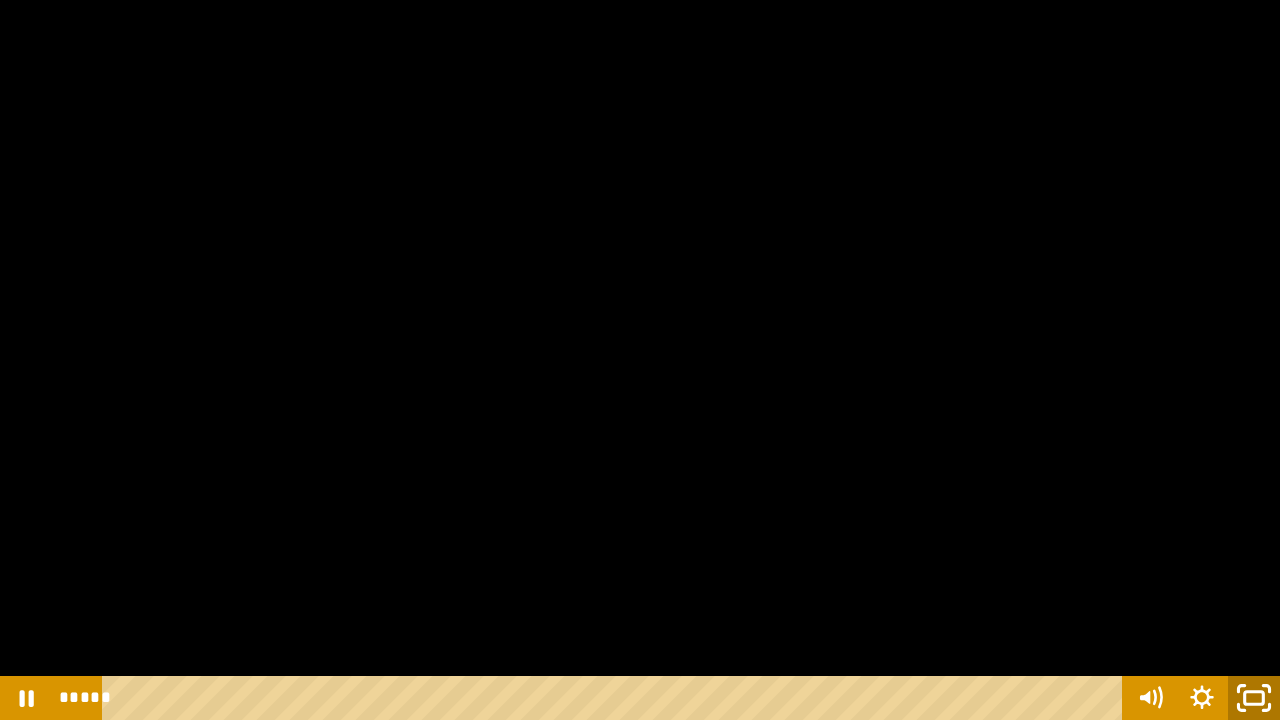 click 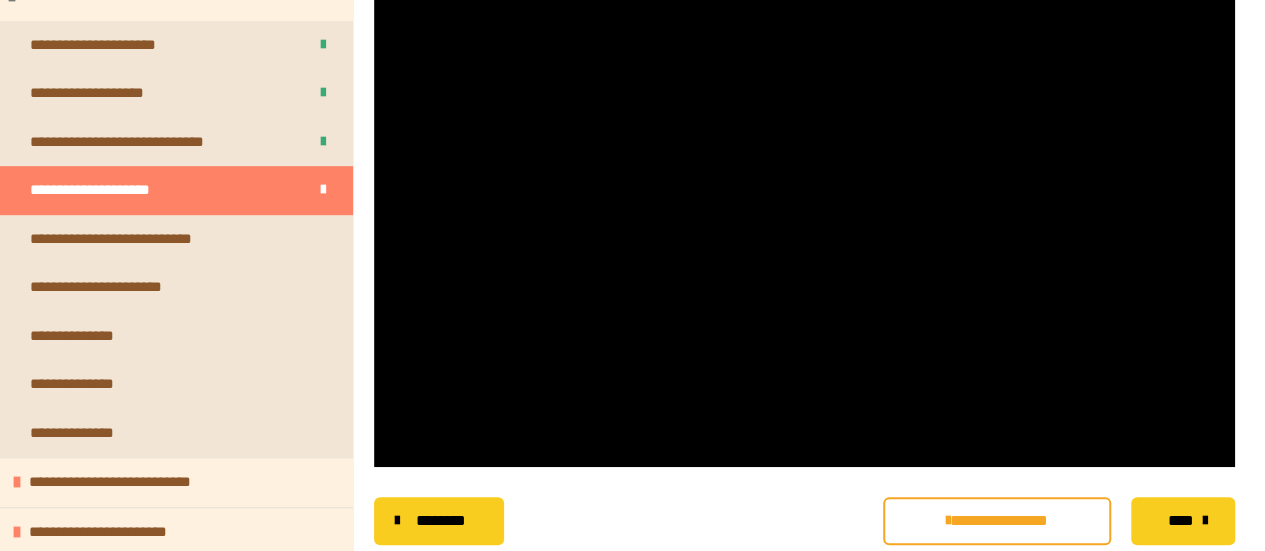 scroll, scrollTop: 357, scrollLeft: 0, axis: vertical 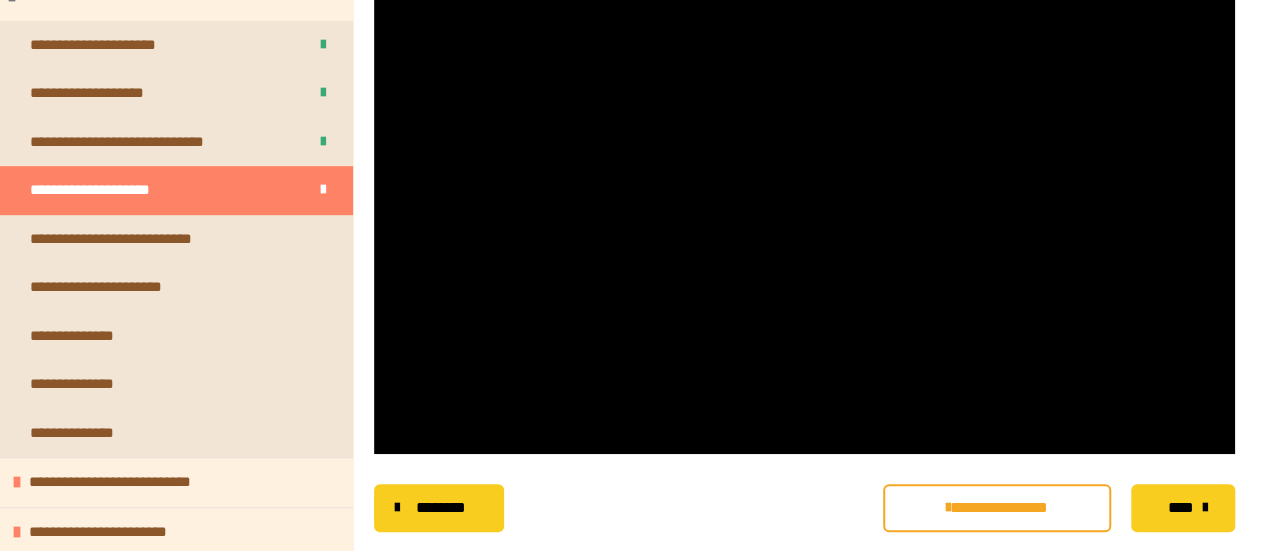 click on "****" at bounding box center (1180, 508) 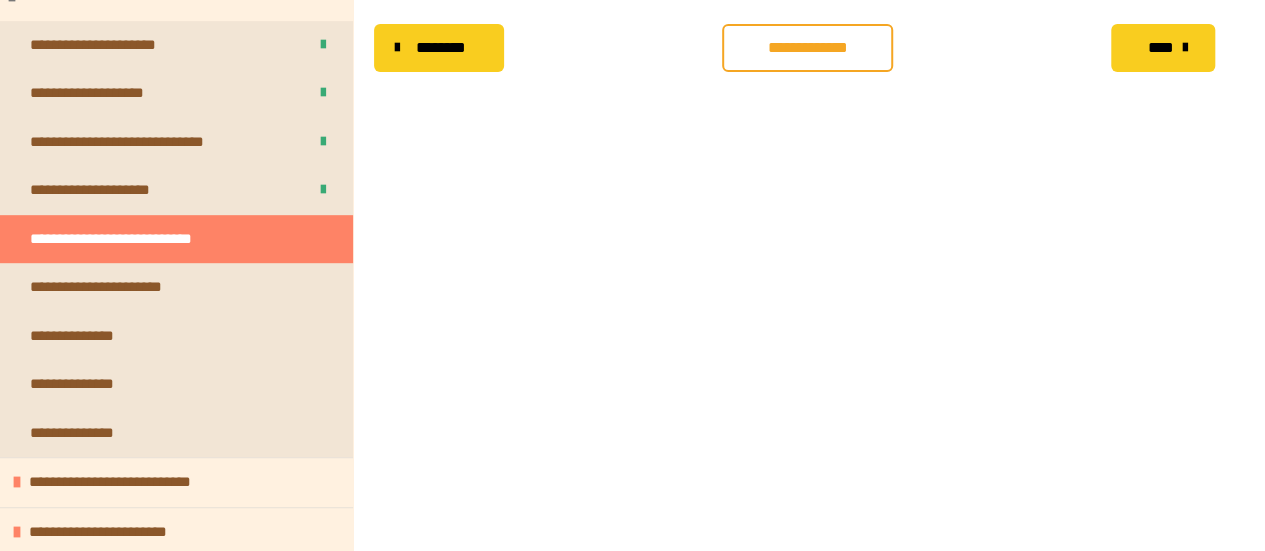 click on "**********" at bounding box center (632, 245) 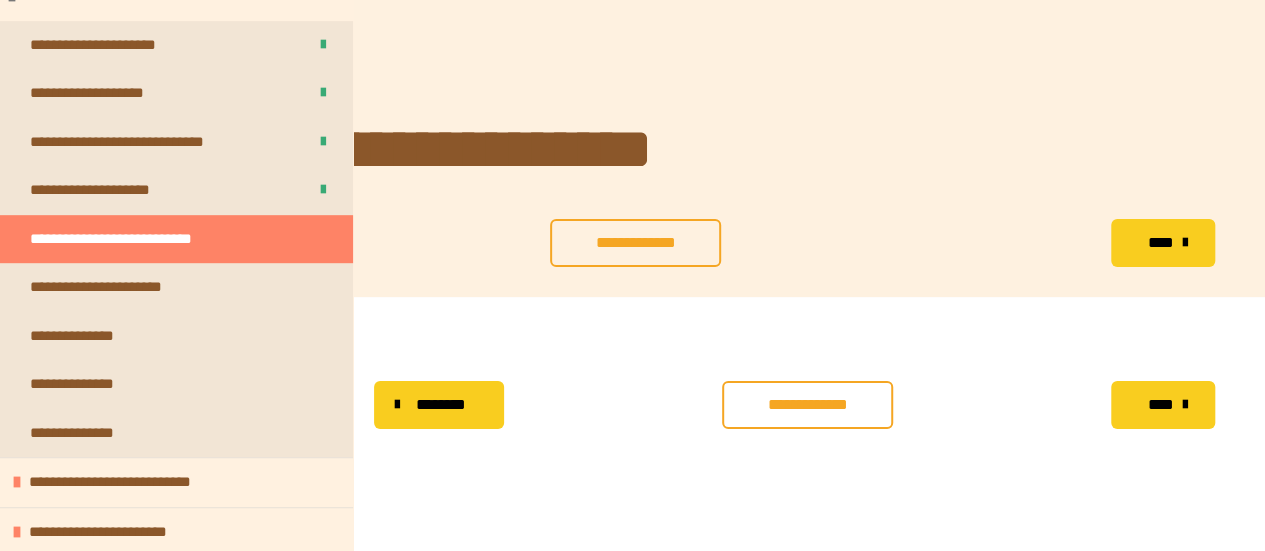 scroll, scrollTop: 0, scrollLeft: 0, axis: both 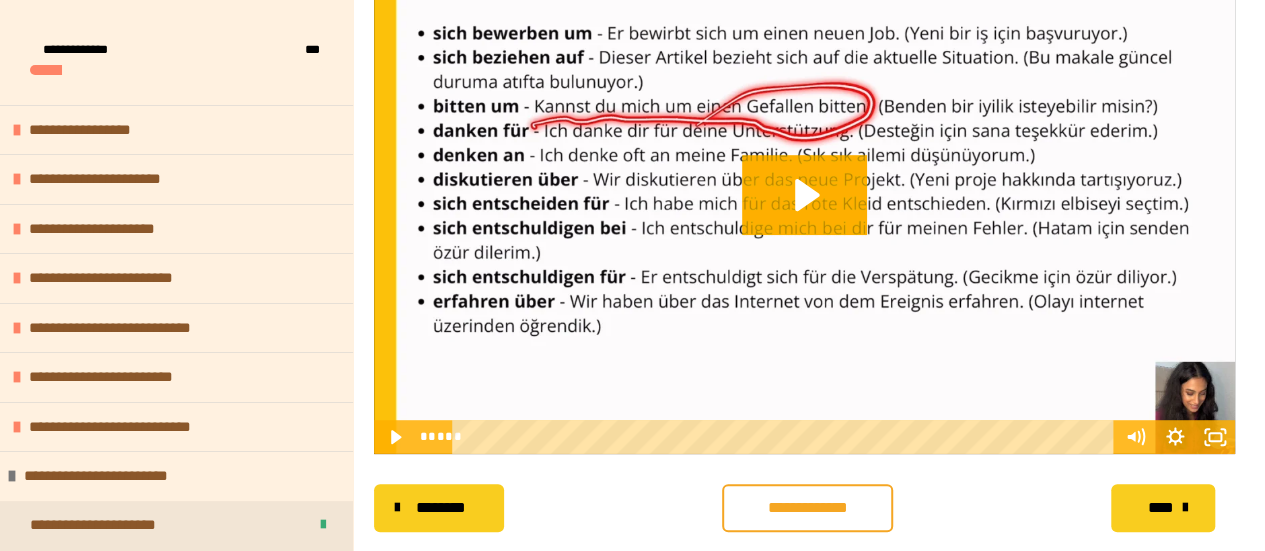 click at bounding box center (804, 212) 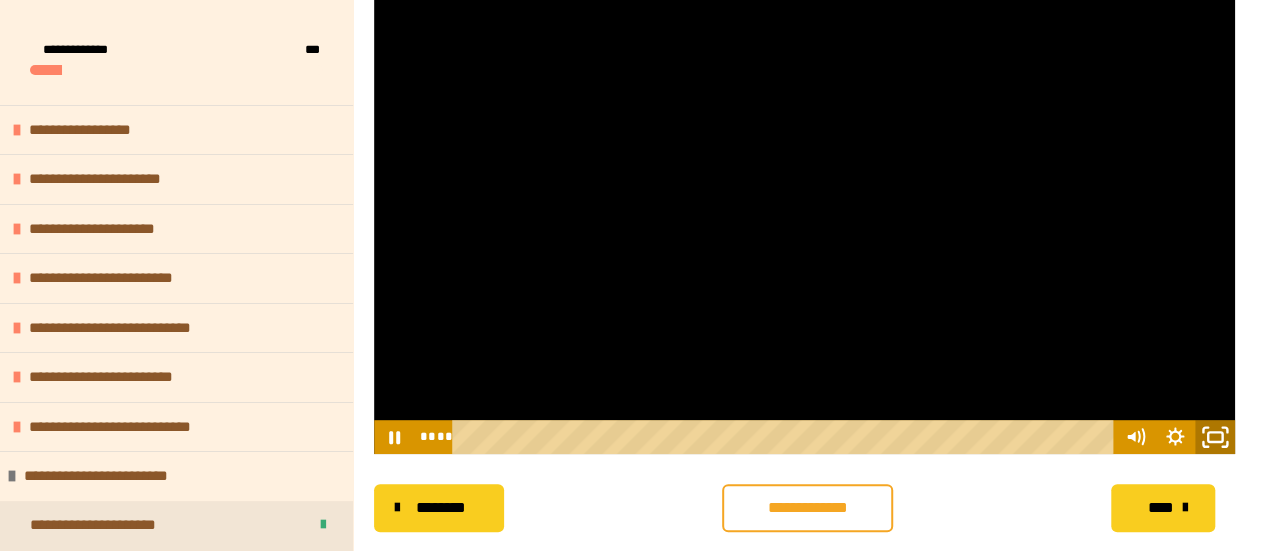 click 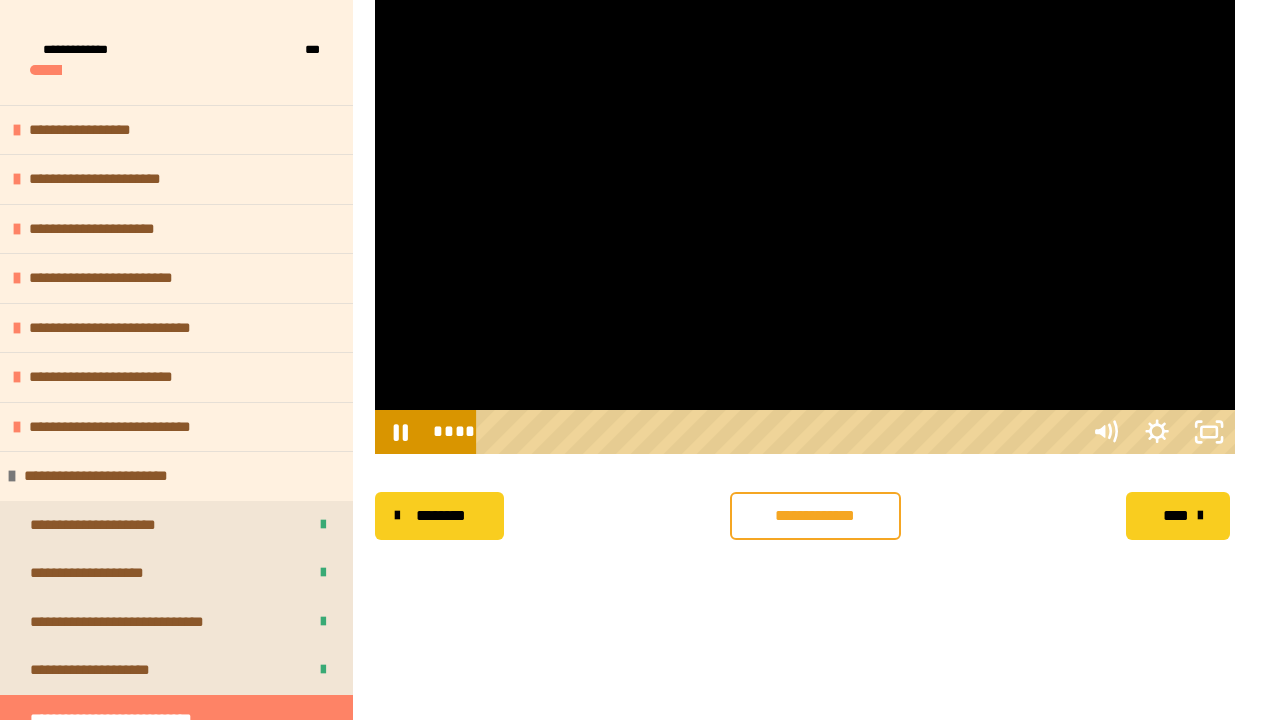 type 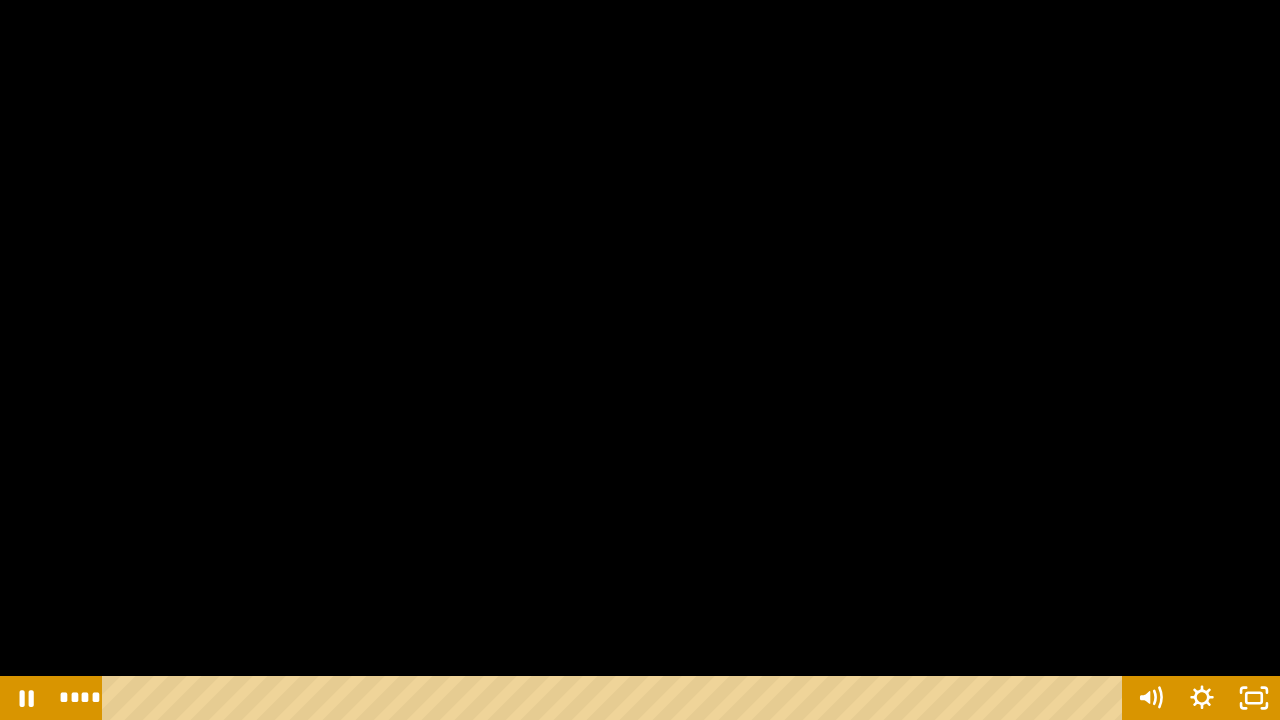 click at bounding box center (1254, 698) 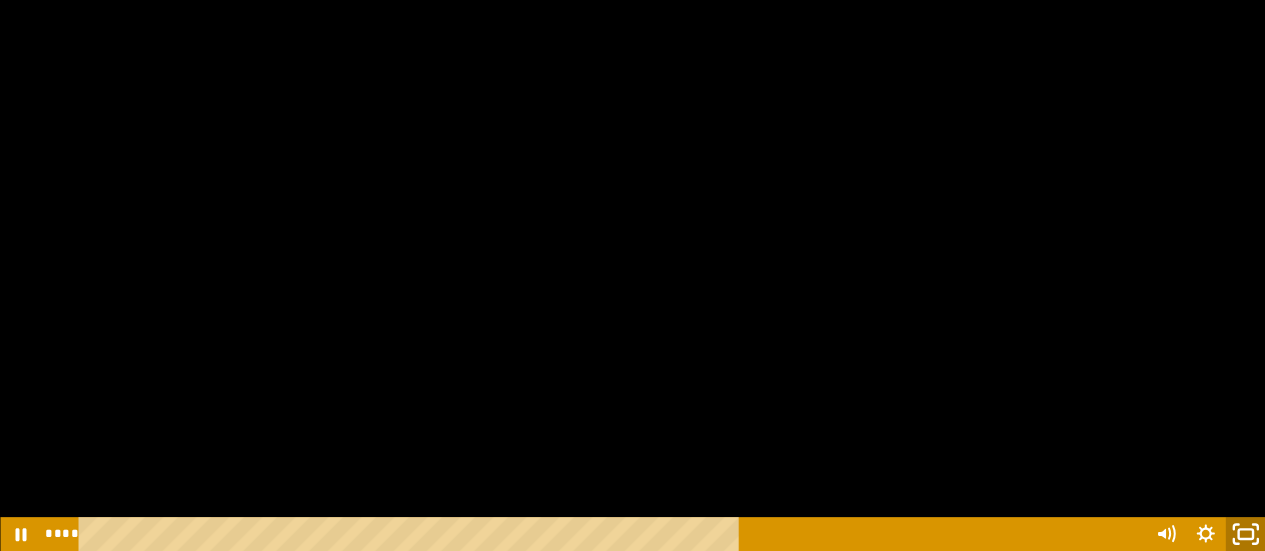click 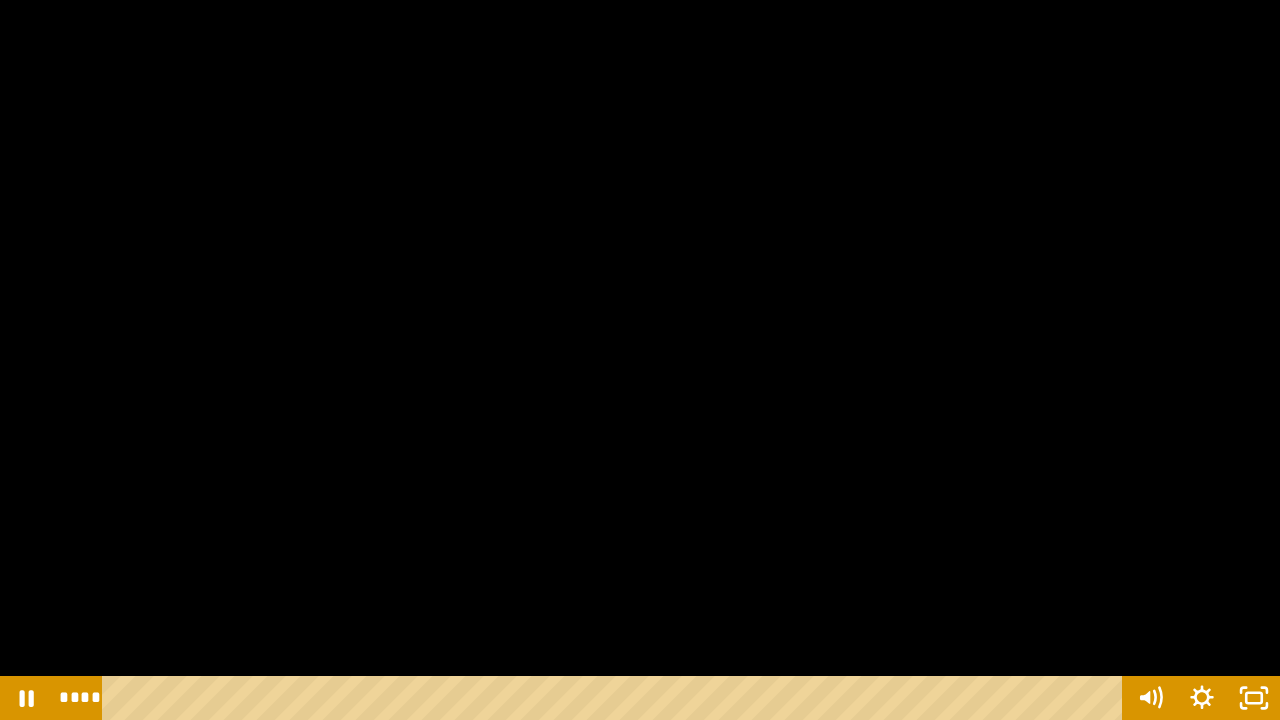 click at bounding box center (640, 360) 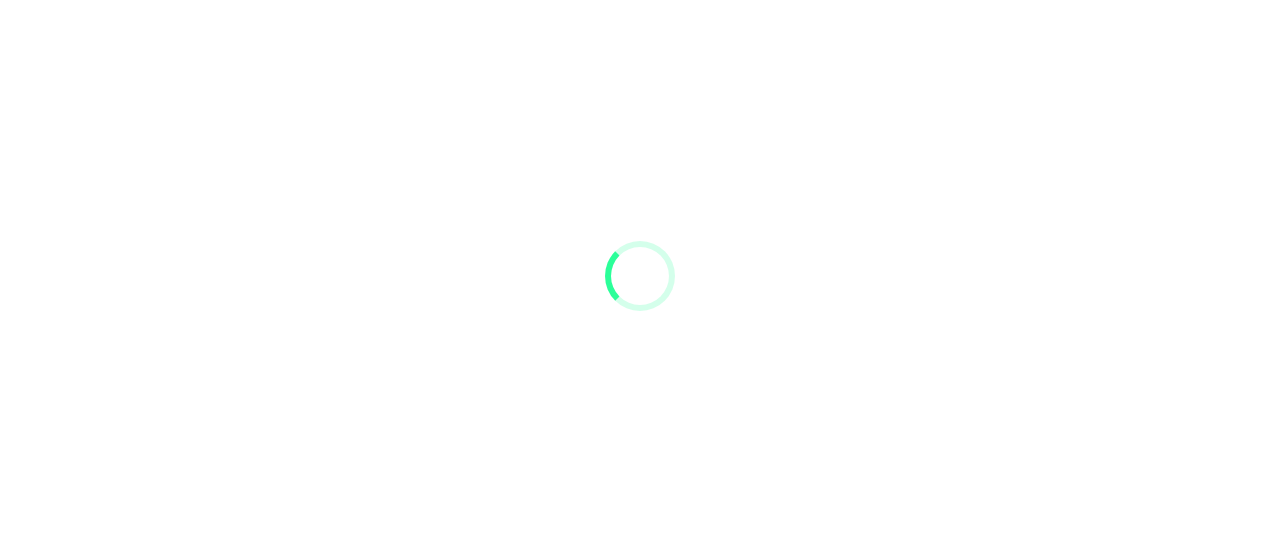 scroll, scrollTop: 0, scrollLeft: 0, axis: both 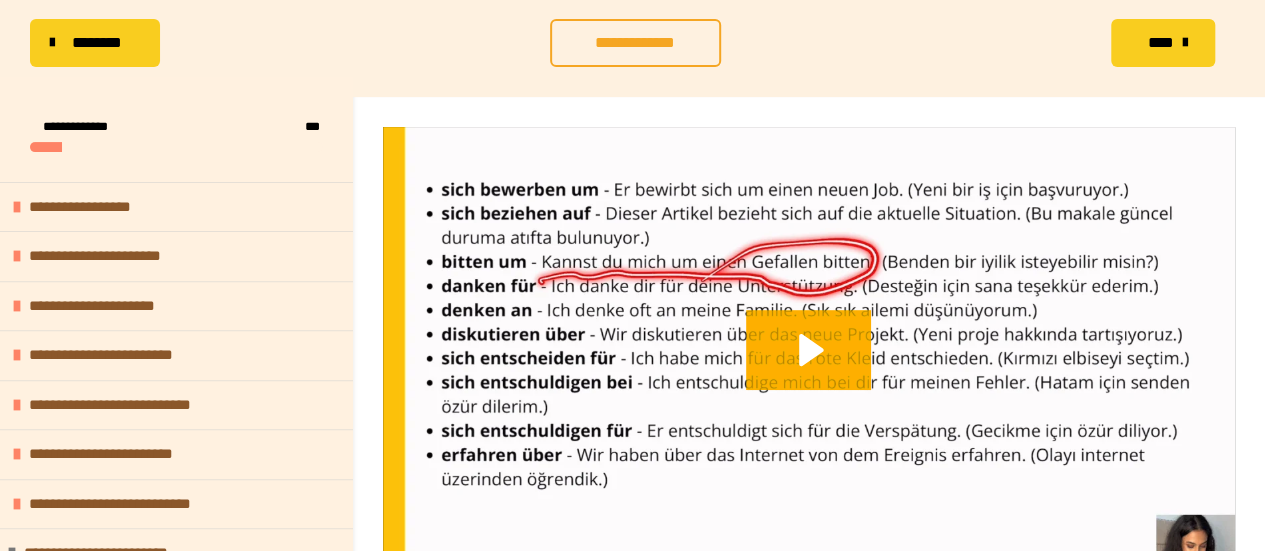 click at bounding box center (809, 366) 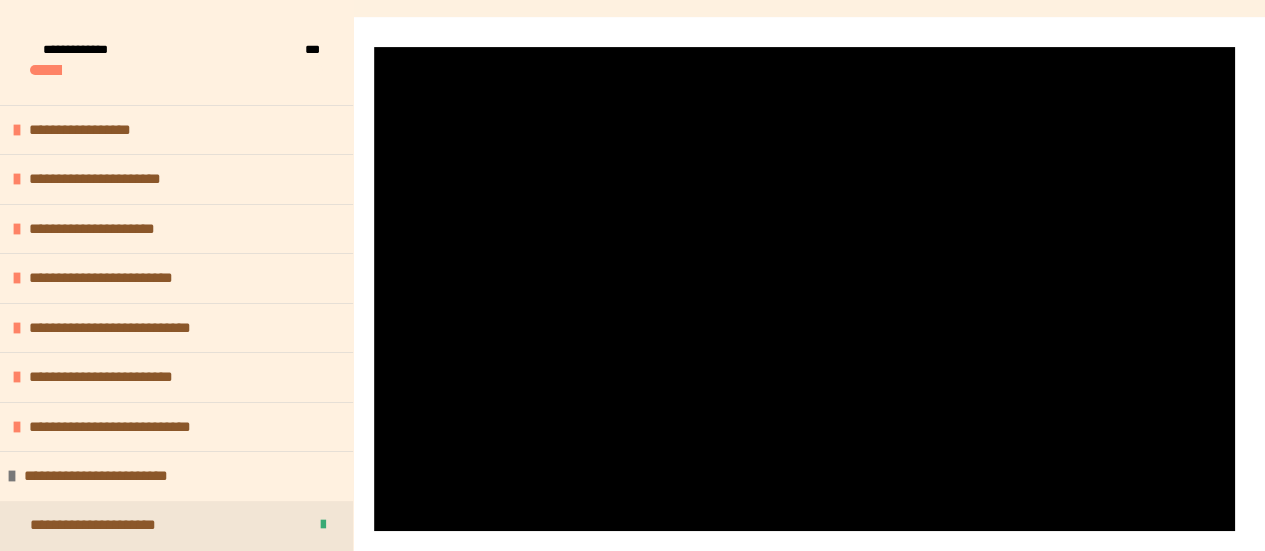 scroll, scrollTop: 320, scrollLeft: 0, axis: vertical 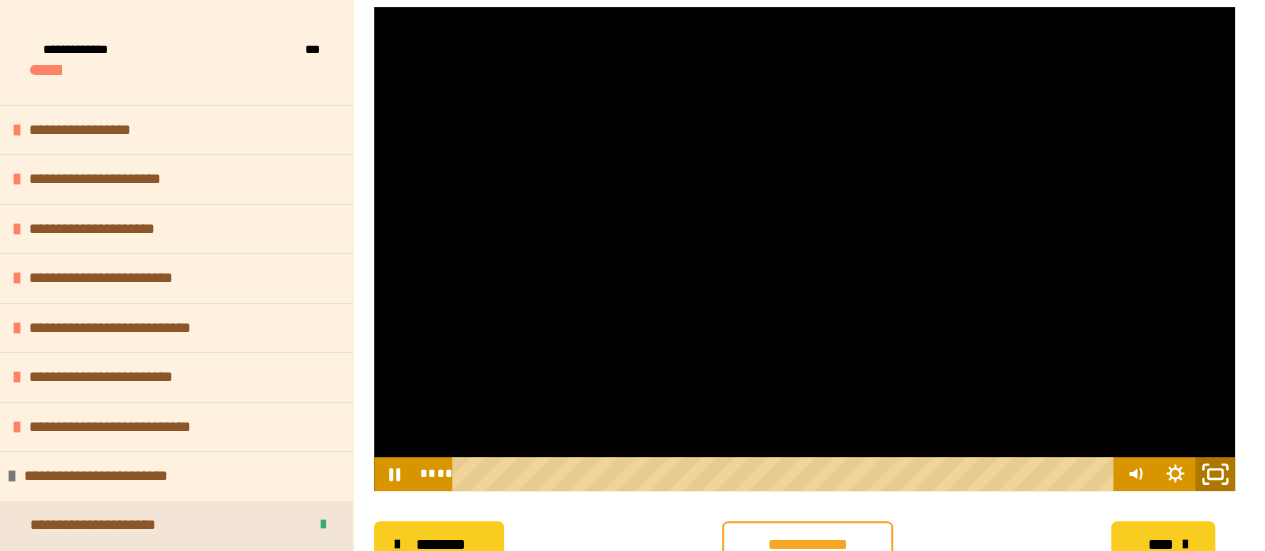 click 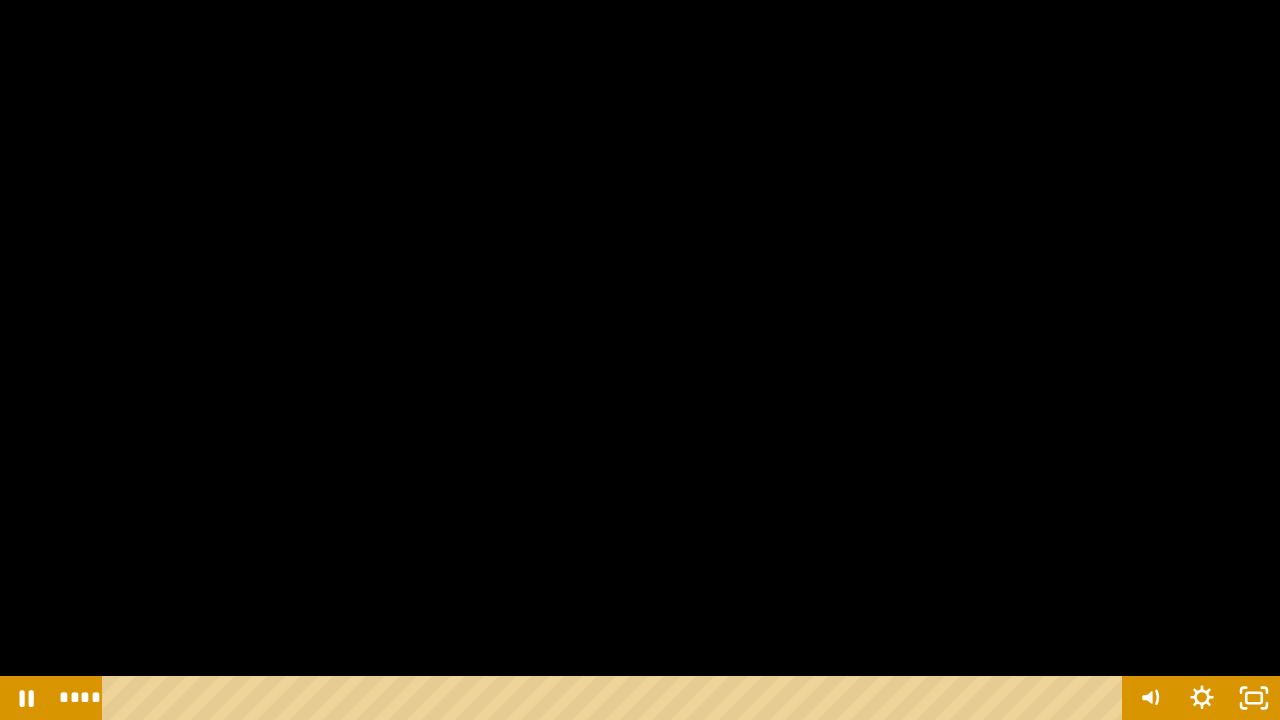 click at bounding box center [640, 360] 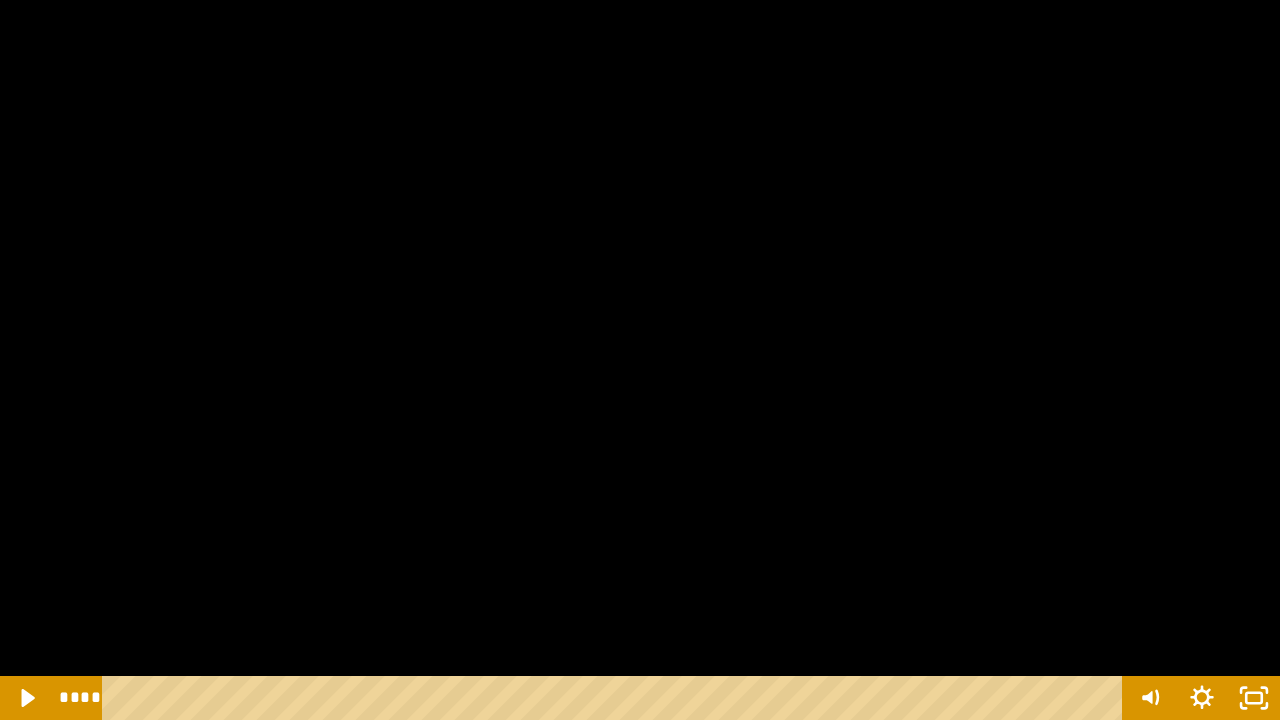 click at bounding box center (640, 360) 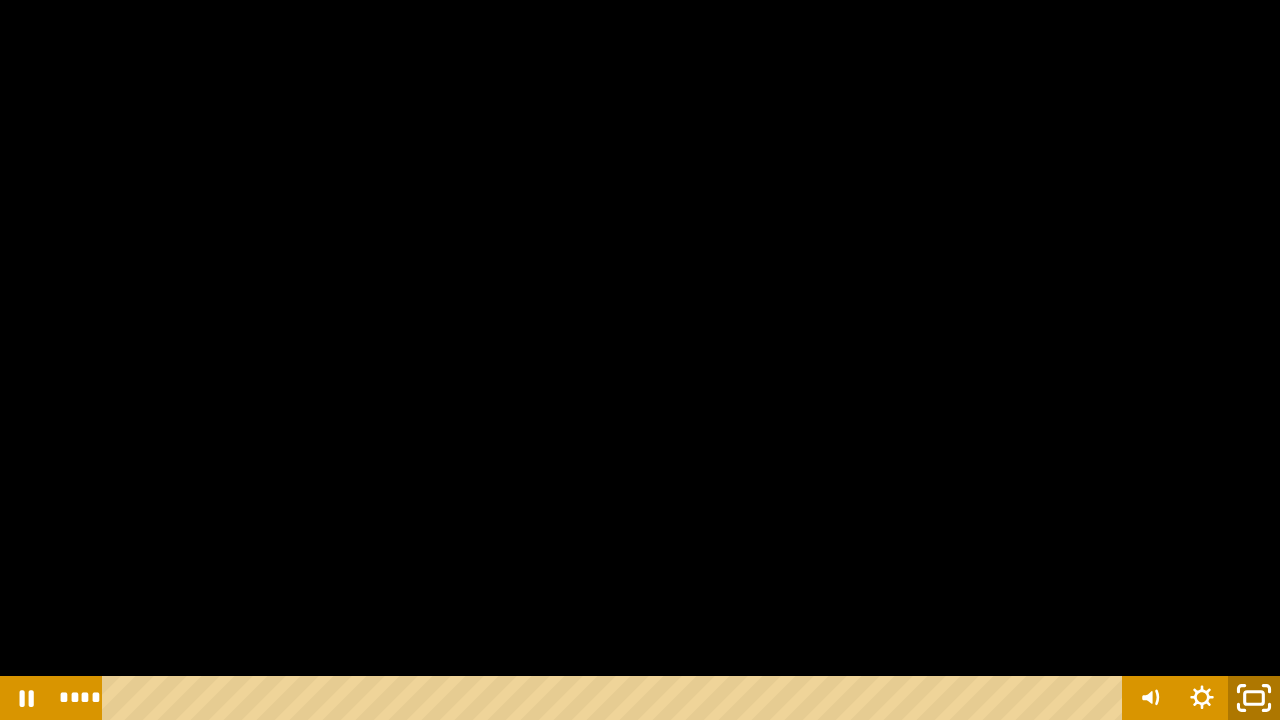 click 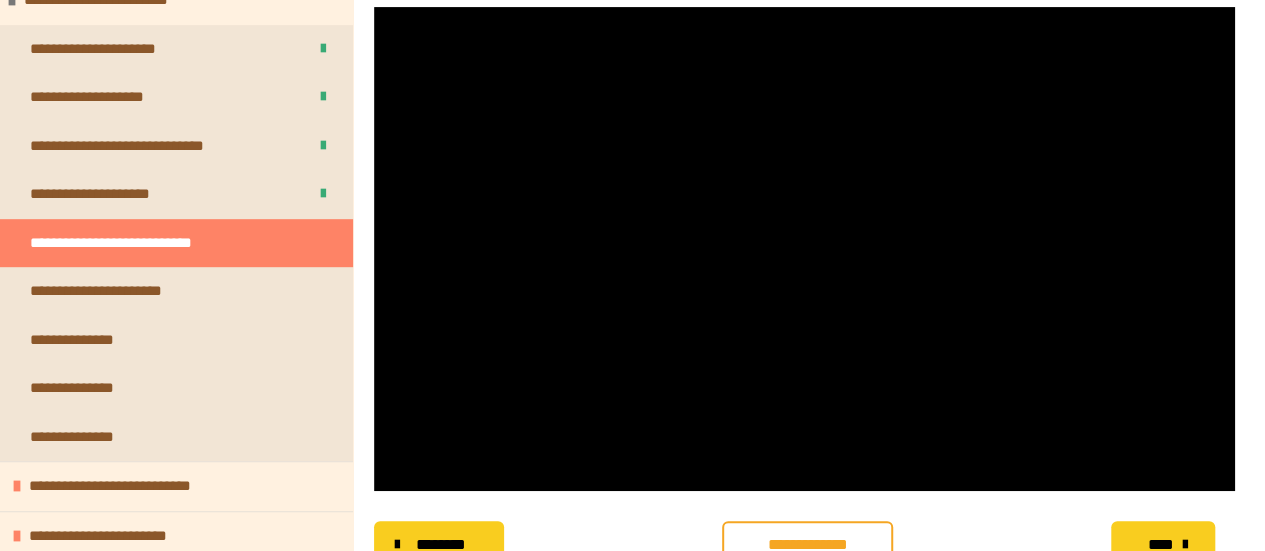 scroll, scrollTop: 520, scrollLeft: 0, axis: vertical 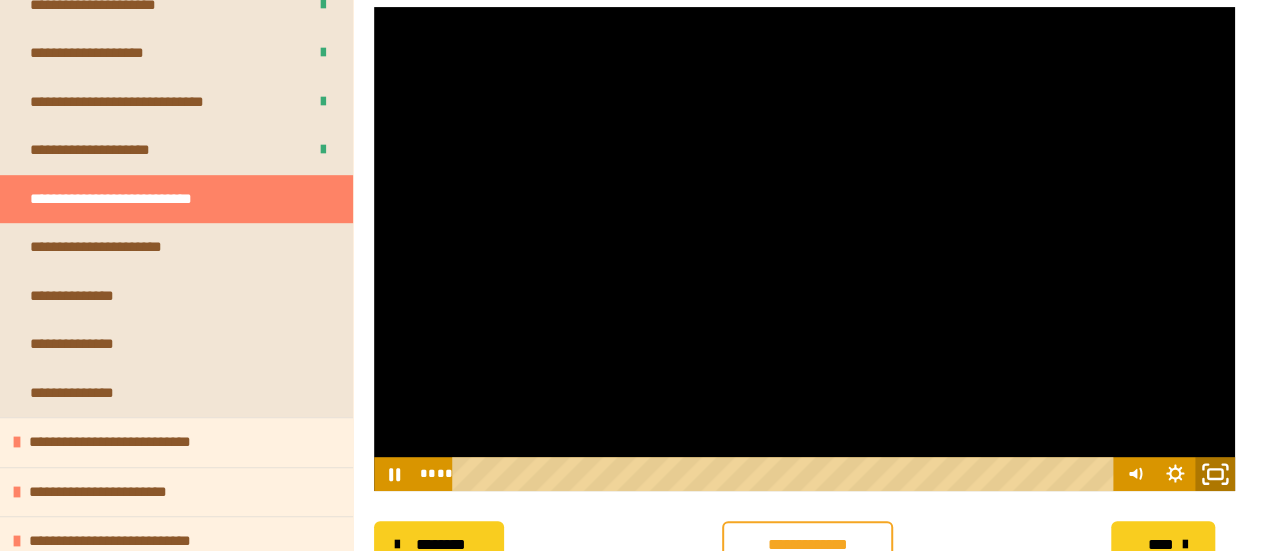 click 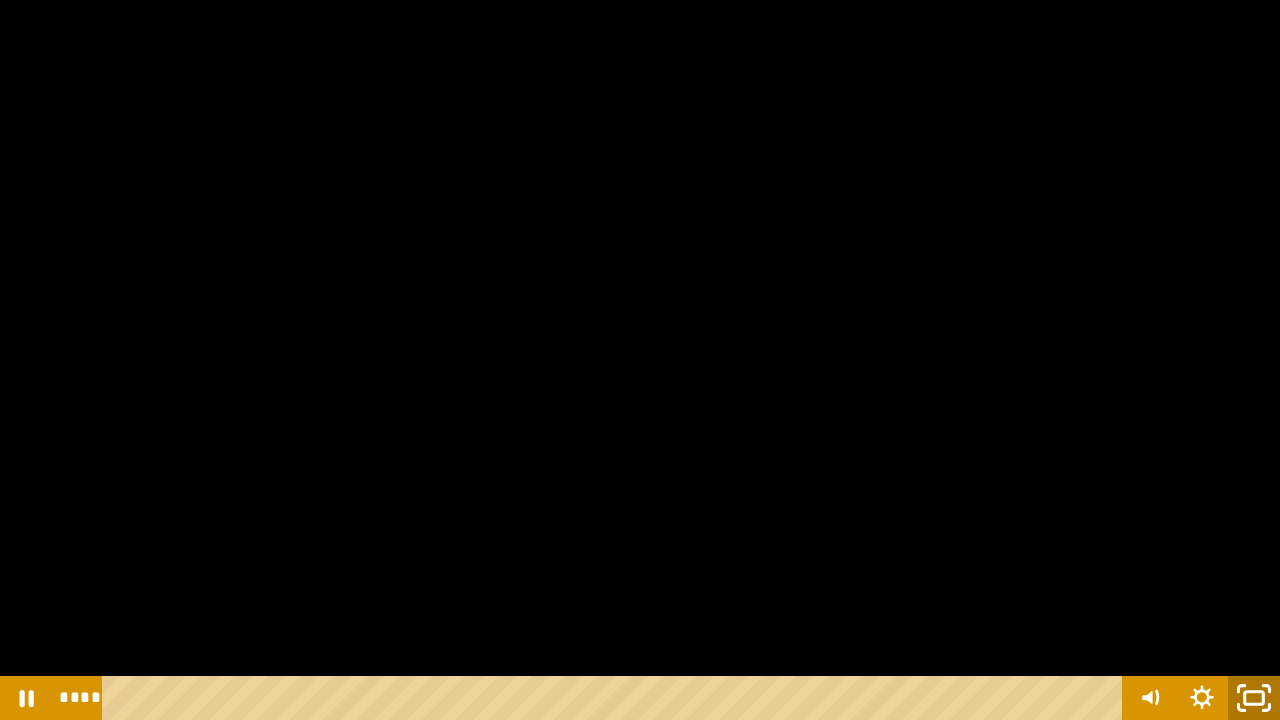 click 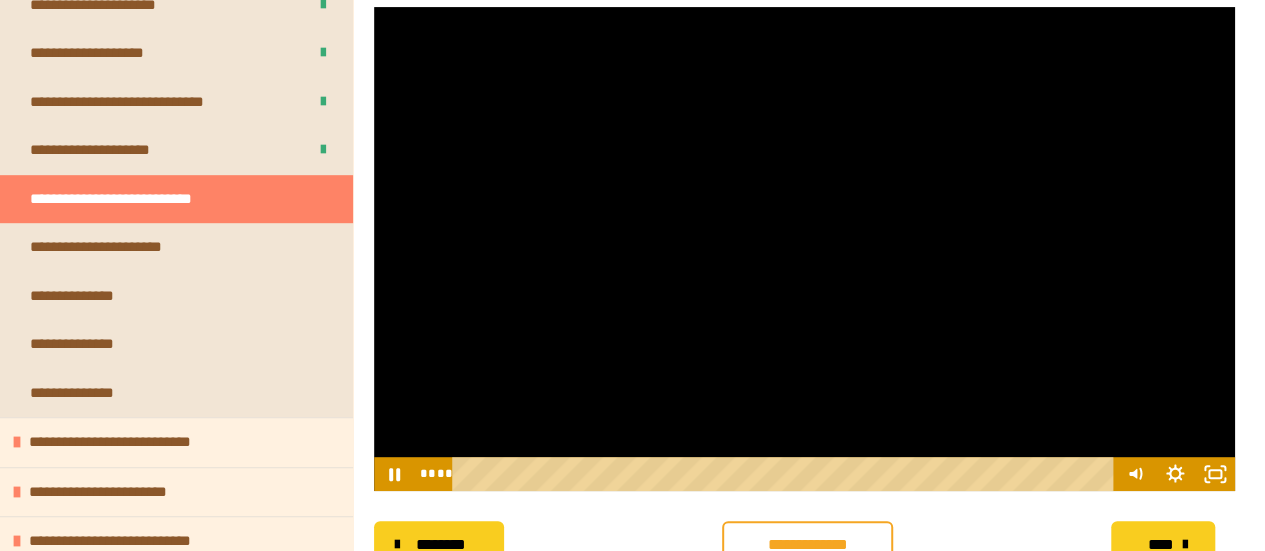 click at bounding box center (804, 249) 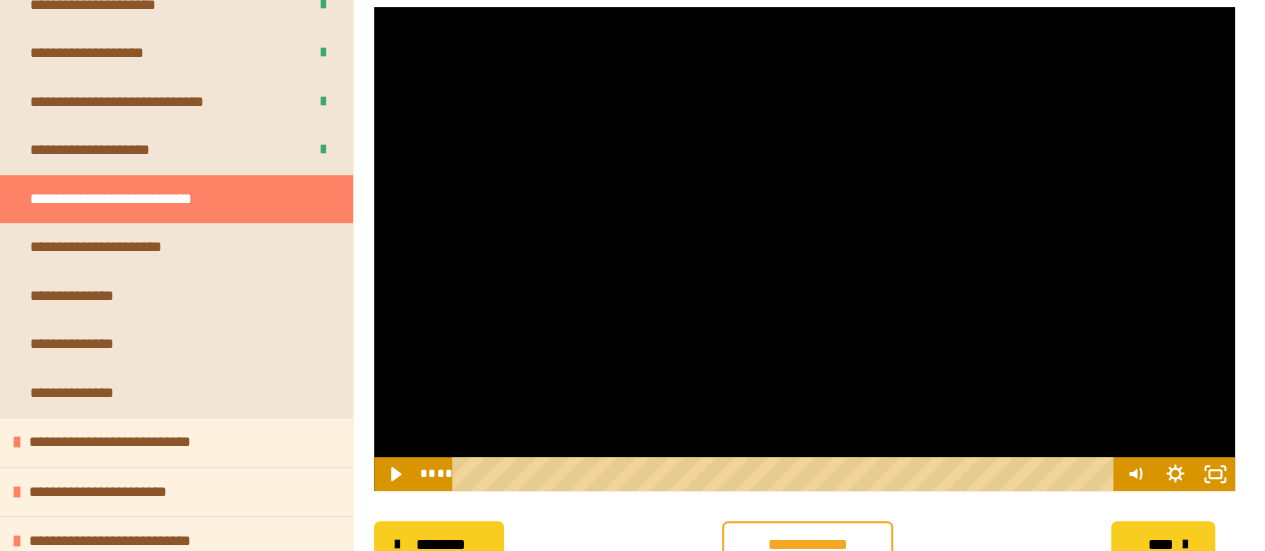 click at bounding box center (804, 249) 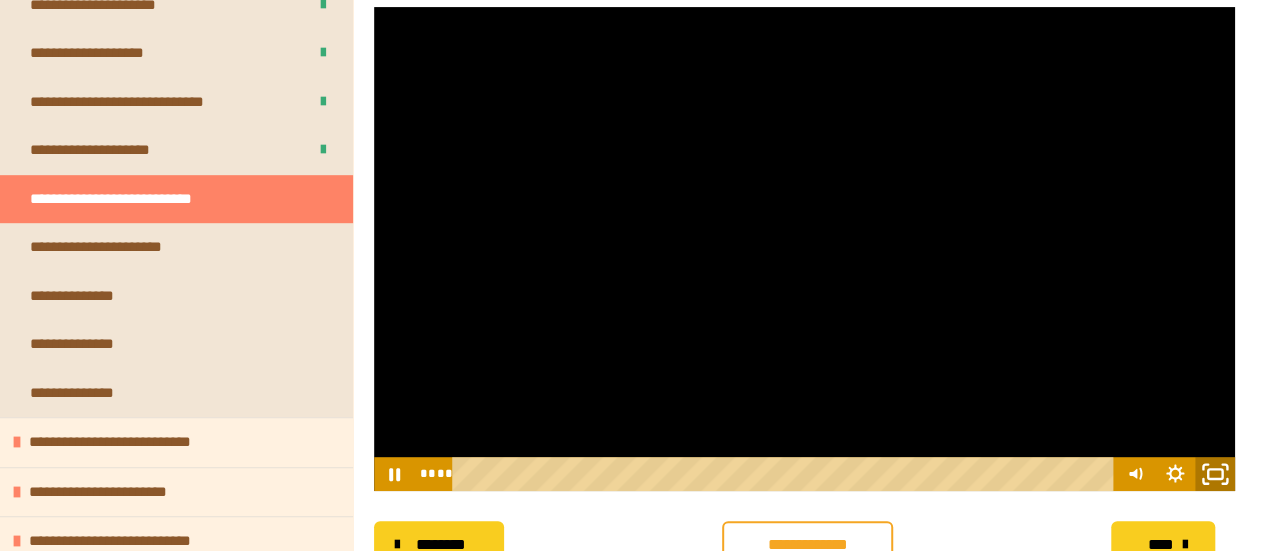 click 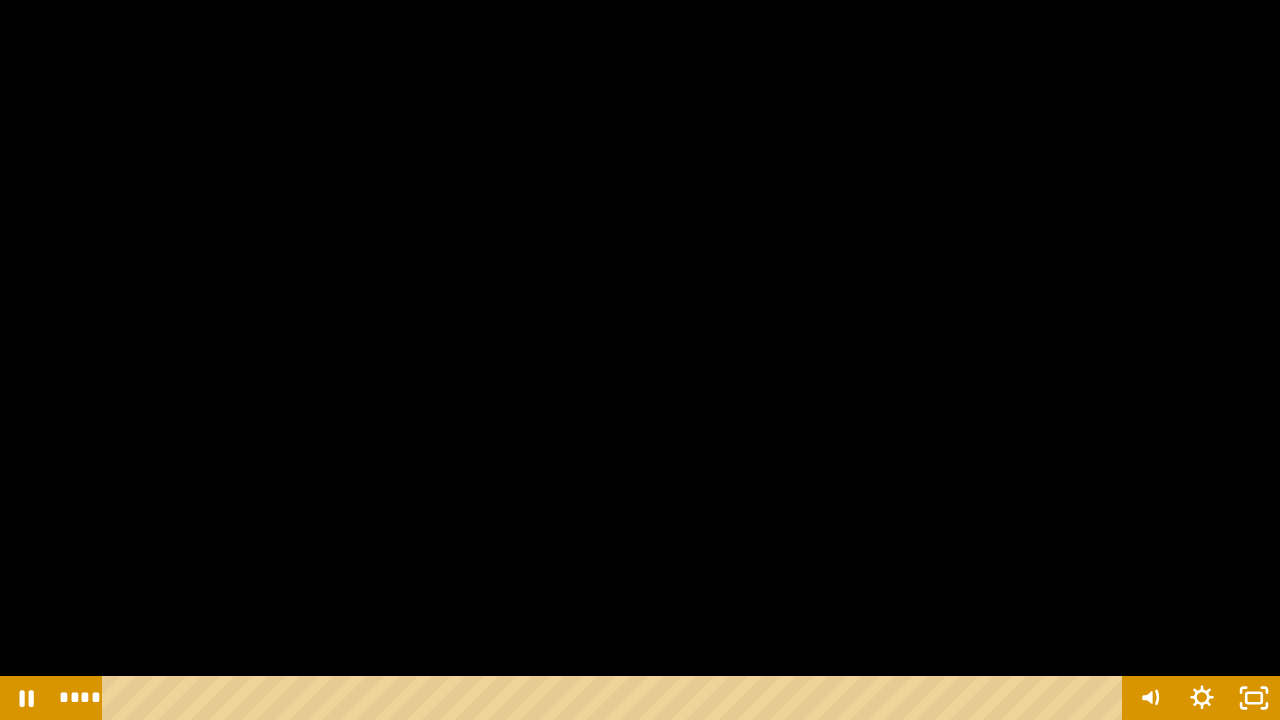 click at bounding box center (640, 360) 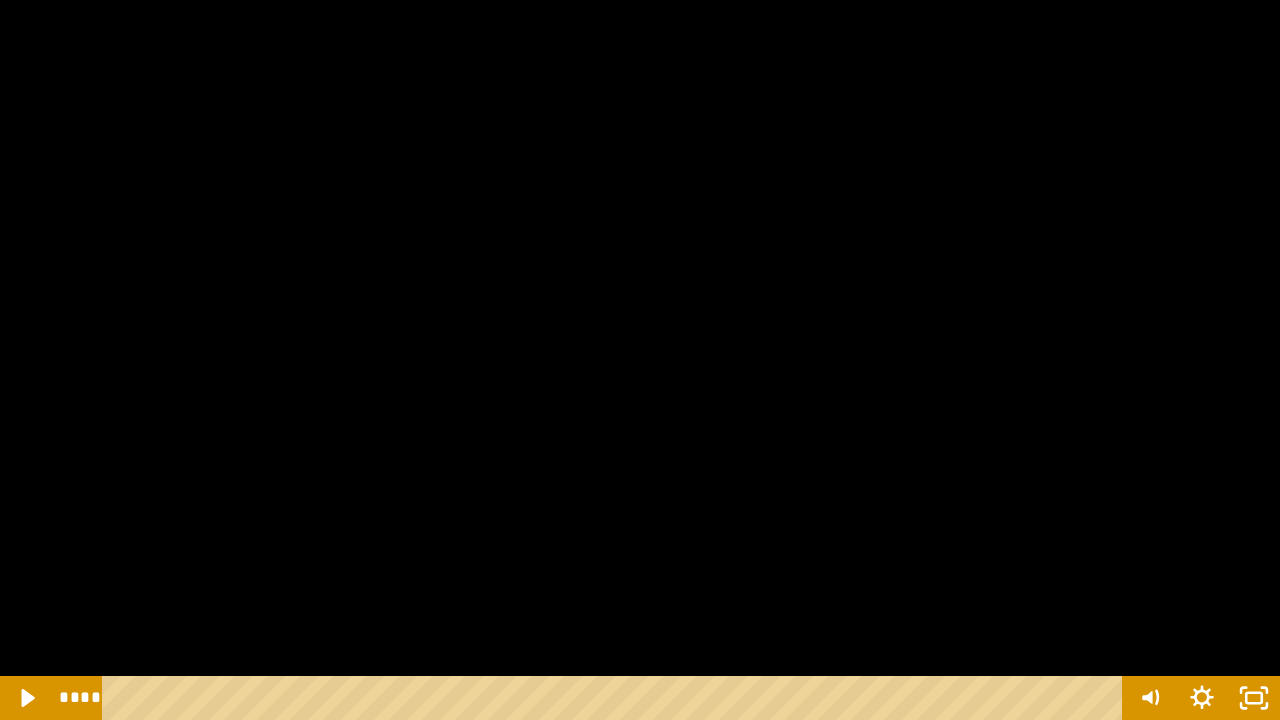click at bounding box center (640, 360) 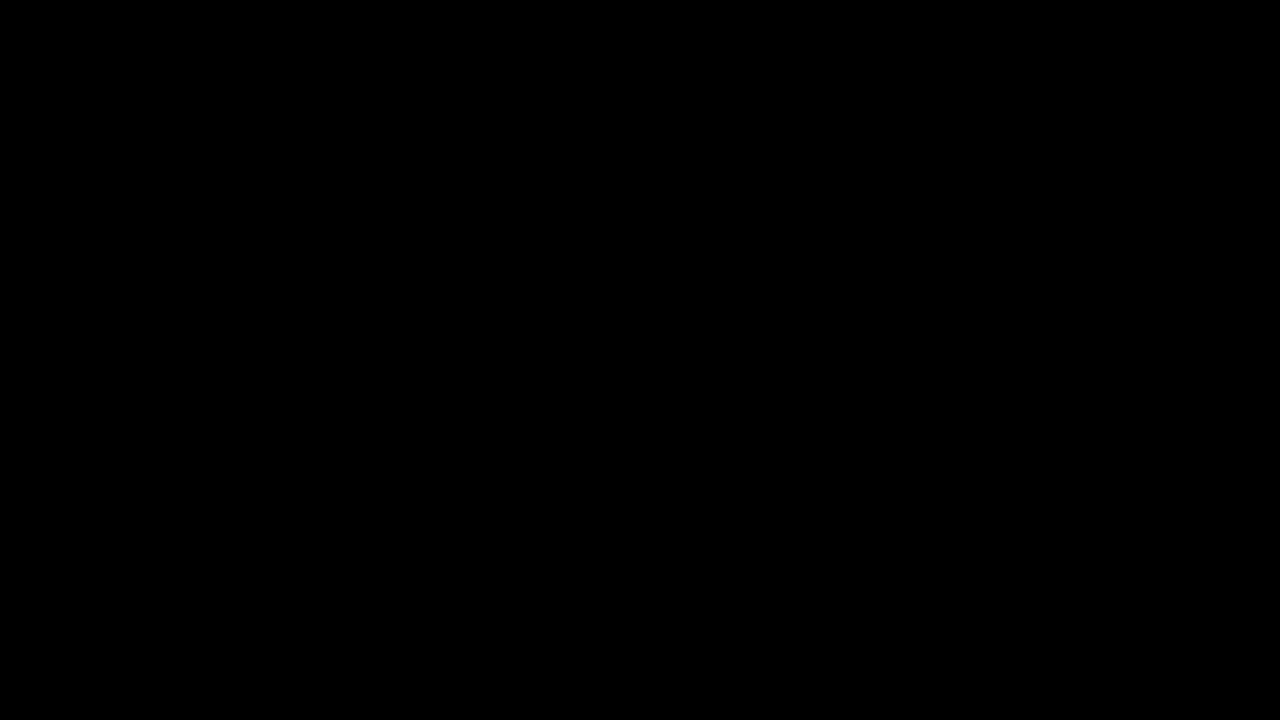 type 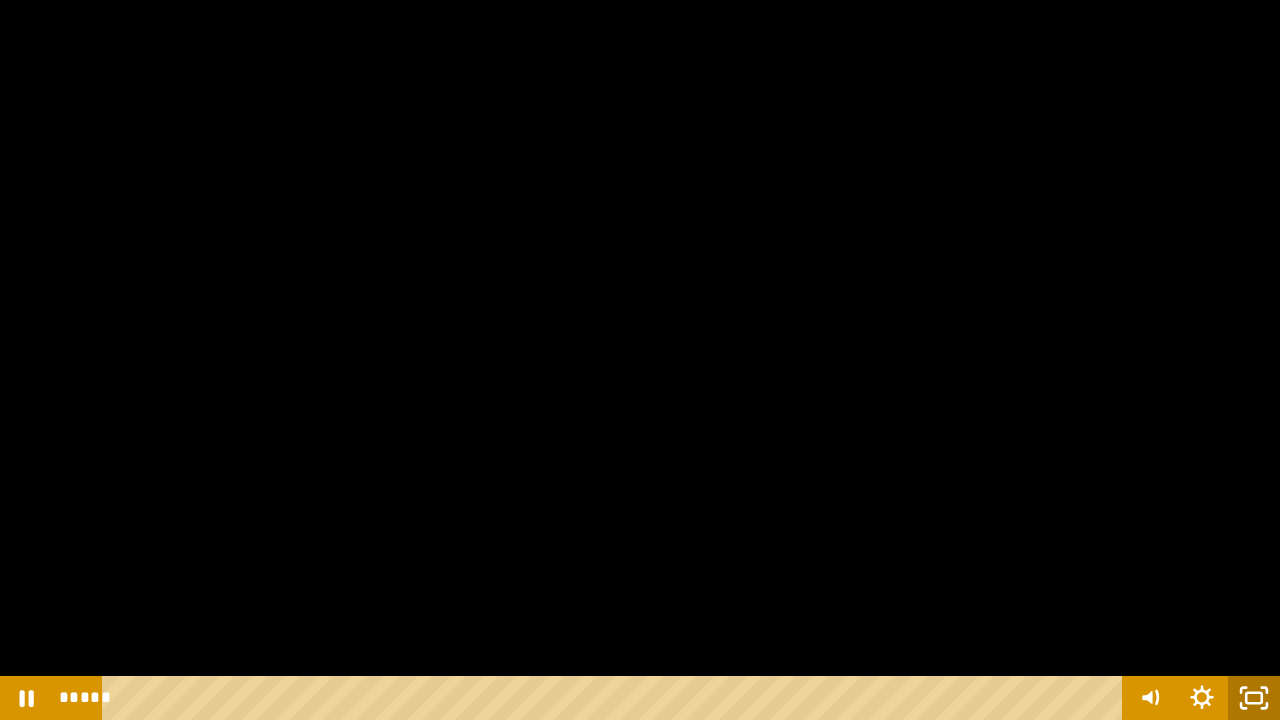 click 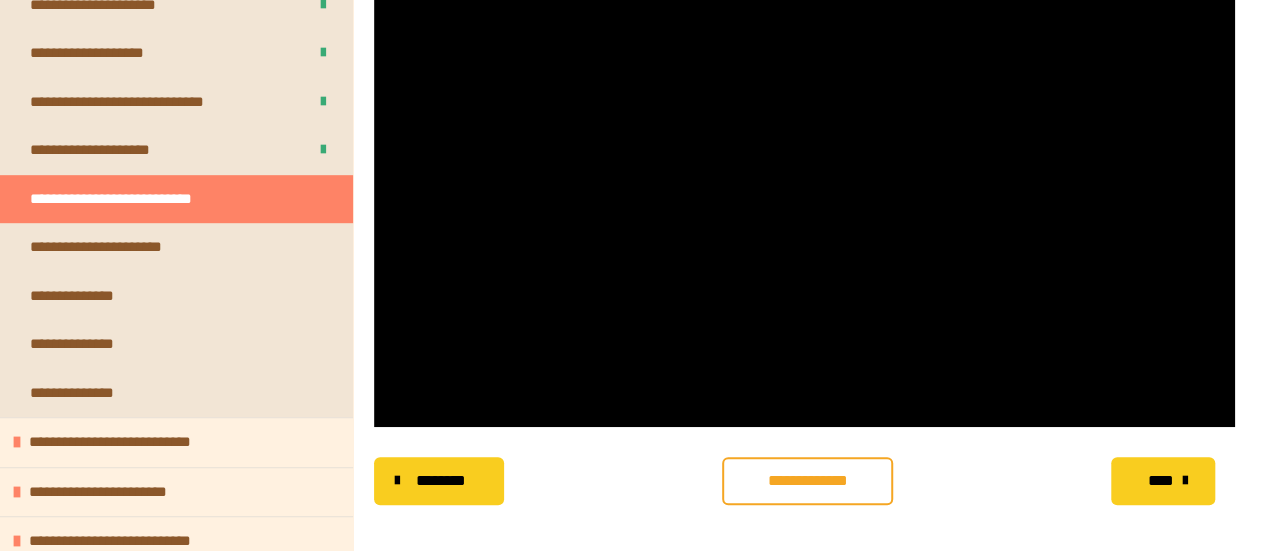 scroll, scrollTop: 397, scrollLeft: 0, axis: vertical 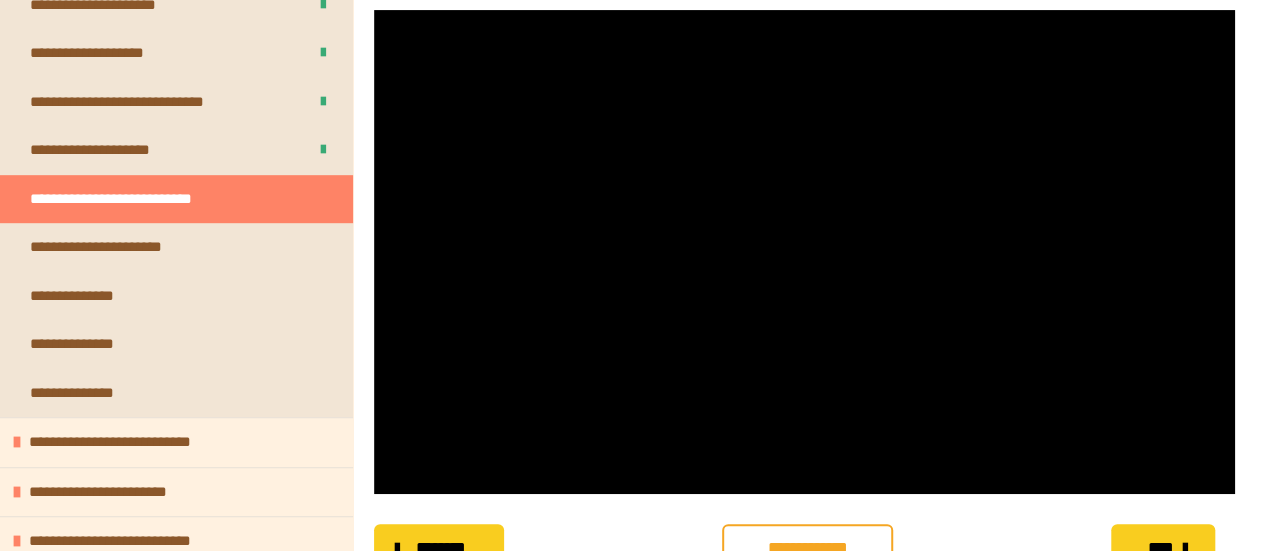 click on "**********" at bounding box center [807, 548] 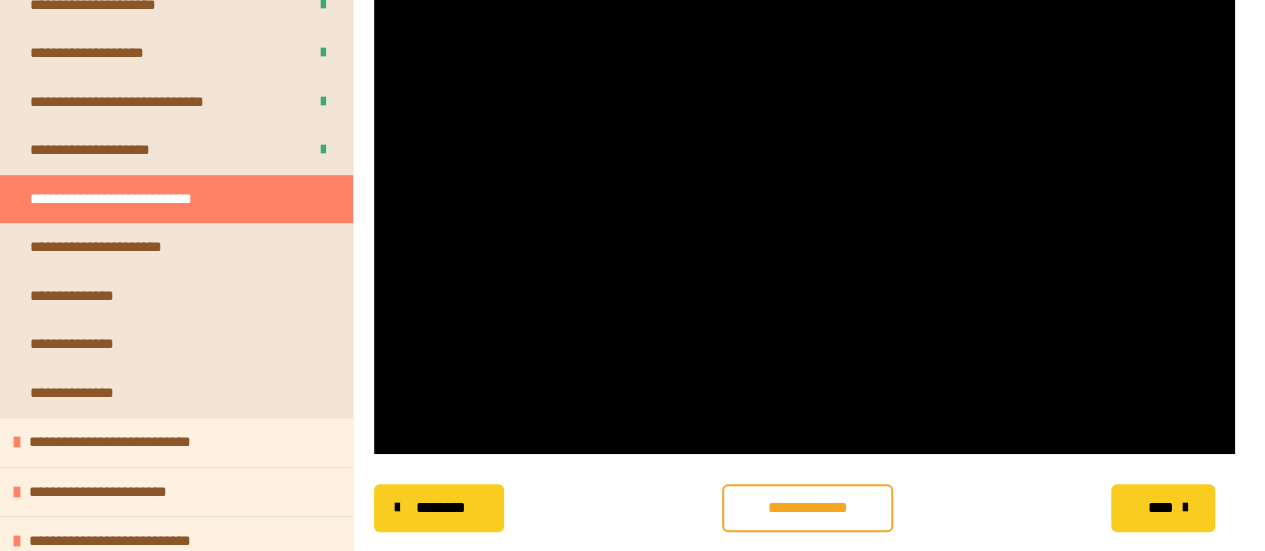 scroll, scrollTop: 397, scrollLeft: 0, axis: vertical 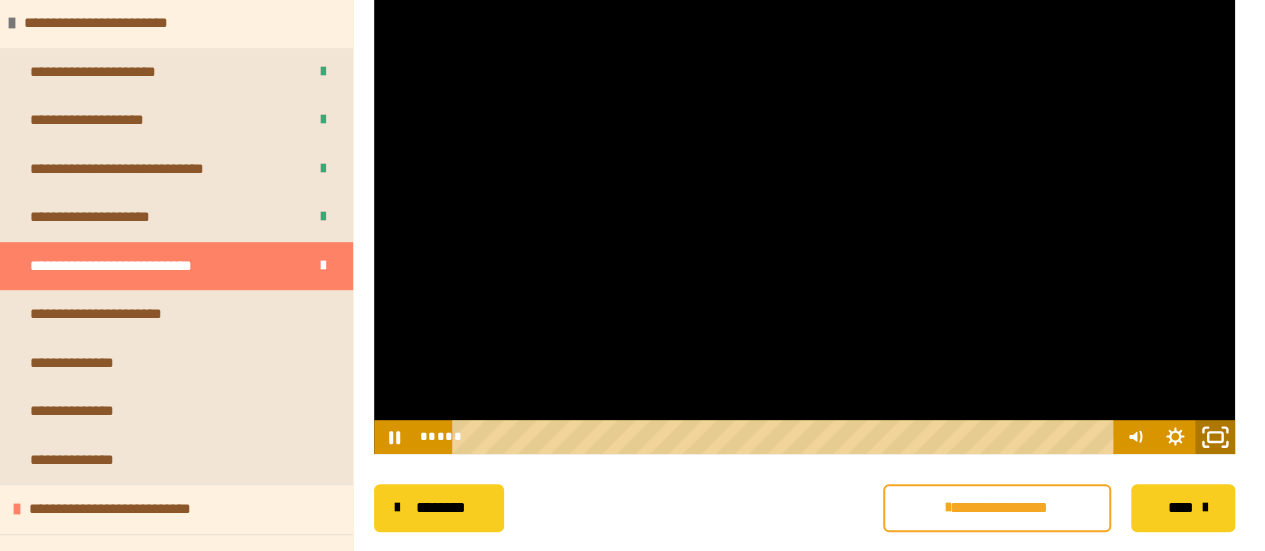 click 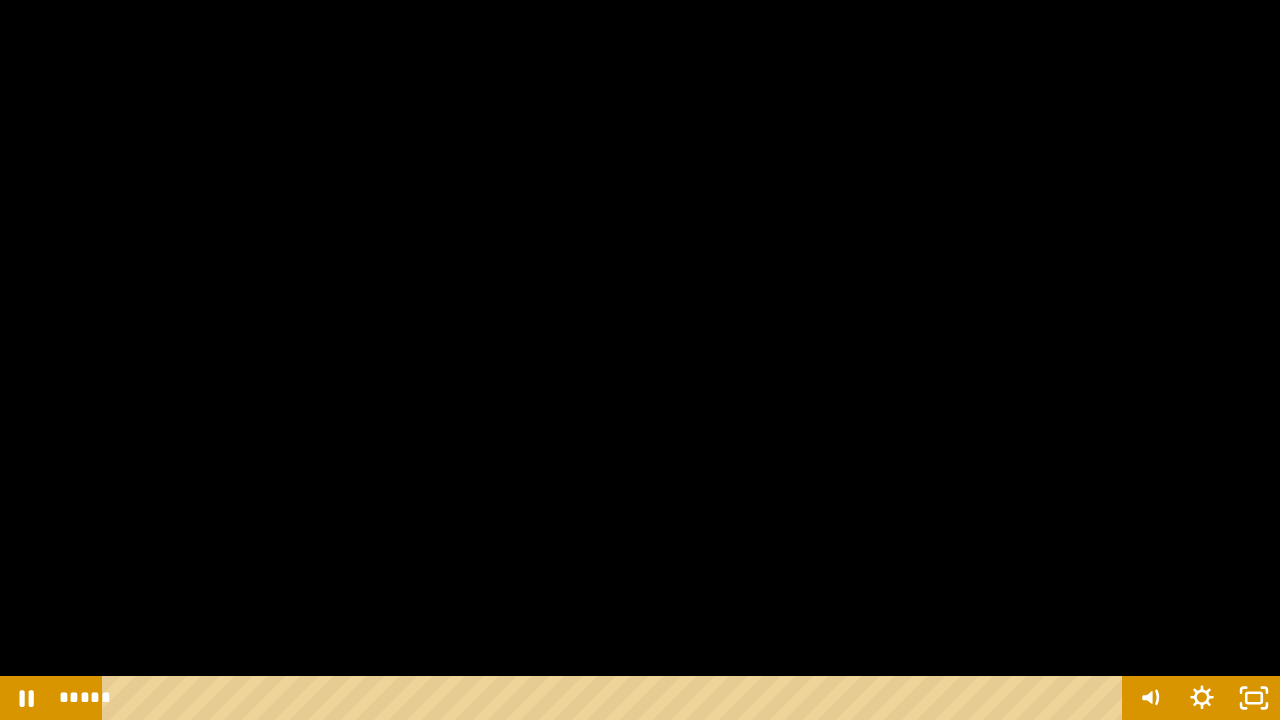 click at bounding box center [640, 360] 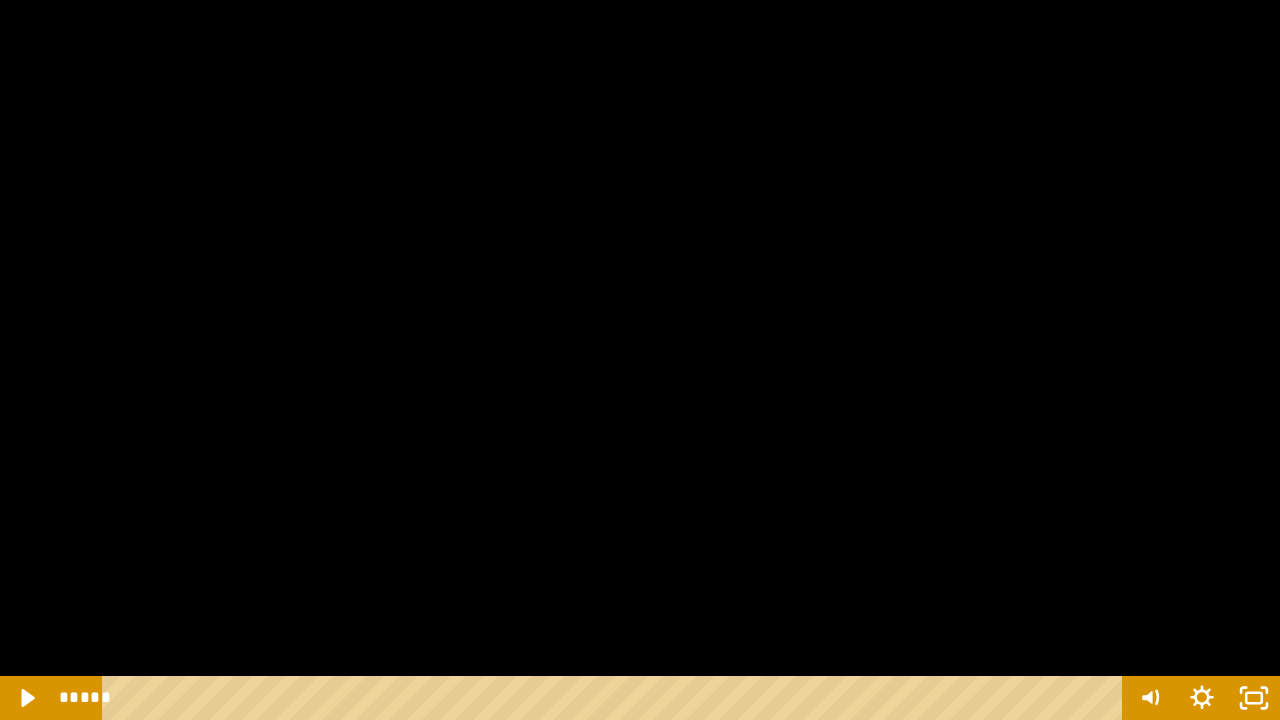 click at bounding box center (640, 360) 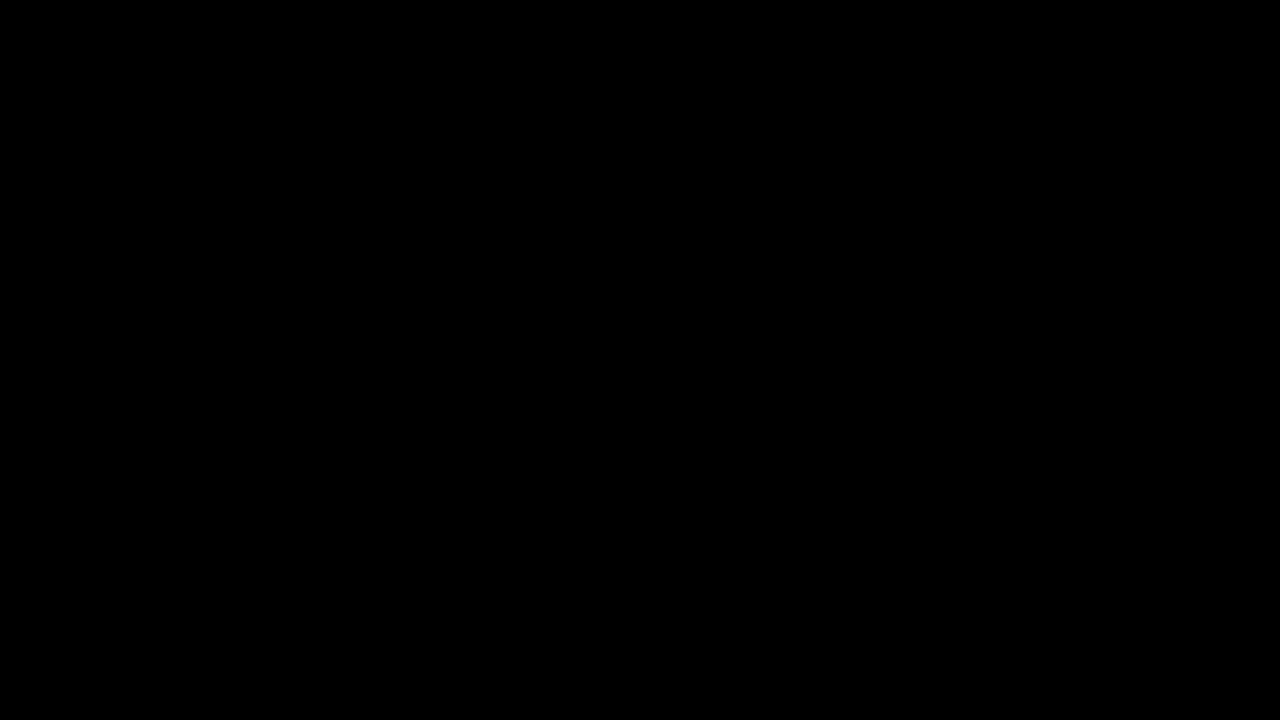 click at bounding box center [0, 0] 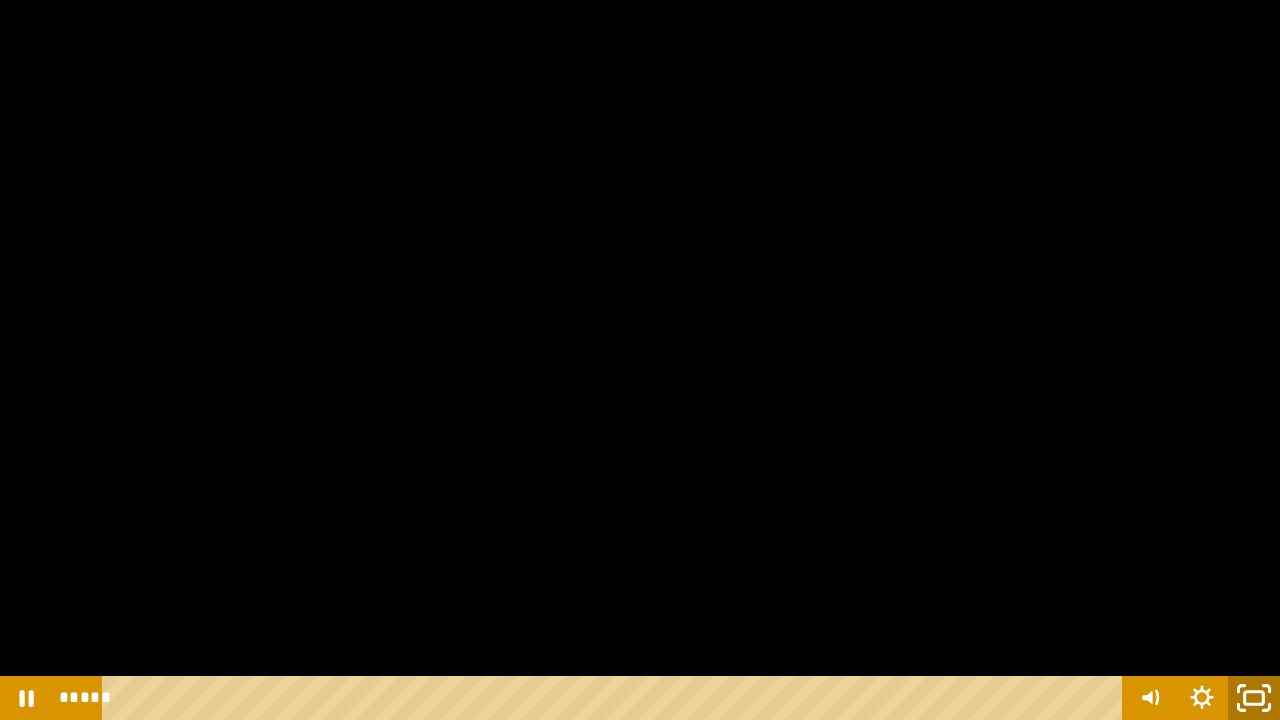 click 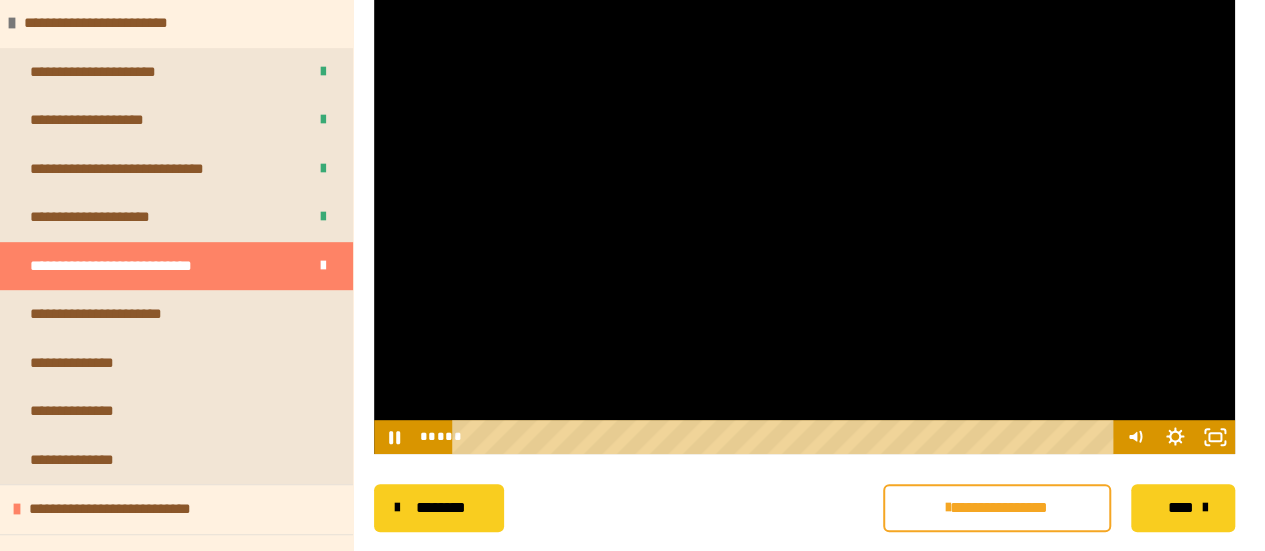 click on "****" at bounding box center (1183, 508) 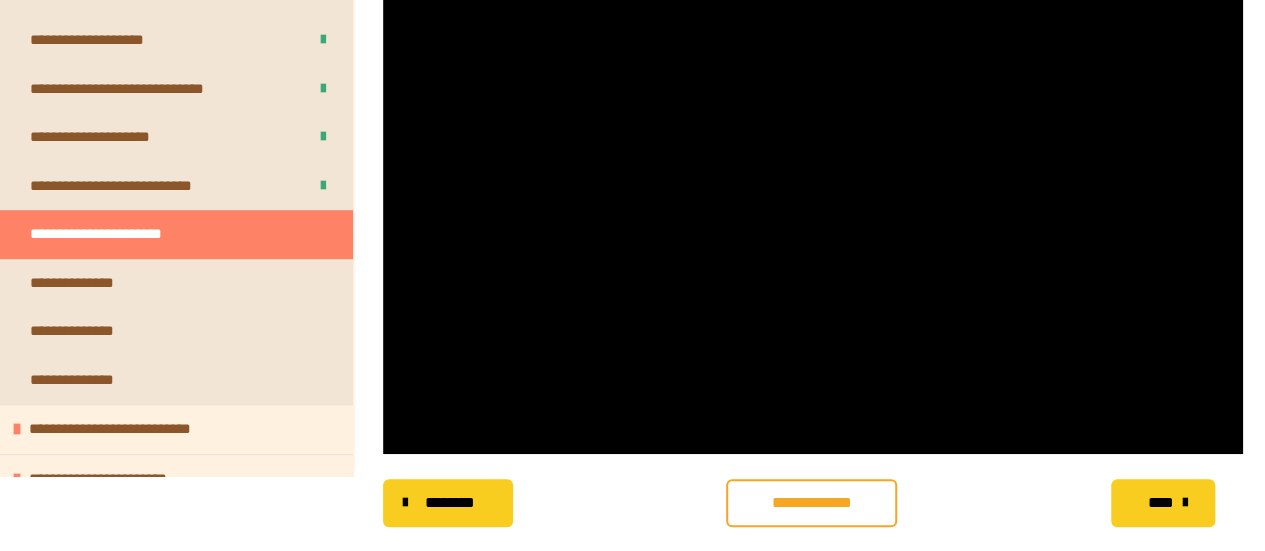 scroll, scrollTop: 0, scrollLeft: 0, axis: both 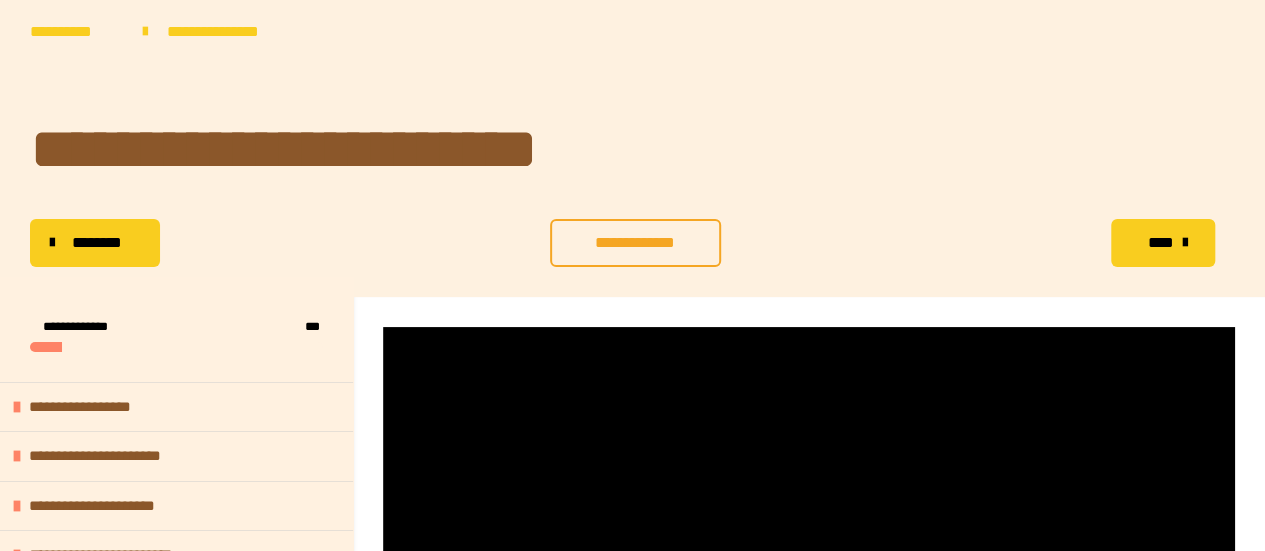 type 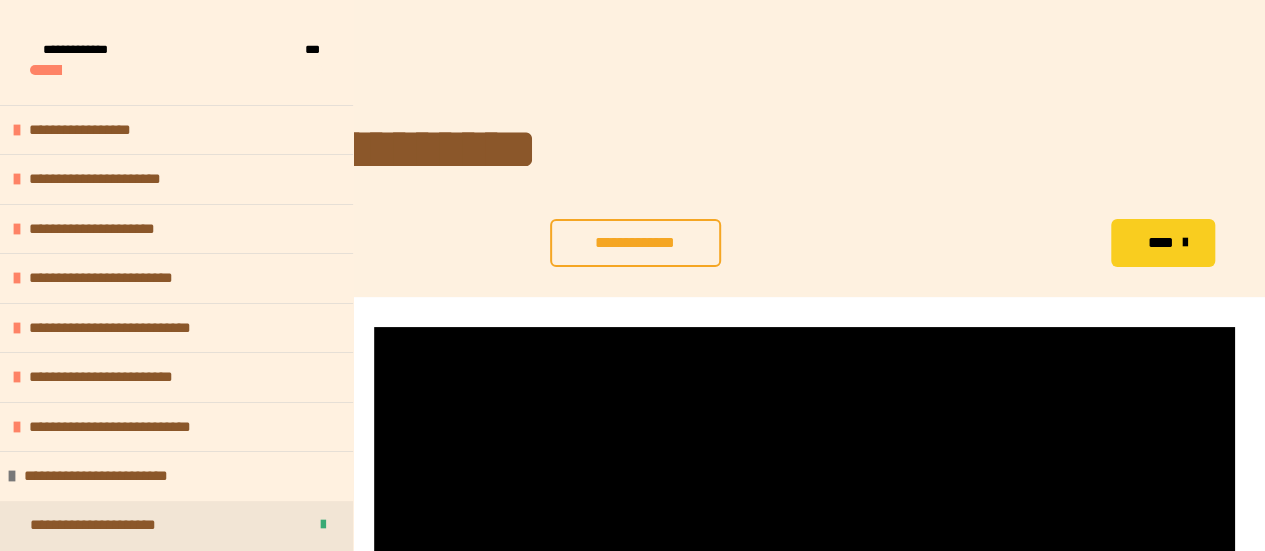 scroll, scrollTop: 397, scrollLeft: 0, axis: vertical 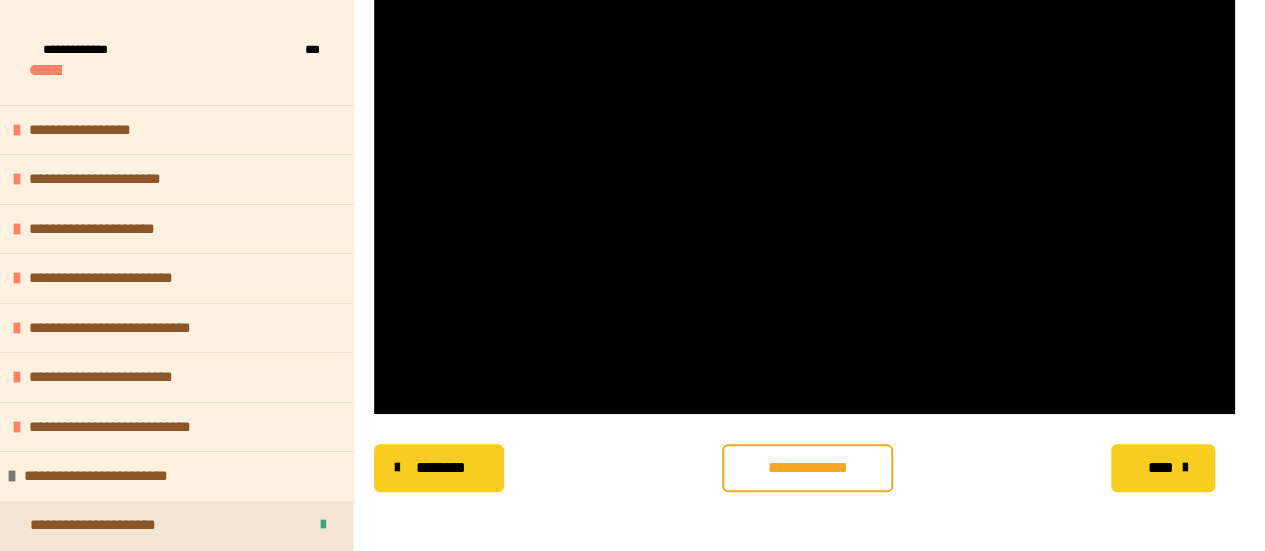 click on "**********" at bounding box center [807, 468] 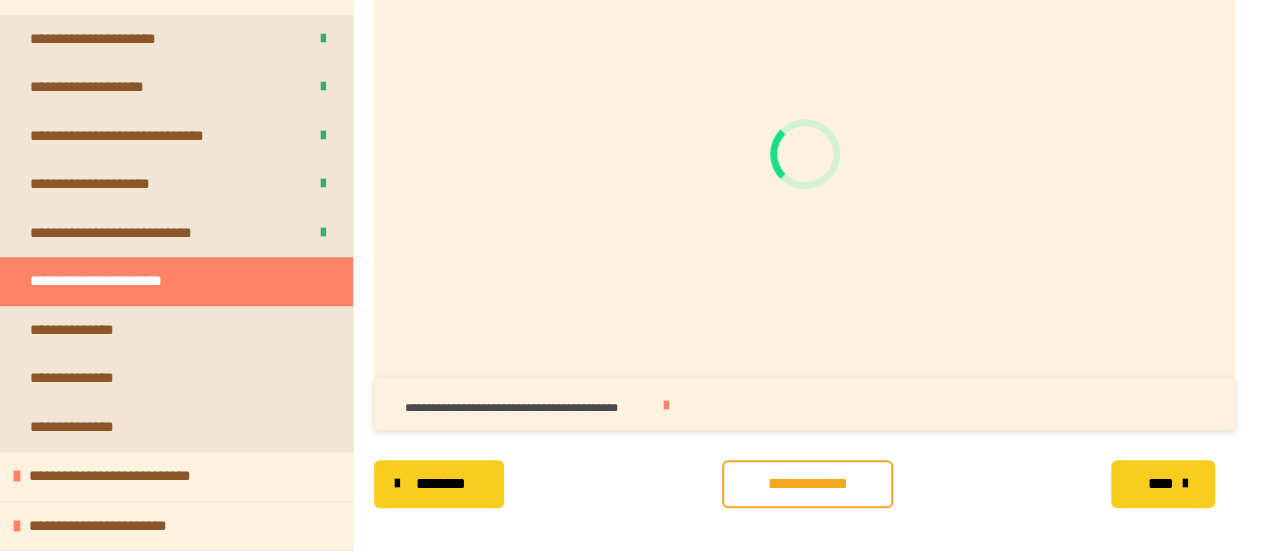 type 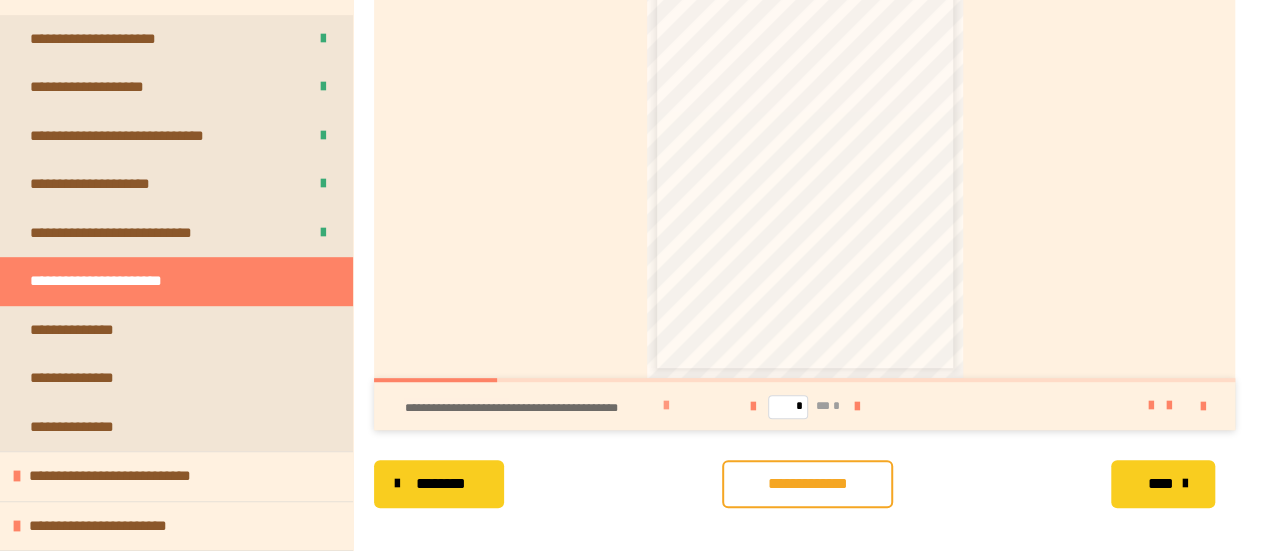 click at bounding box center [666, 406] 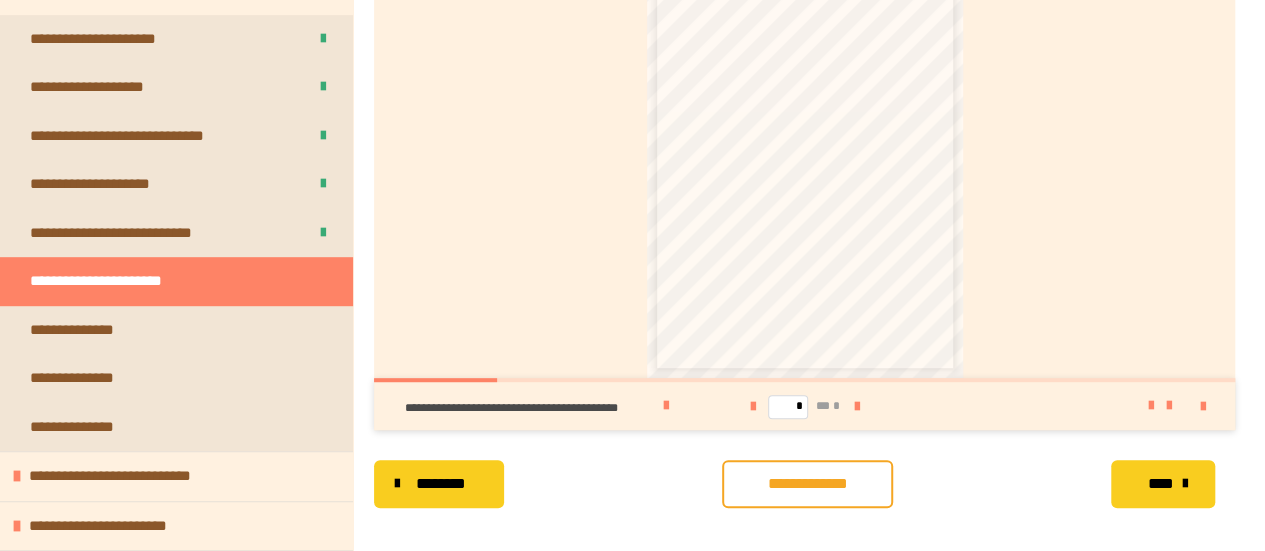 click on "**********" at bounding box center (807, 484) 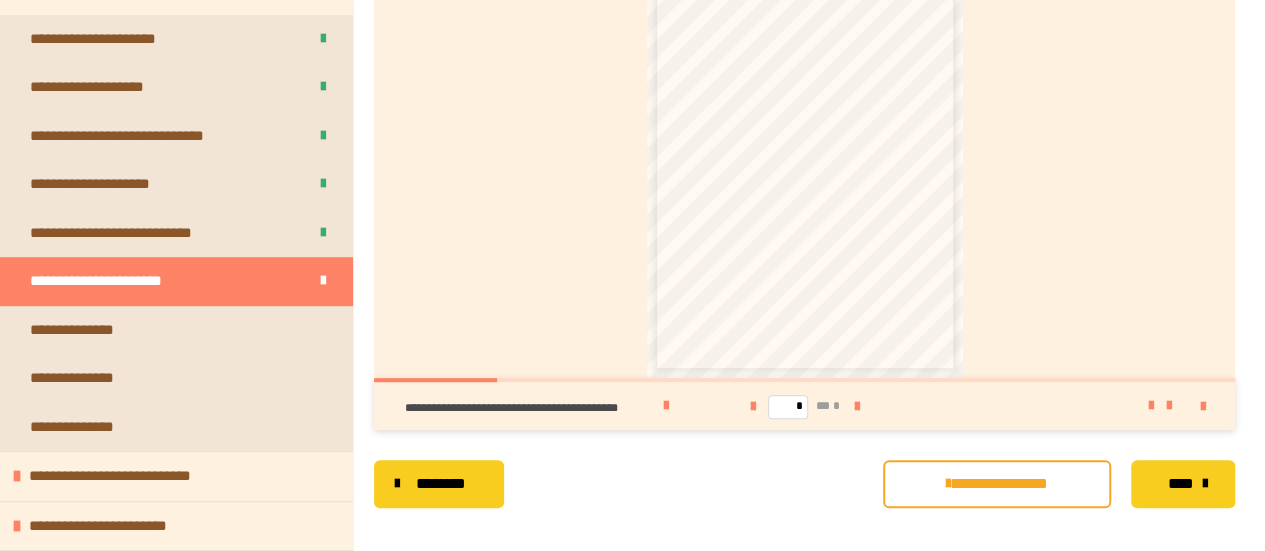 click on "****" at bounding box center [1180, 484] 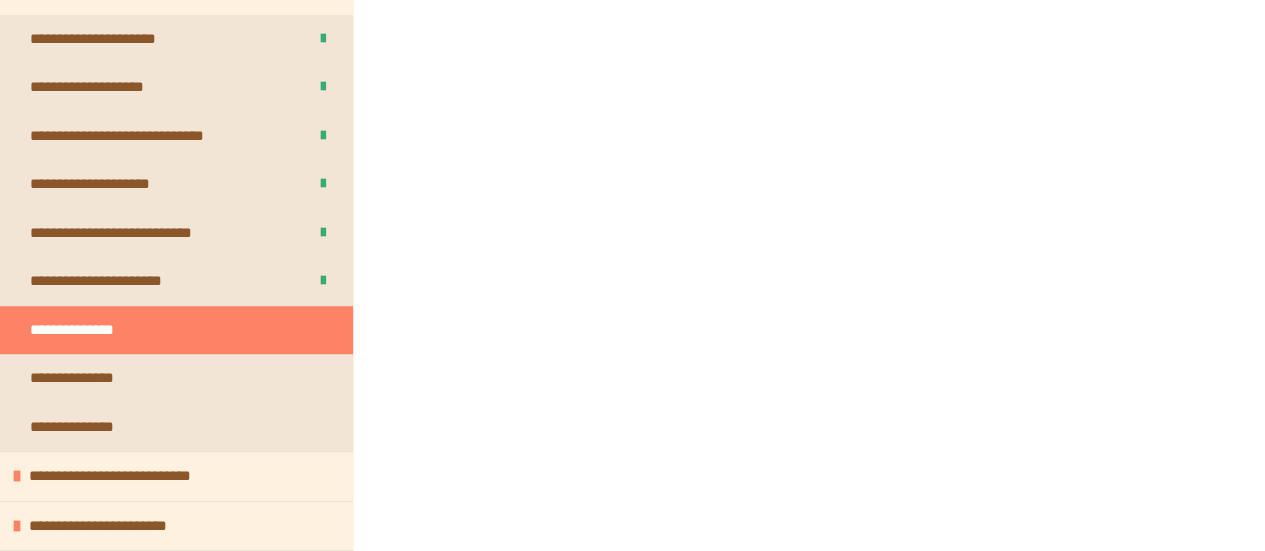 scroll, scrollTop: 437, scrollLeft: 0, axis: vertical 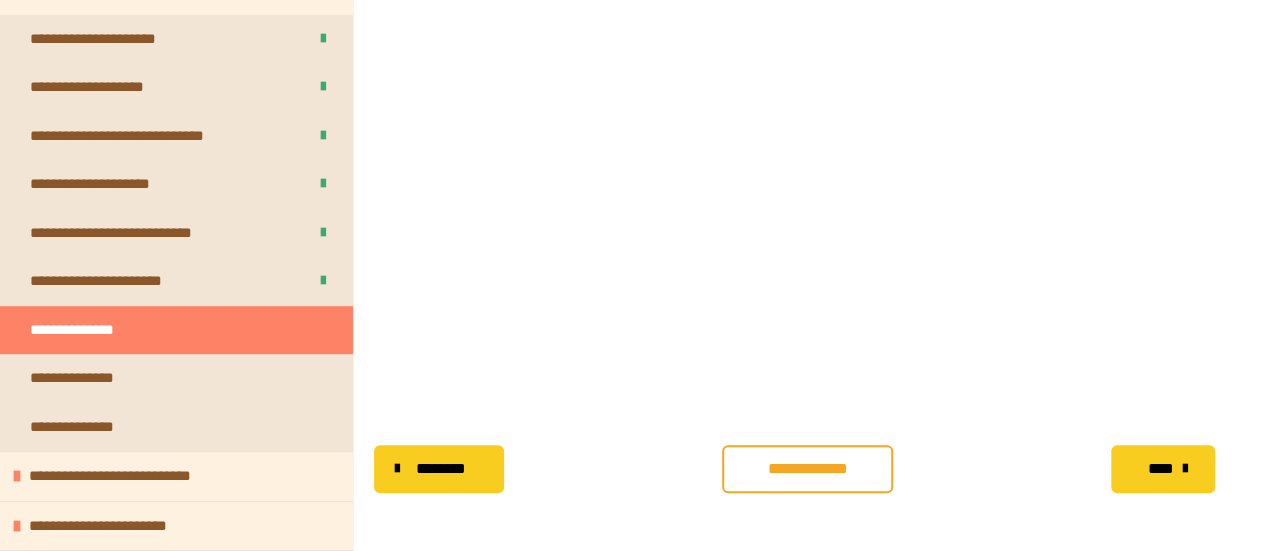 click on "**********" at bounding box center [807, 469] 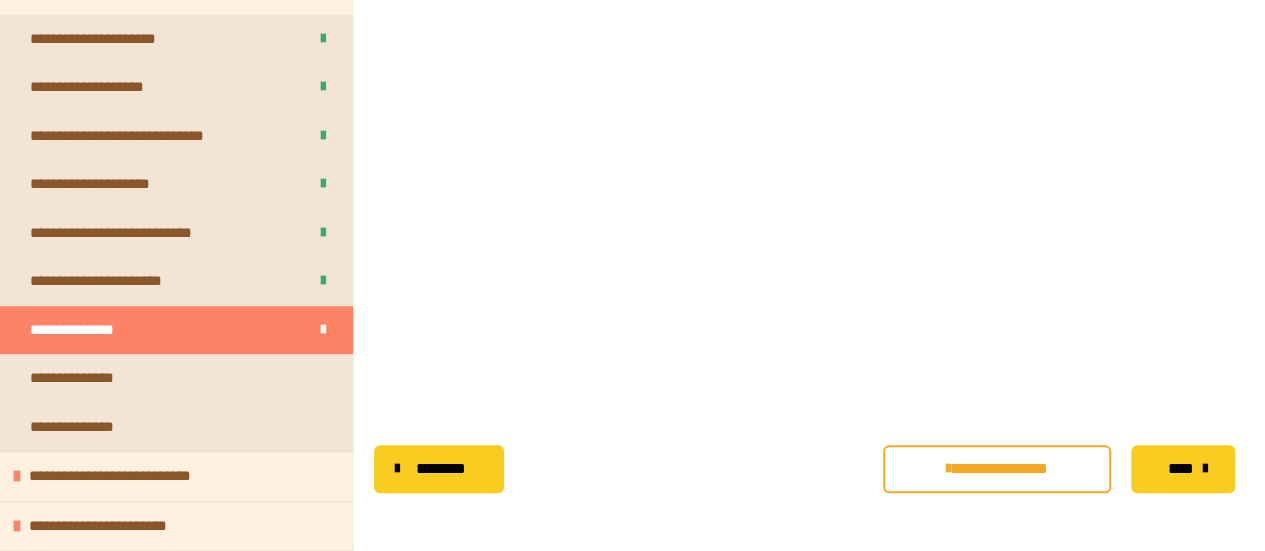 click on "****" at bounding box center [1183, 469] 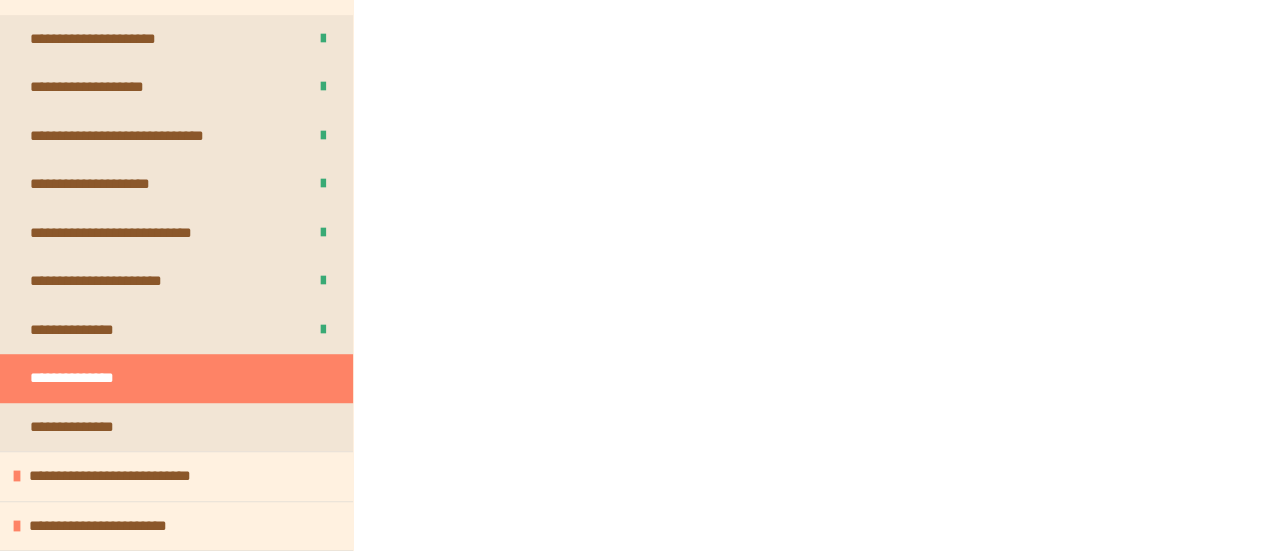 scroll, scrollTop: 480, scrollLeft: 0, axis: vertical 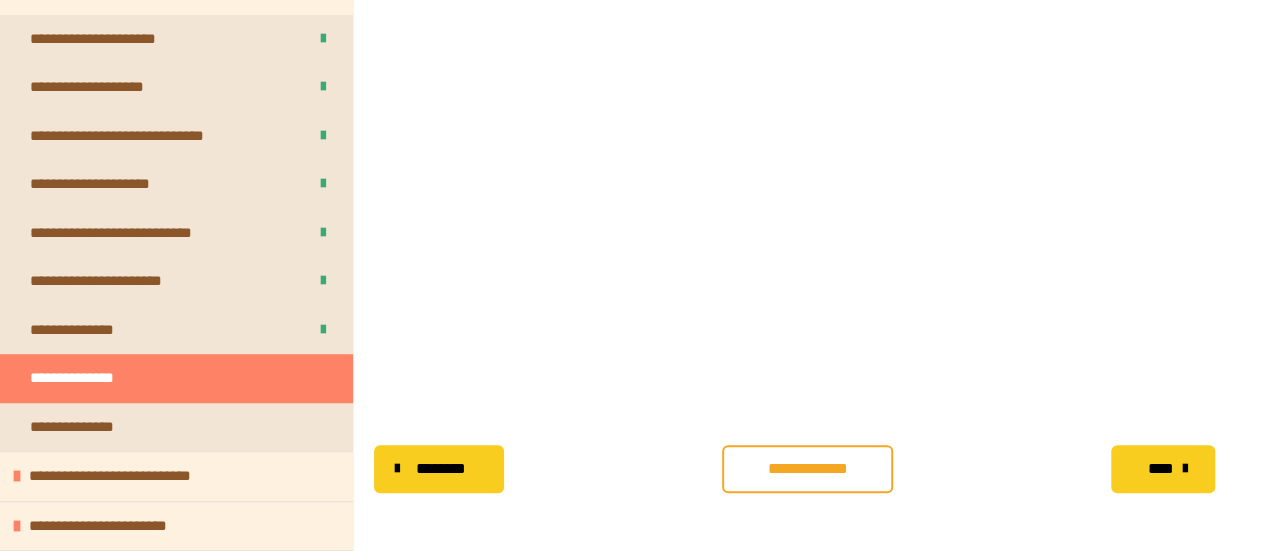 click on "**********" at bounding box center [807, 469] 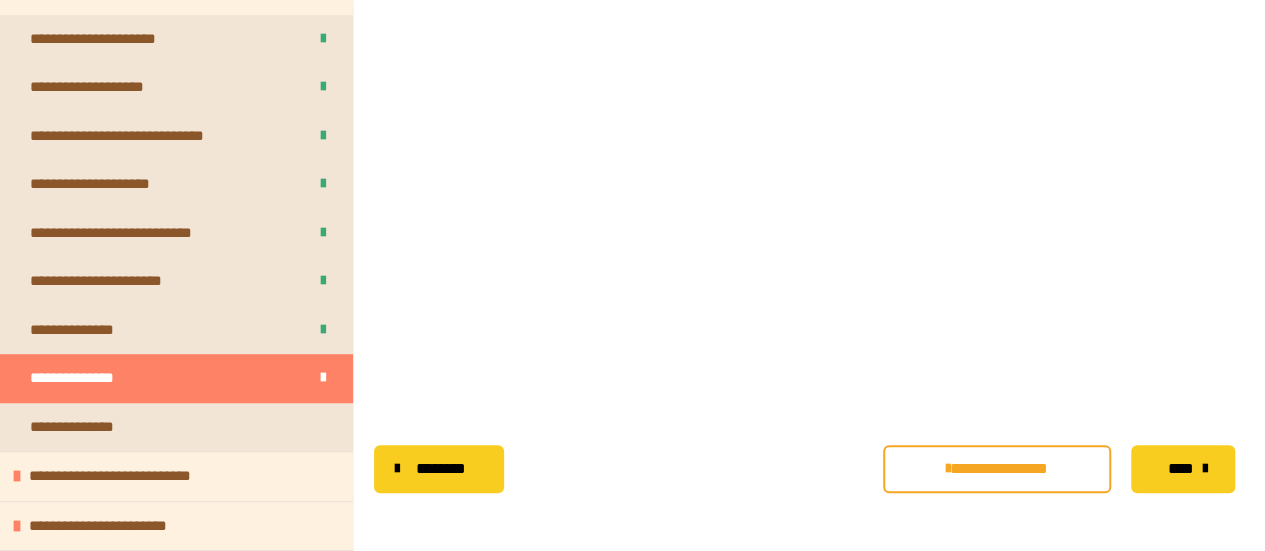 click on "****" at bounding box center (1180, 469) 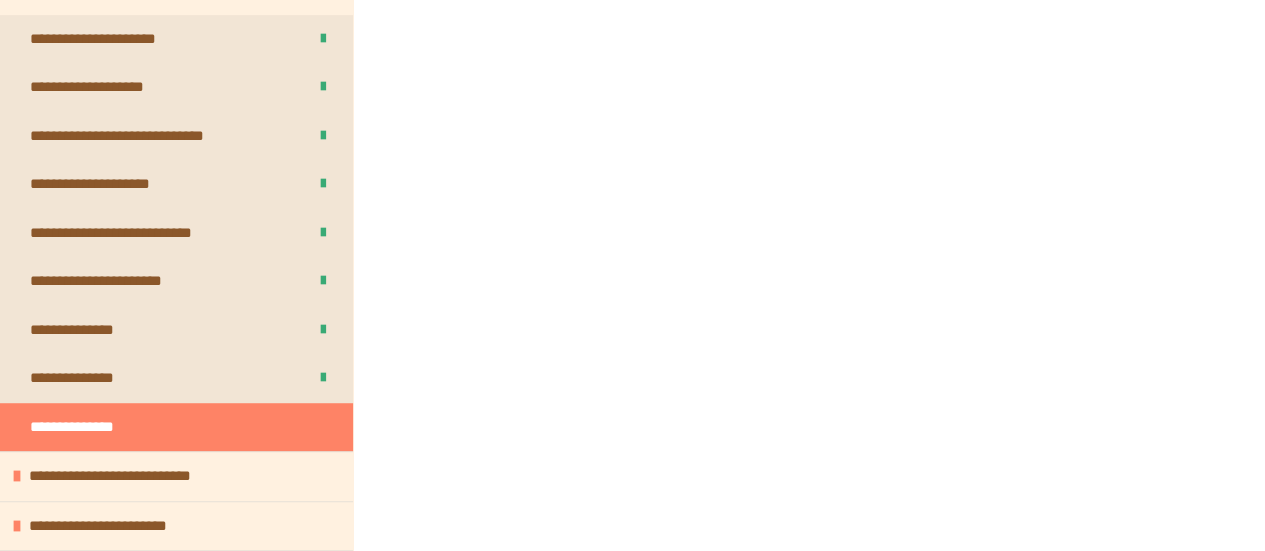 scroll, scrollTop: 343, scrollLeft: 0, axis: vertical 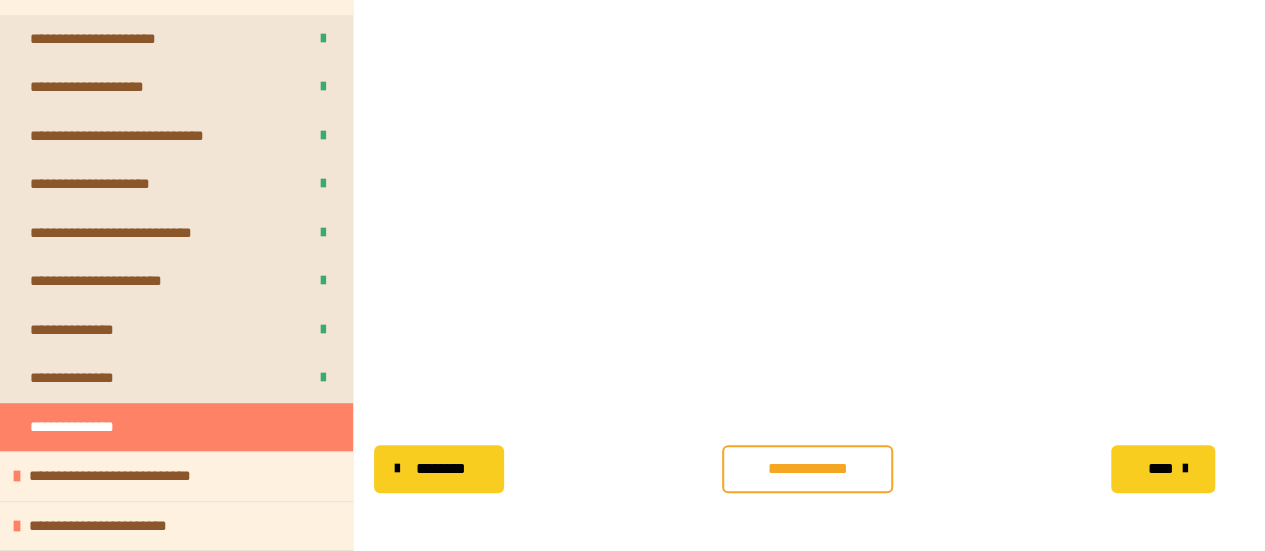 click on "**********" at bounding box center (807, 469) 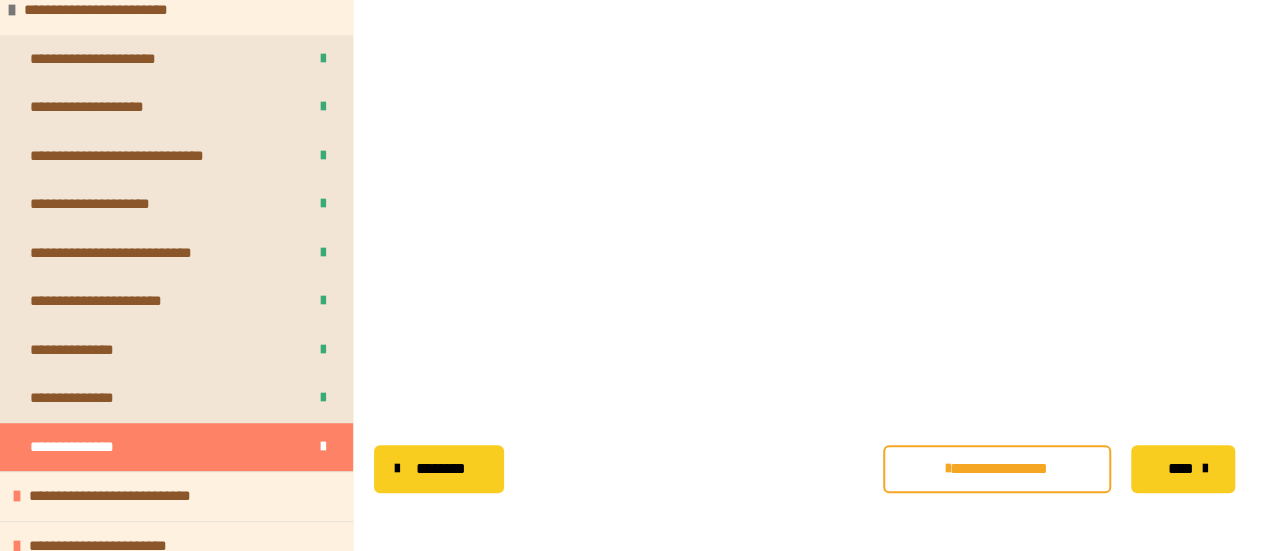 scroll, scrollTop: 446, scrollLeft: 0, axis: vertical 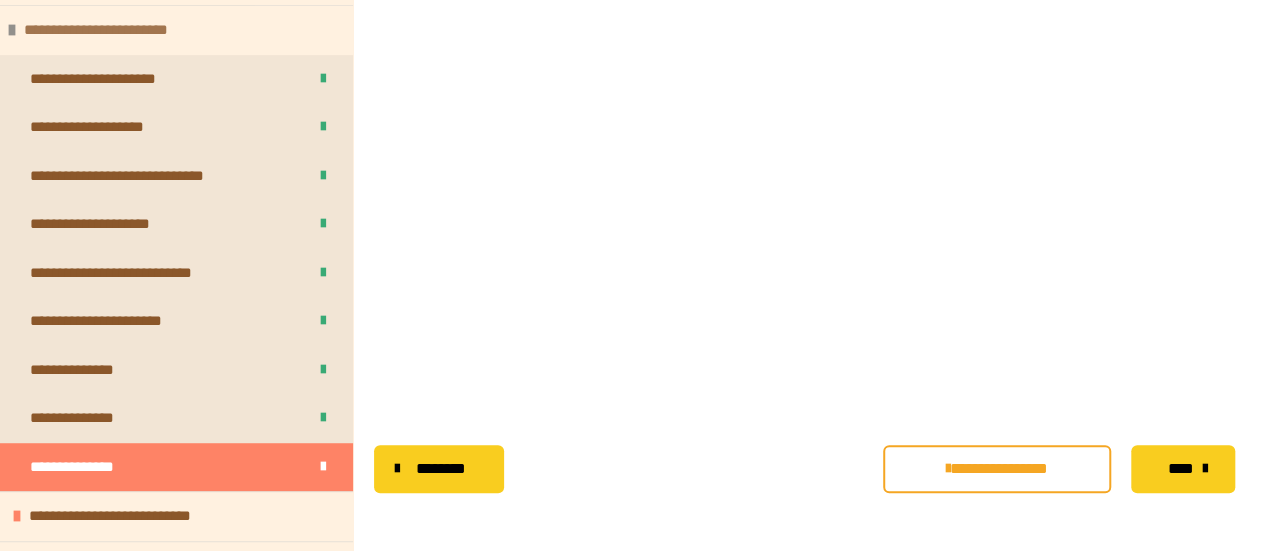 click on "**********" at bounding box center (176, 30) 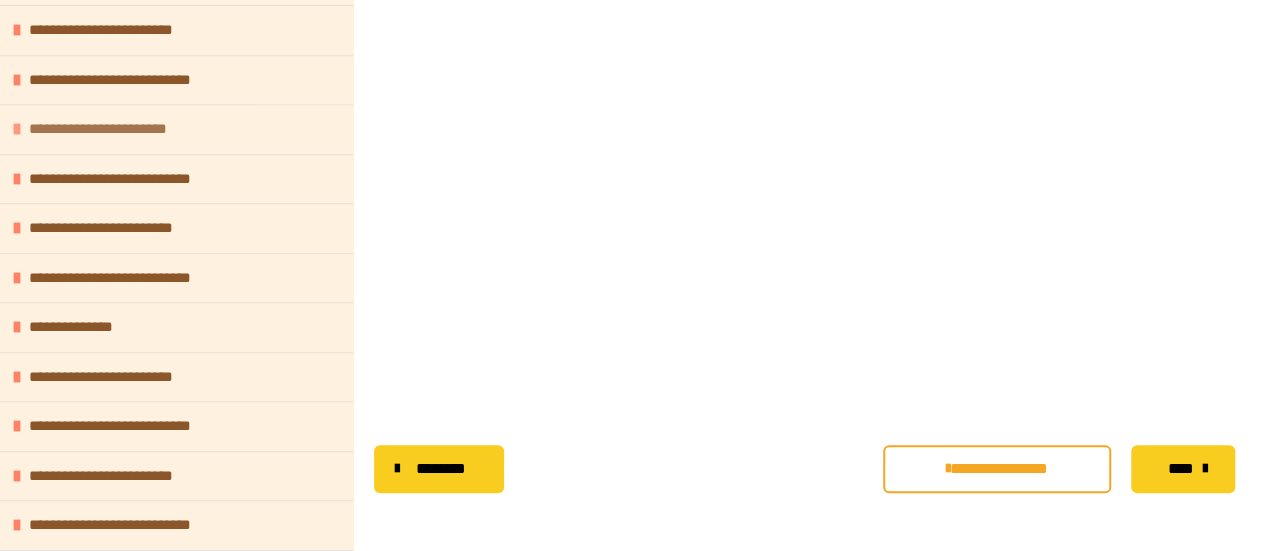 click on "**********" at bounding box center (176, 129) 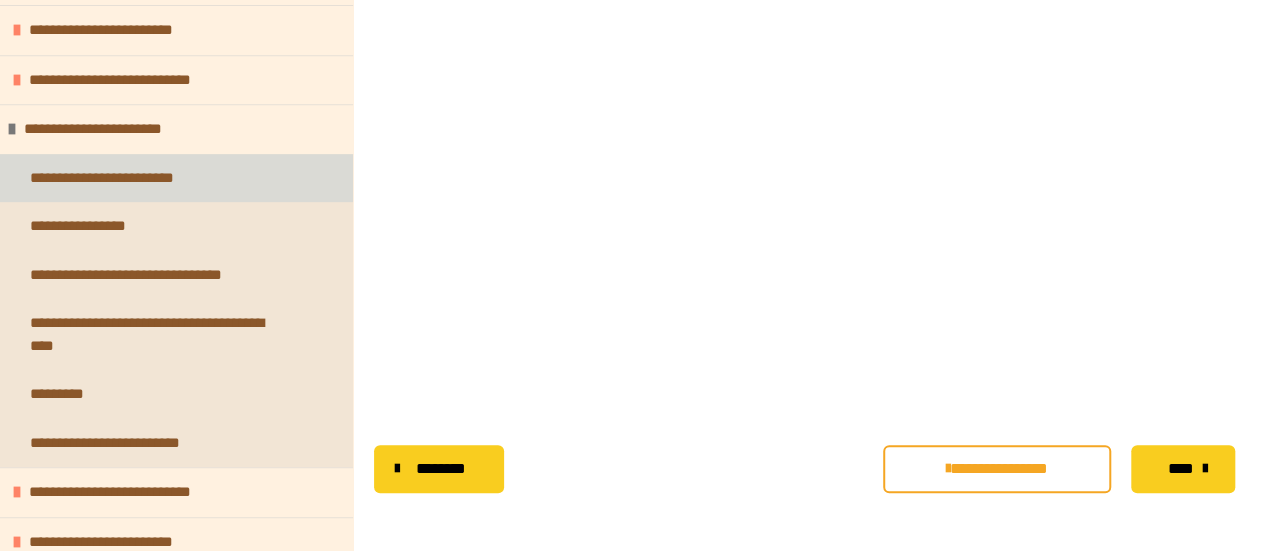 click on "**********" at bounding box center [121, 178] 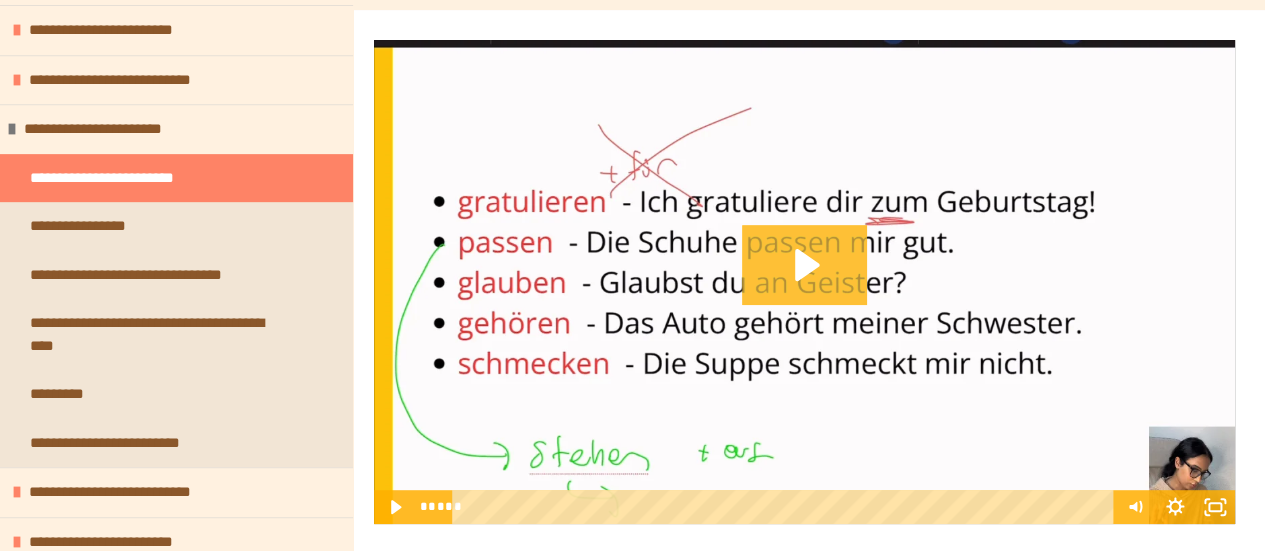 click 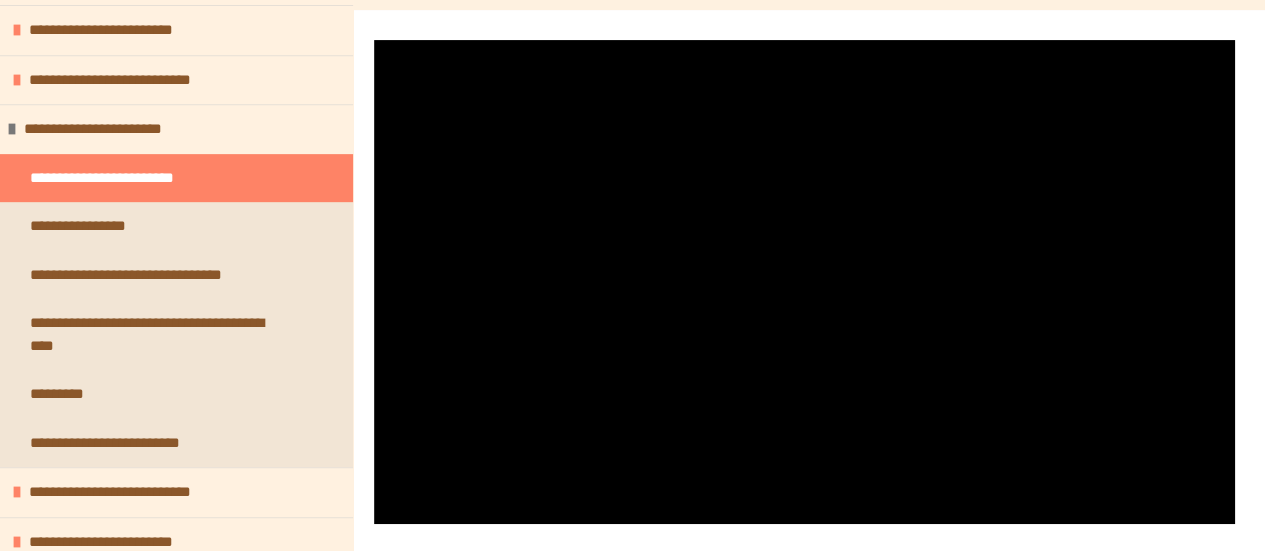 type 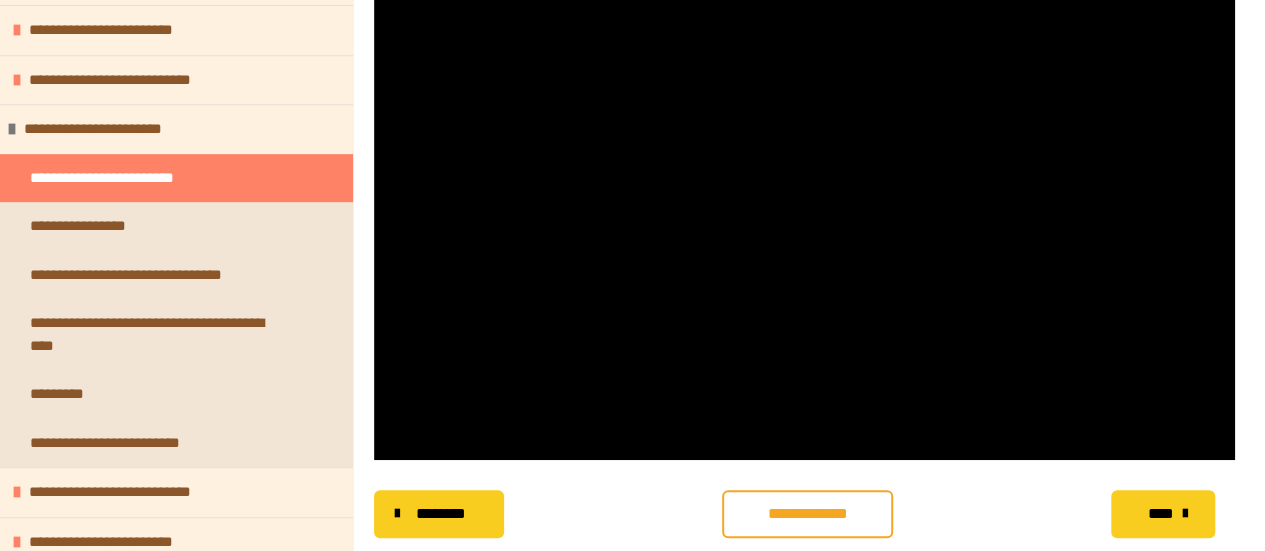 scroll, scrollTop: 397, scrollLeft: 0, axis: vertical 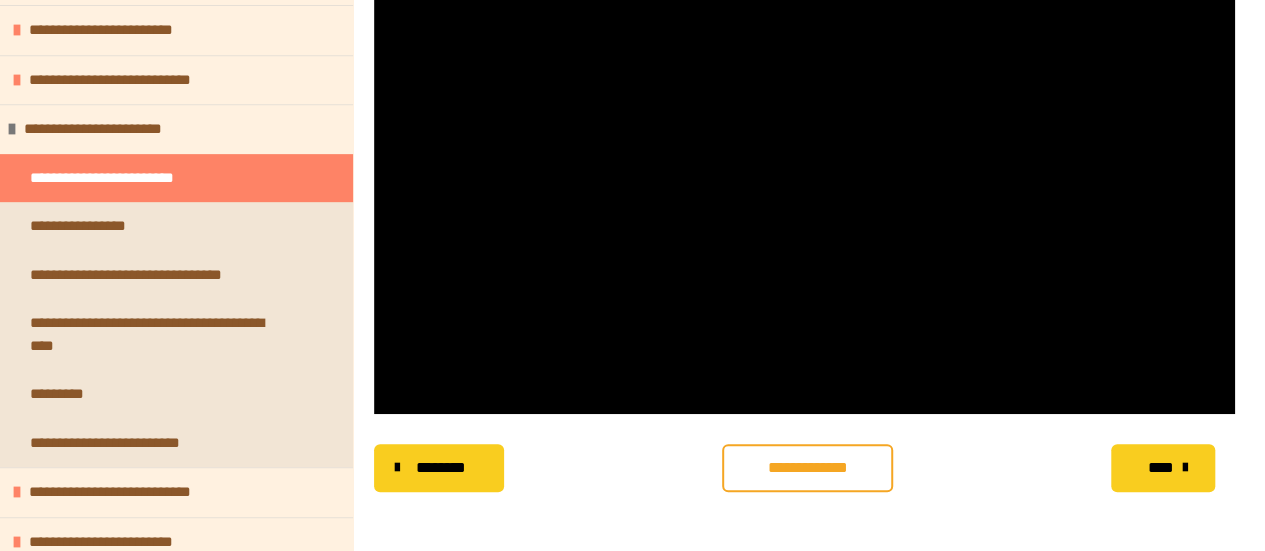 click on "**********" at bounding box center (807, 468) 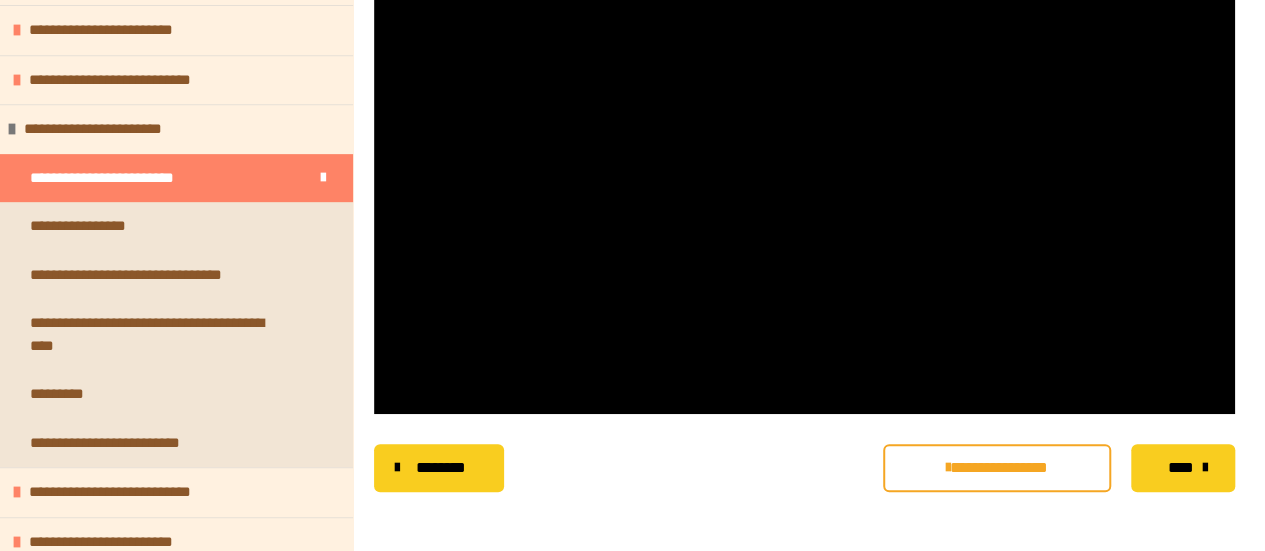 scroll, scrollTop: 0, scrollLeft: 0, axis: both 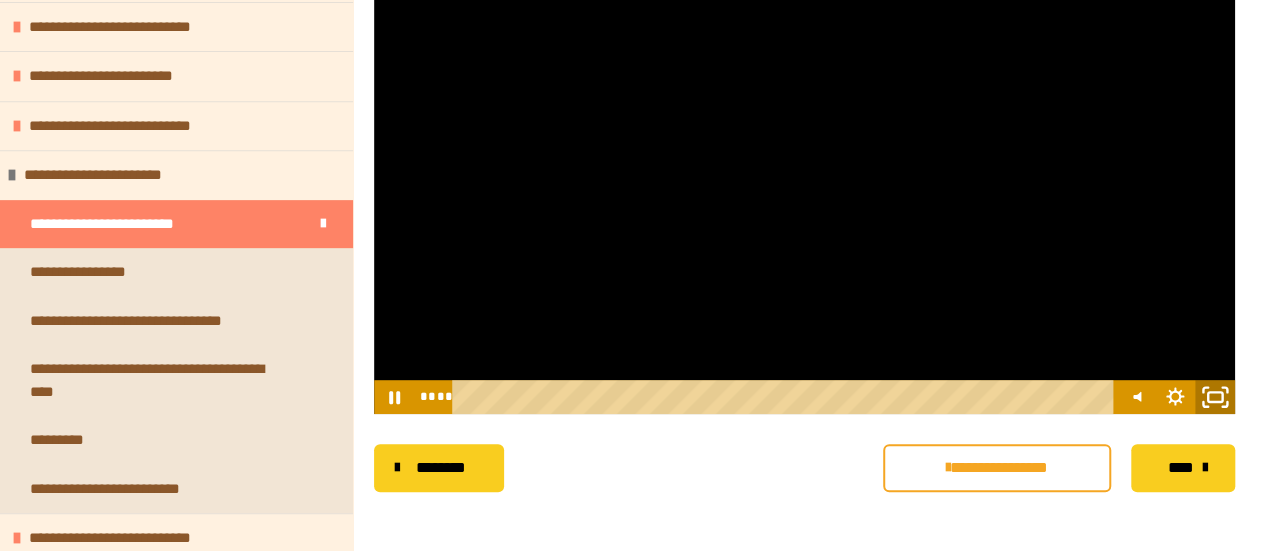 click 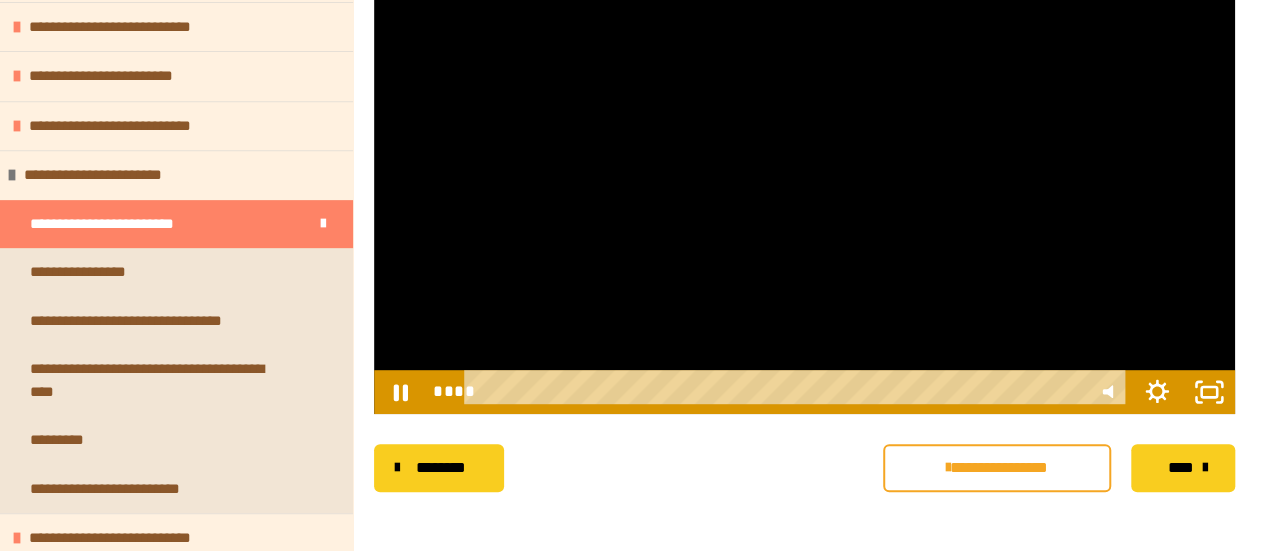 scroll, scrollTop: 357, scrollLeft: 0, axis: vertical 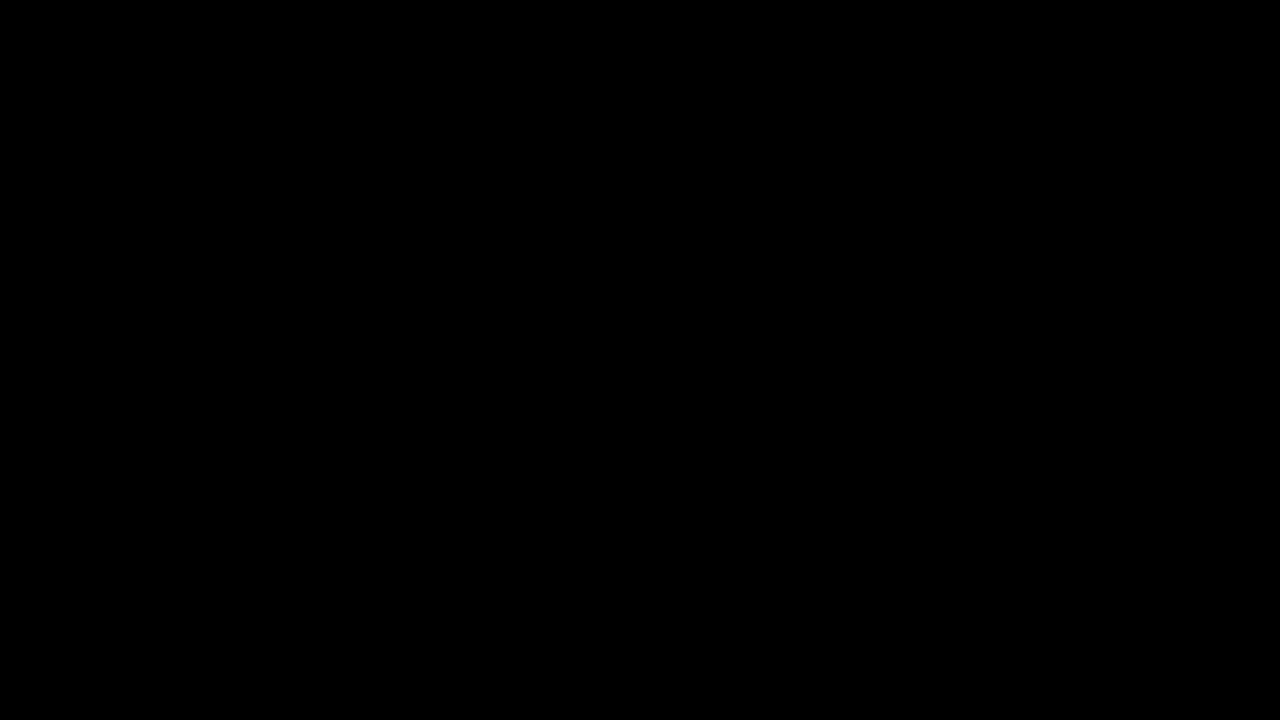 type 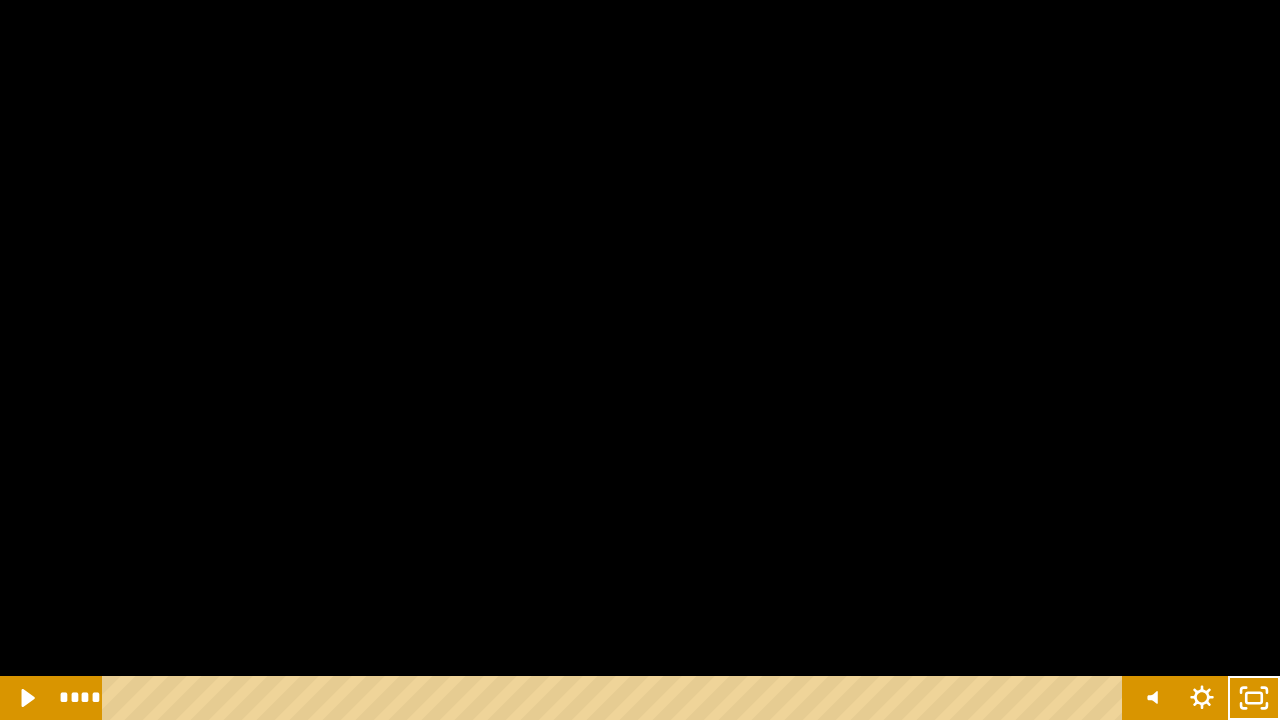 click at bounding box center [1254, 698] 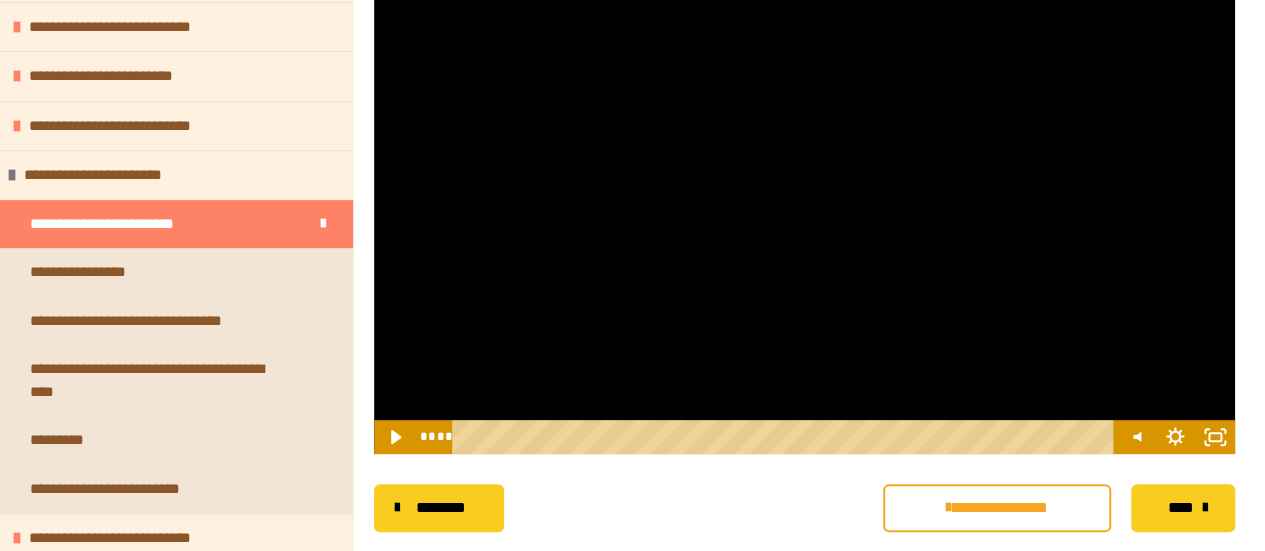 click at bounding box center [804, 212] 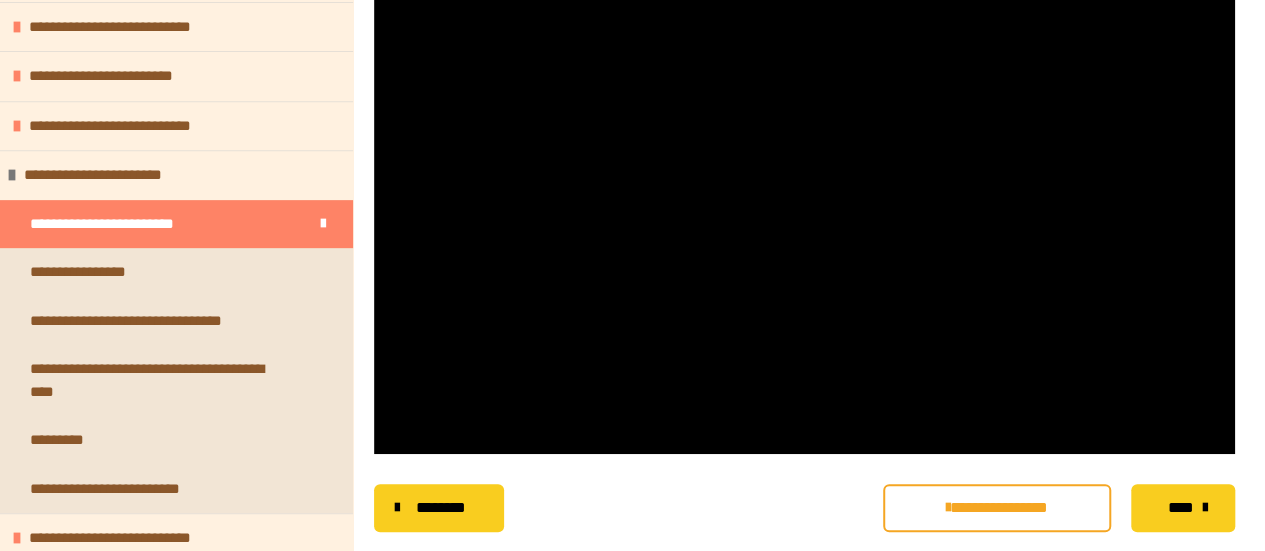 scroll, scrollTop: 397, scrollLeft: 0, axis: vertical 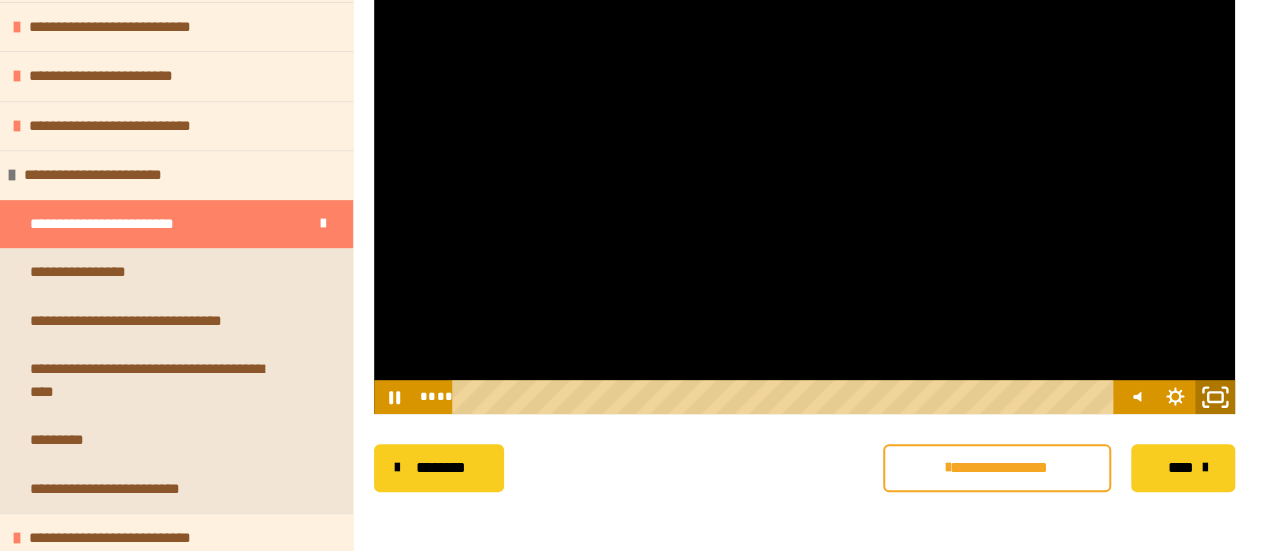 click 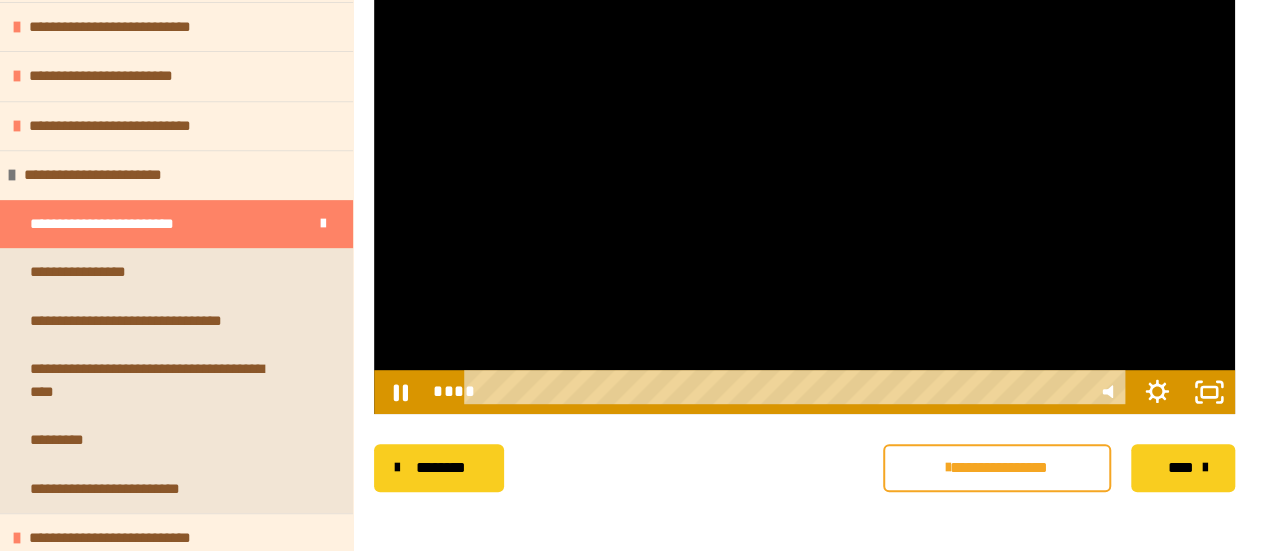 scroll, scrollTop: 357, scrollLeft: 0, axis: vertical 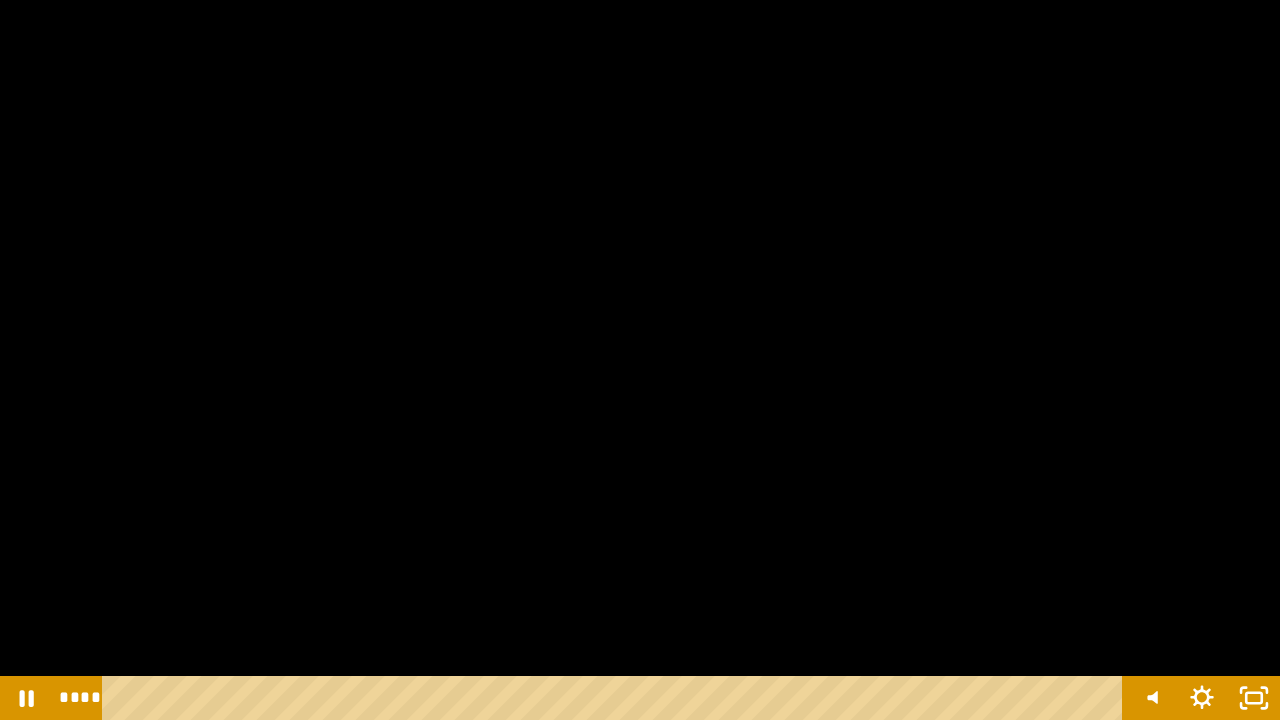 click at bounding box center (640, 360) 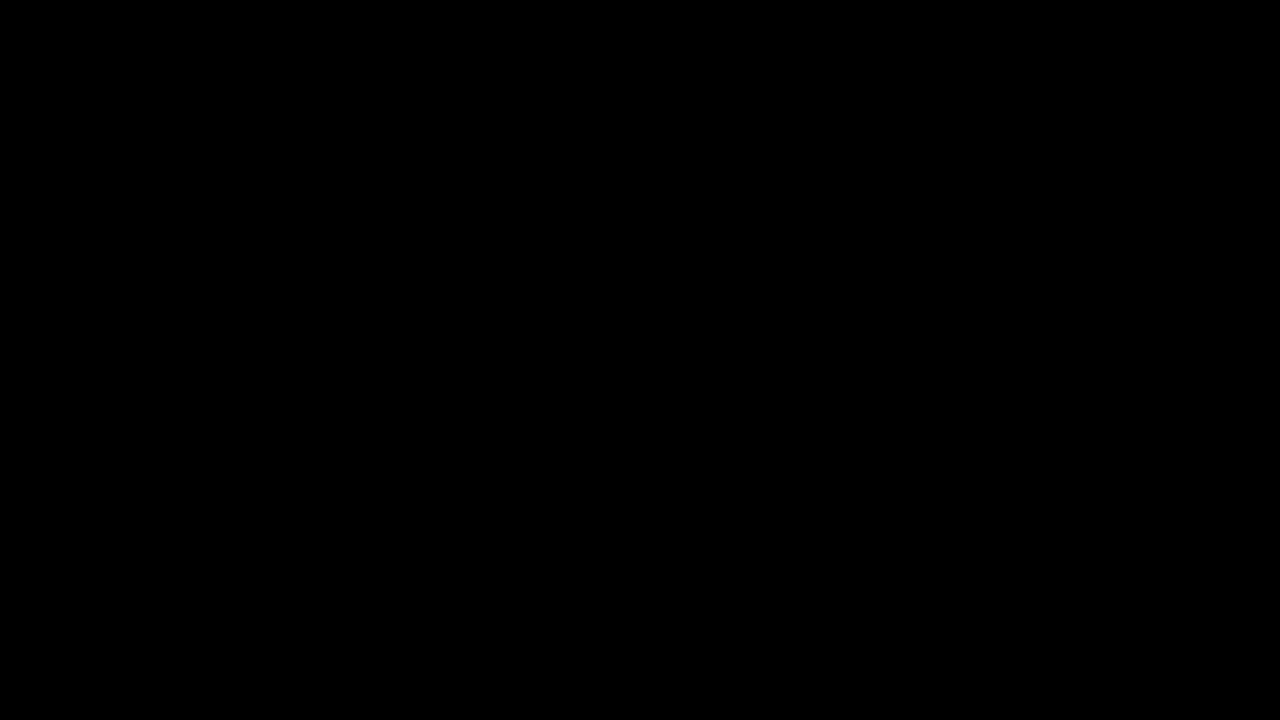 click at bounding box center (0, 0) 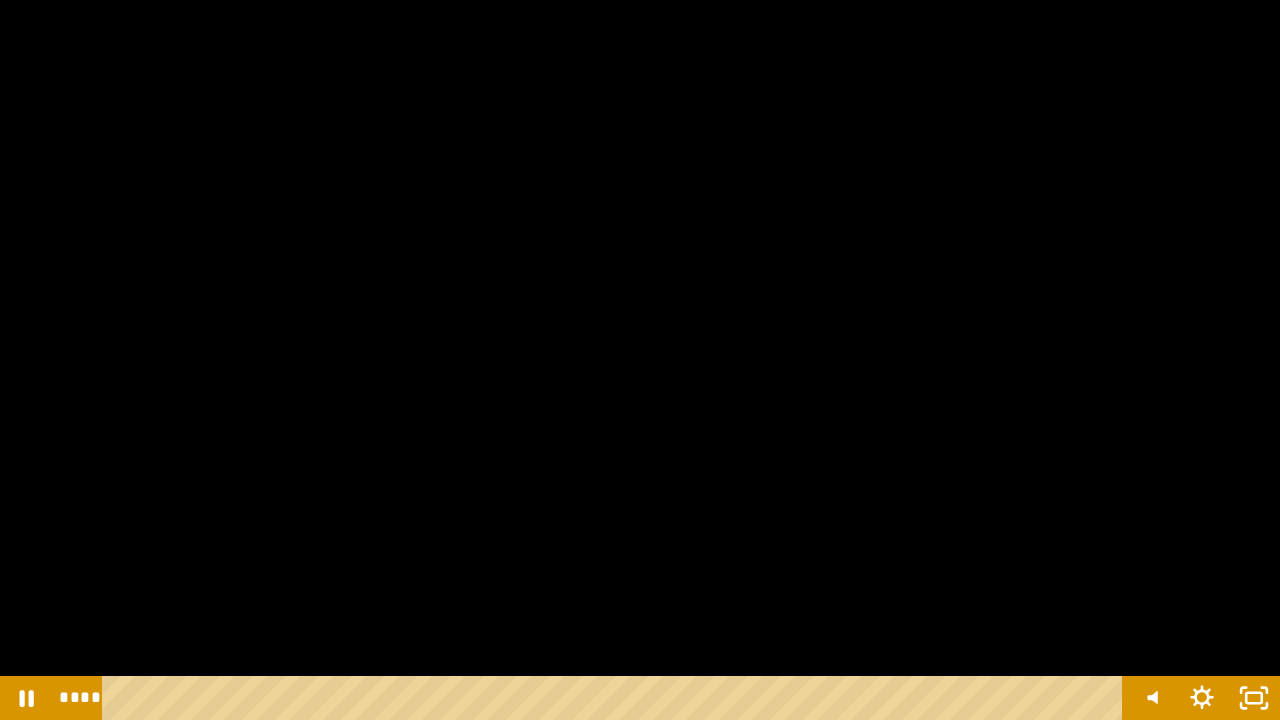 click at bounding box center (640, 360) 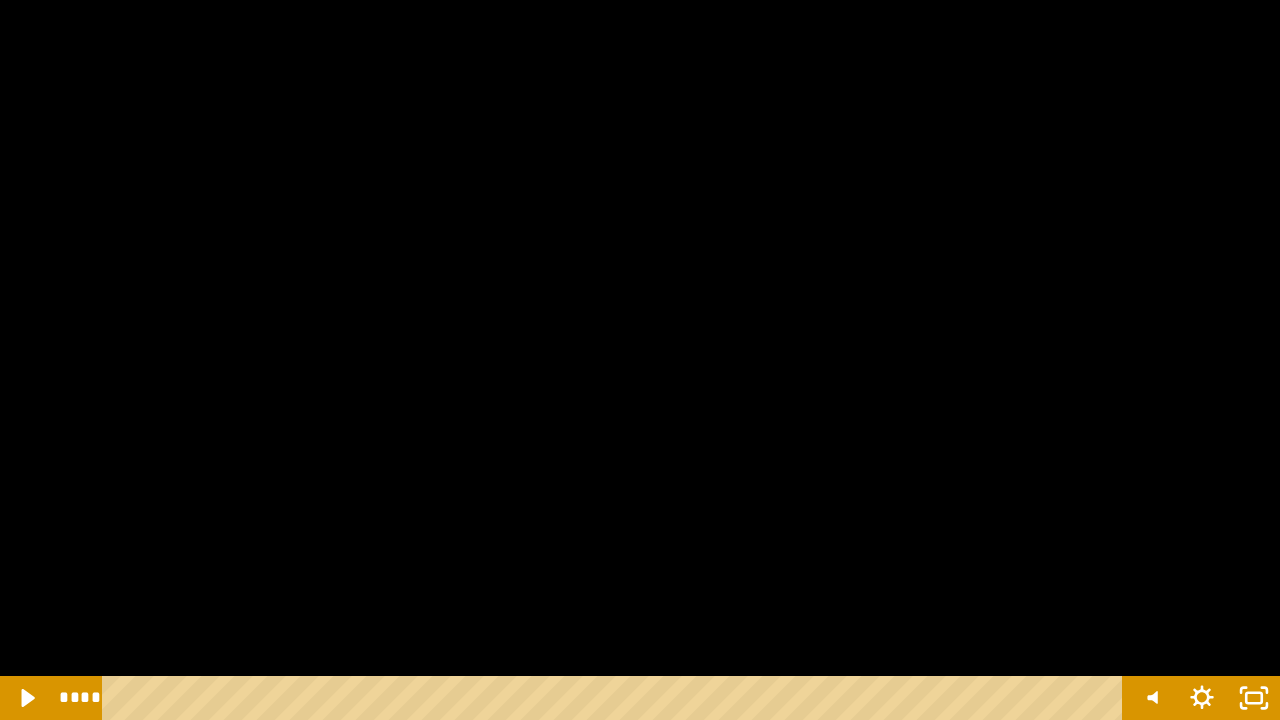 click at bounding box center (640, 360) 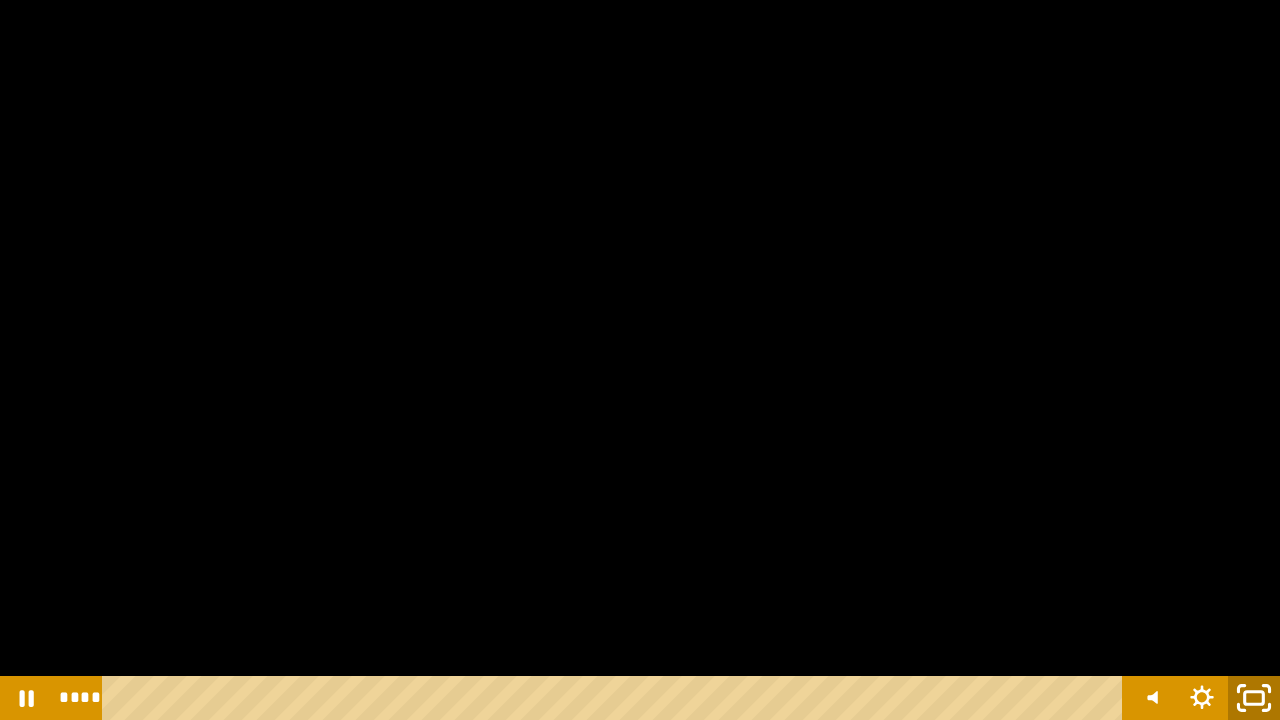 click 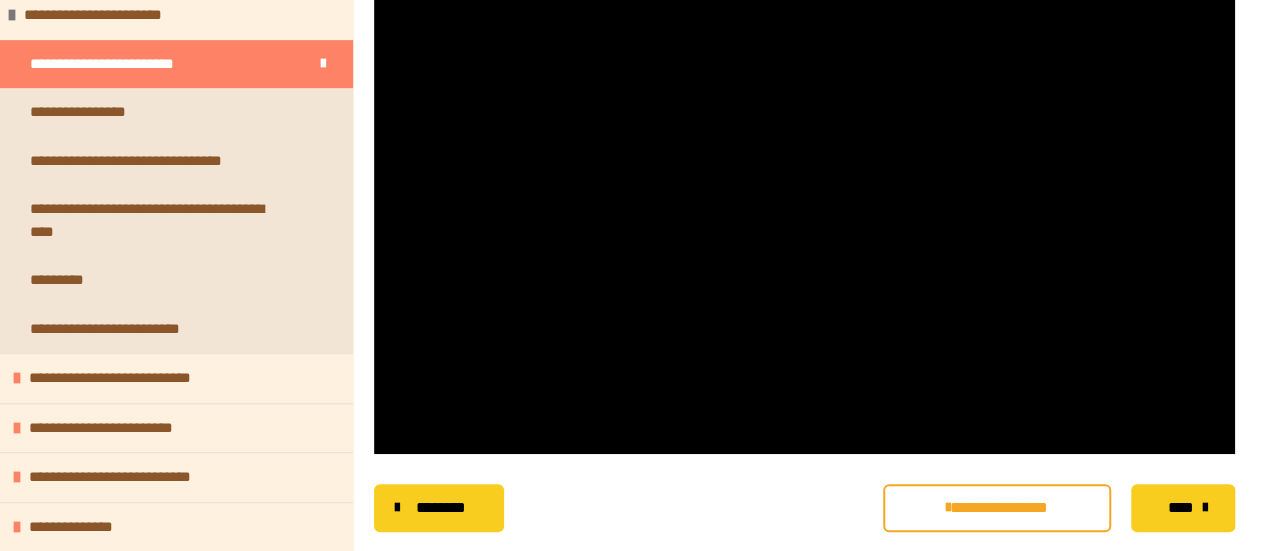 scroll, scrollTop: 600, scrollLeft: 0, axis: vertical 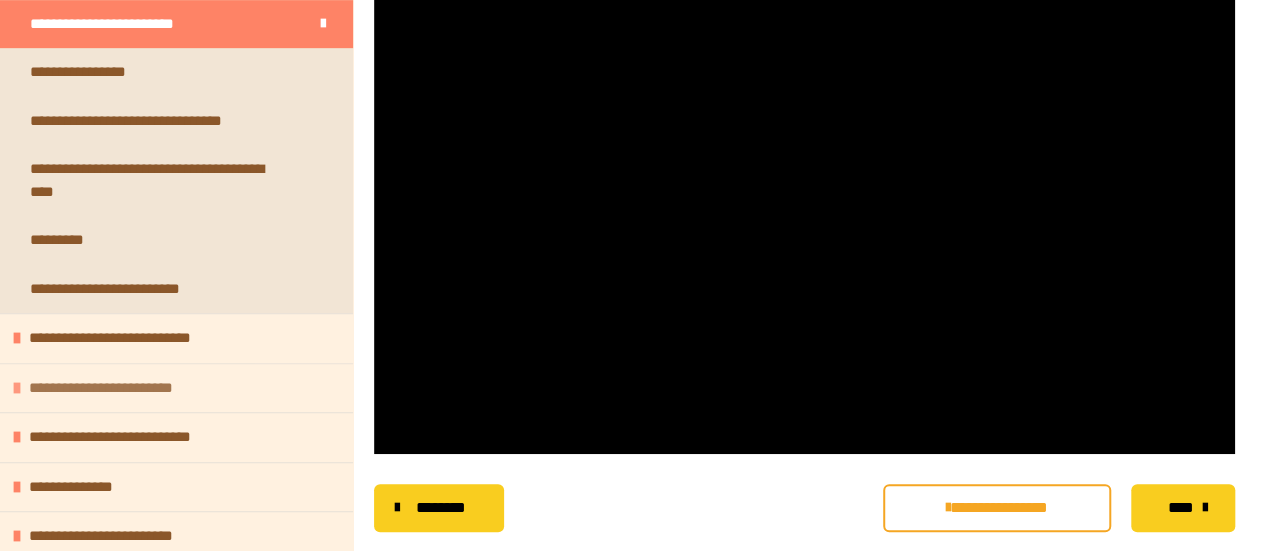 click on "**********" at bounding box center (114, 388) 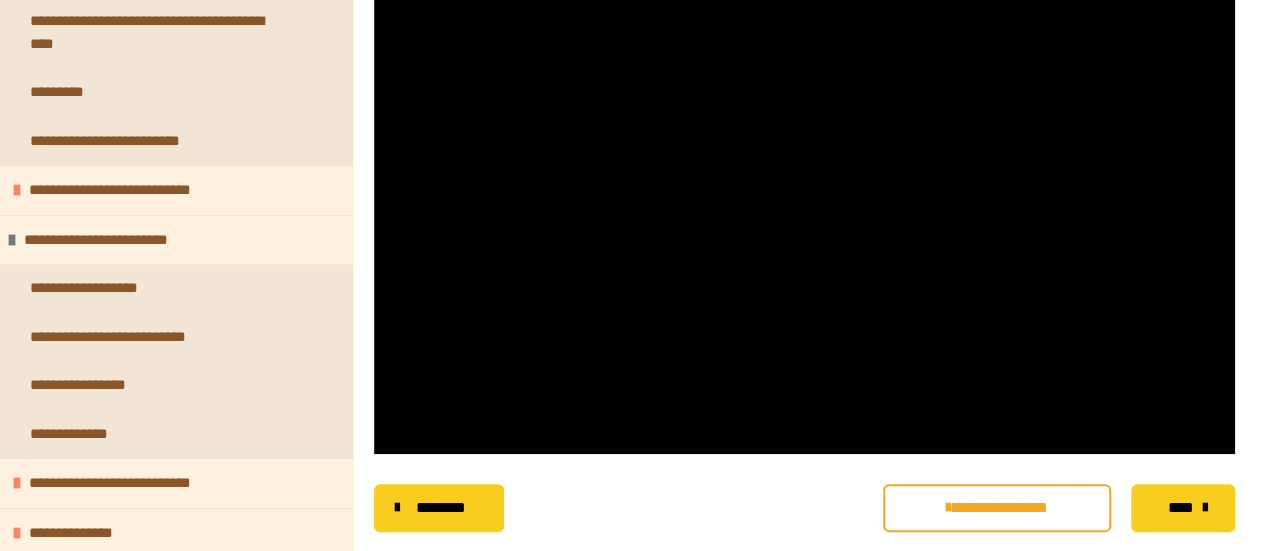 scroll, scrollTop: 760, scrollLeft: 0, axis: vertical 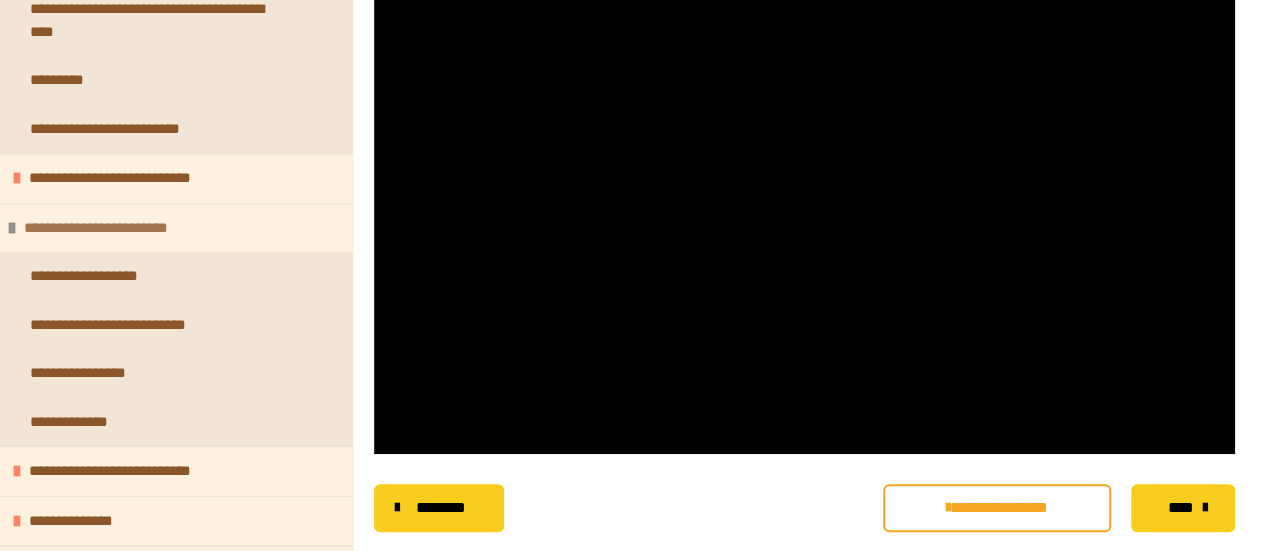 click on "**********" at bounding box center (109, 228) 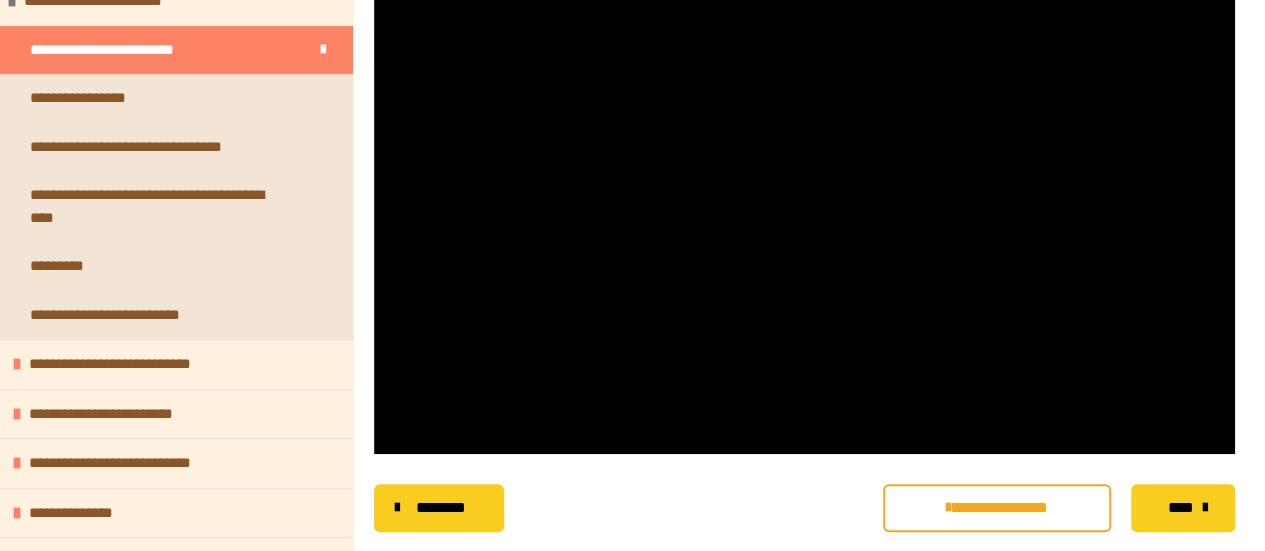 scroll, scrollTop: 560, scrollLeft: 0, axis: vertical 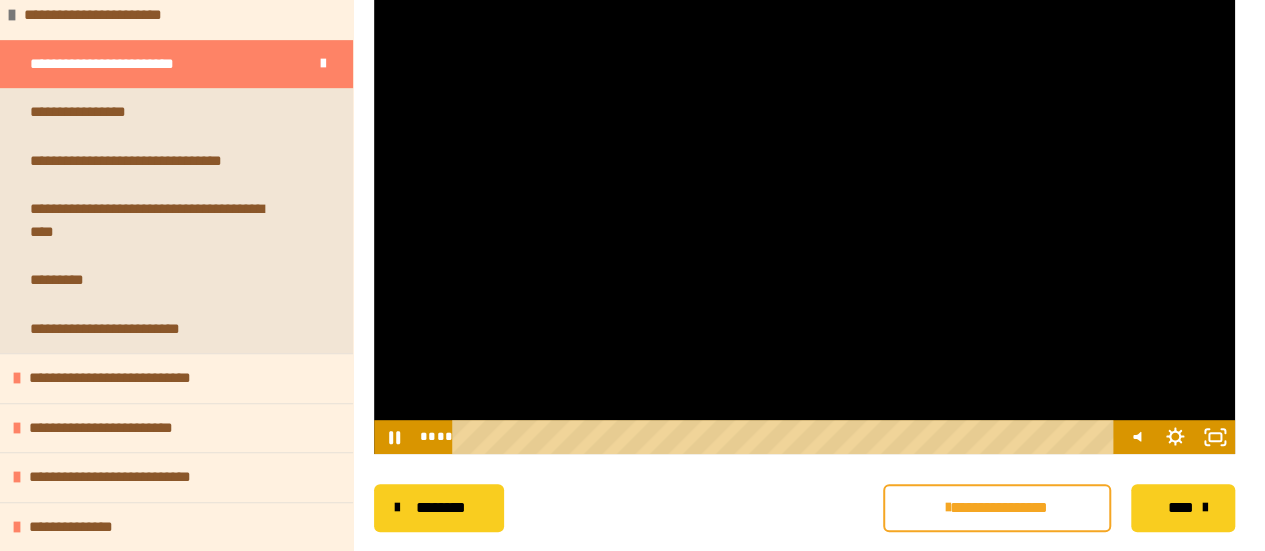 click at bounding box center (804, 212) 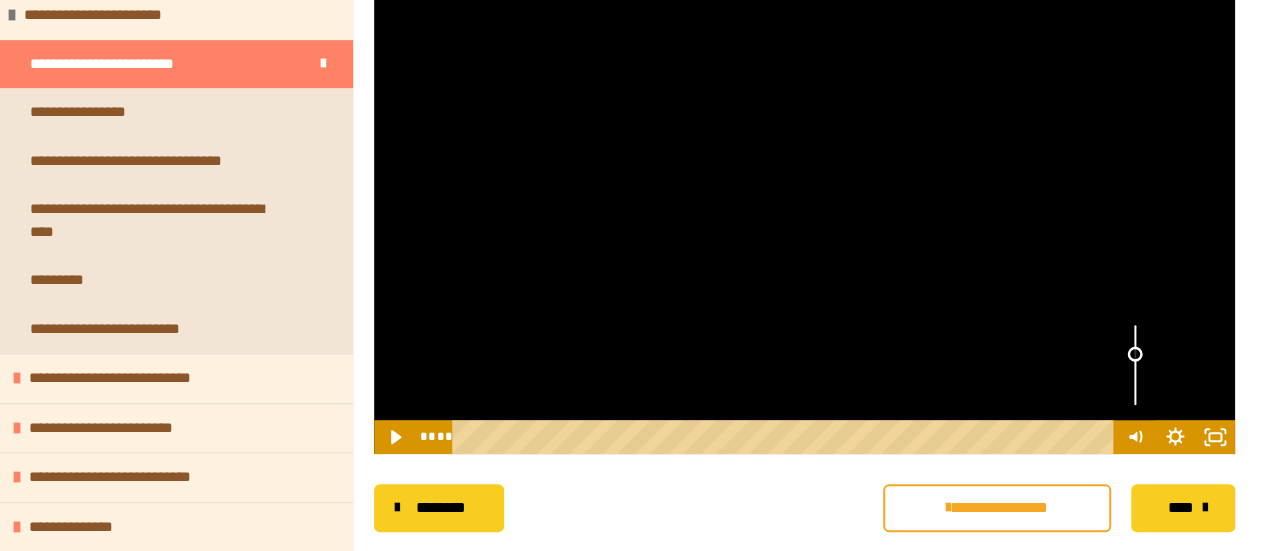 click at bounding box center [1135, 365] 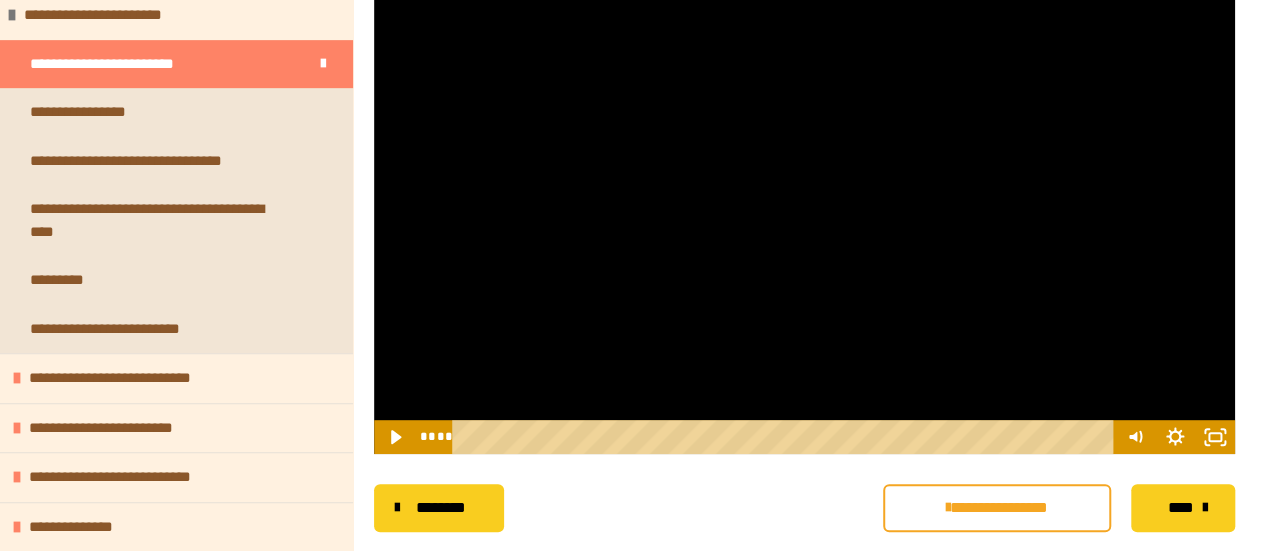 click at bounding box center [804, 212] 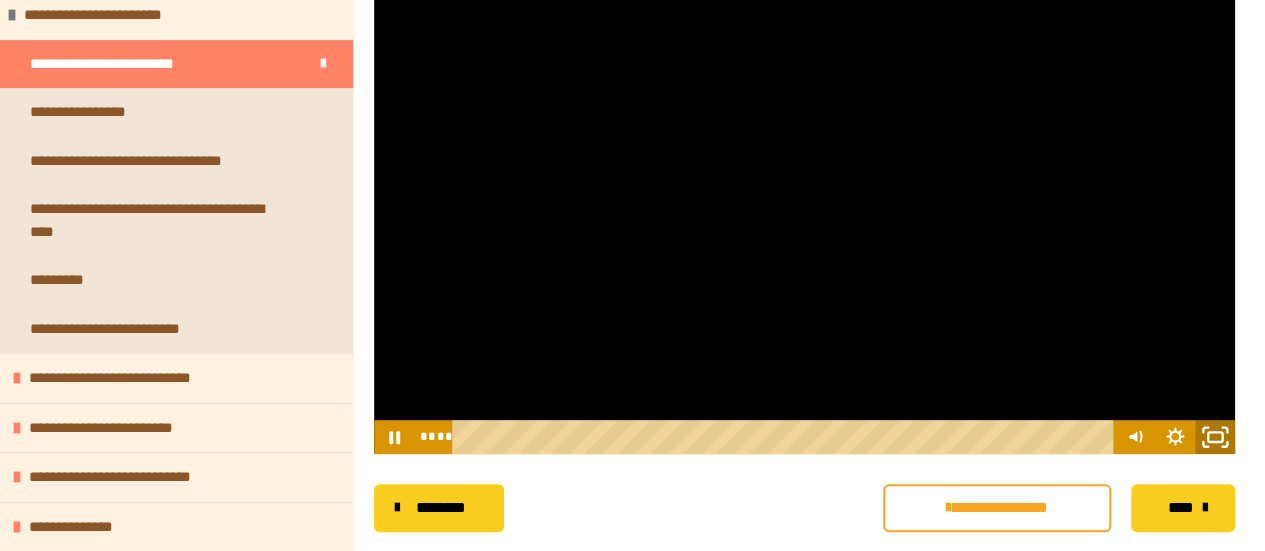 click 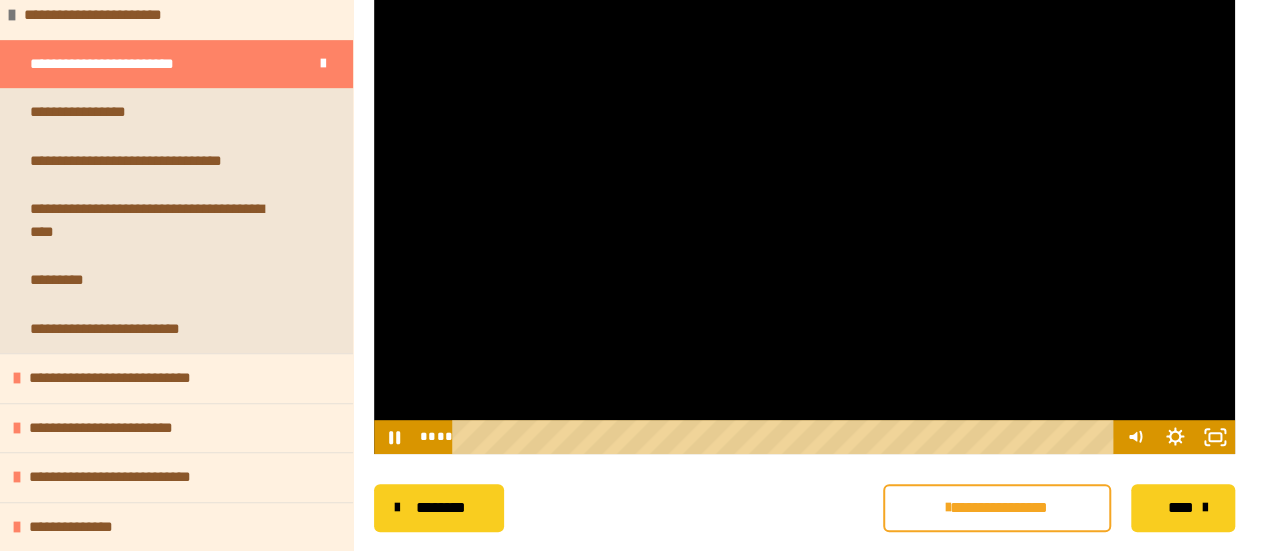 click at bounding box center (804, 212) 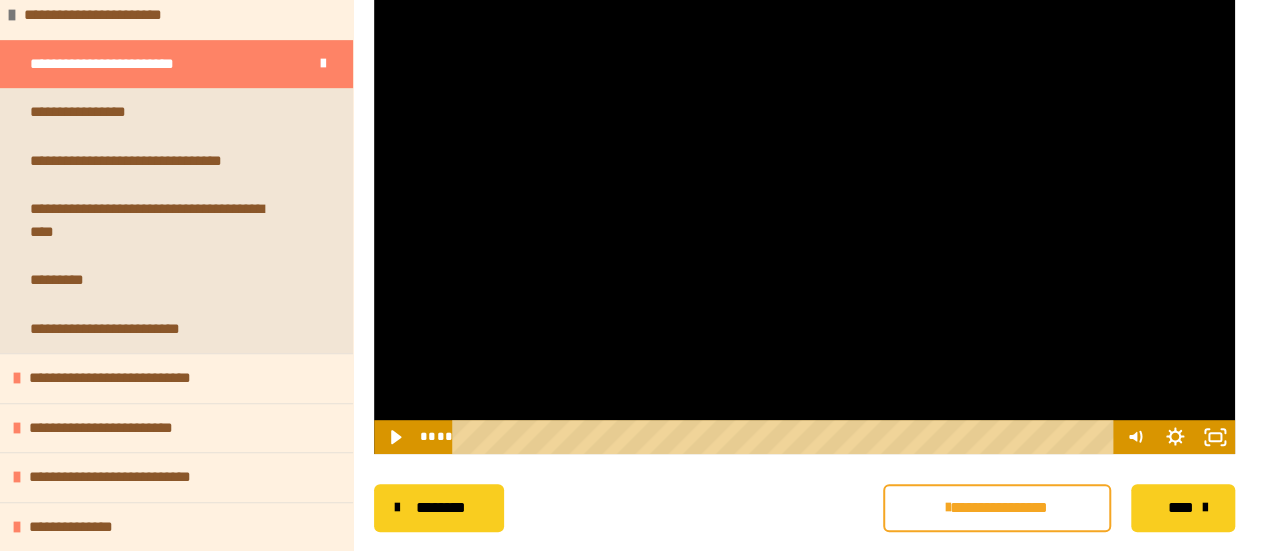 click at bounding box center (804, 212) 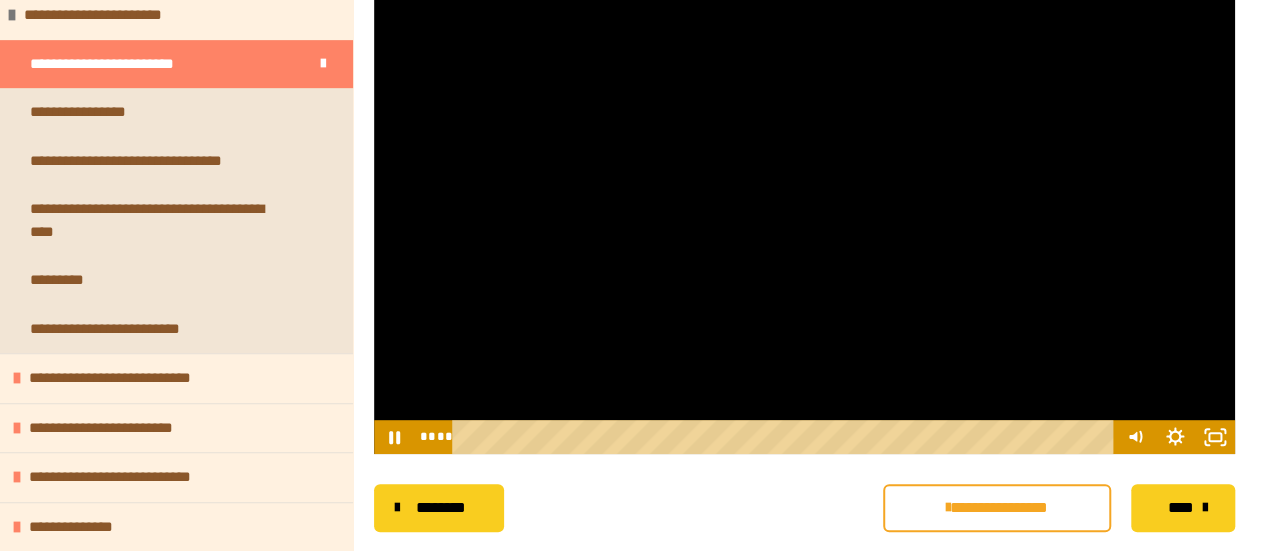 click at bounding box center [804, 212] 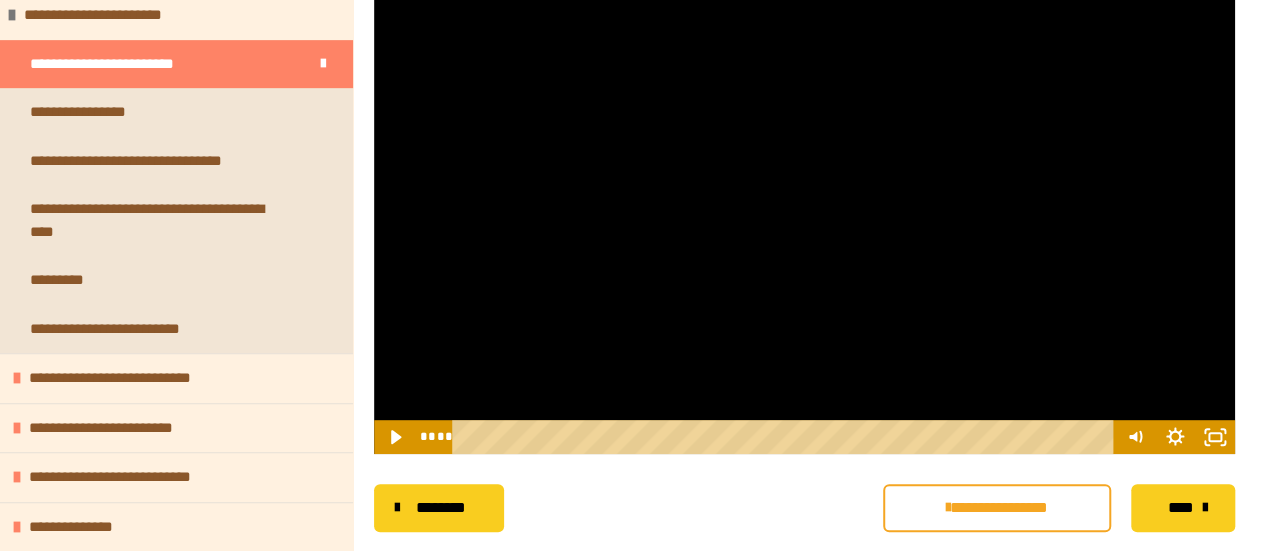click at bounding box center (804, 212) 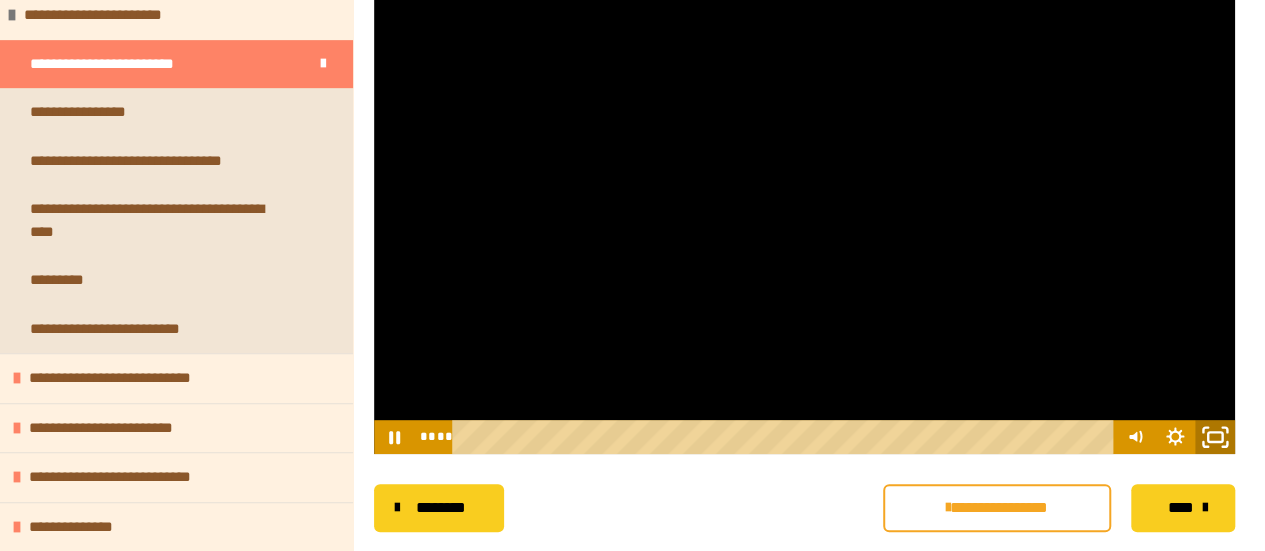click 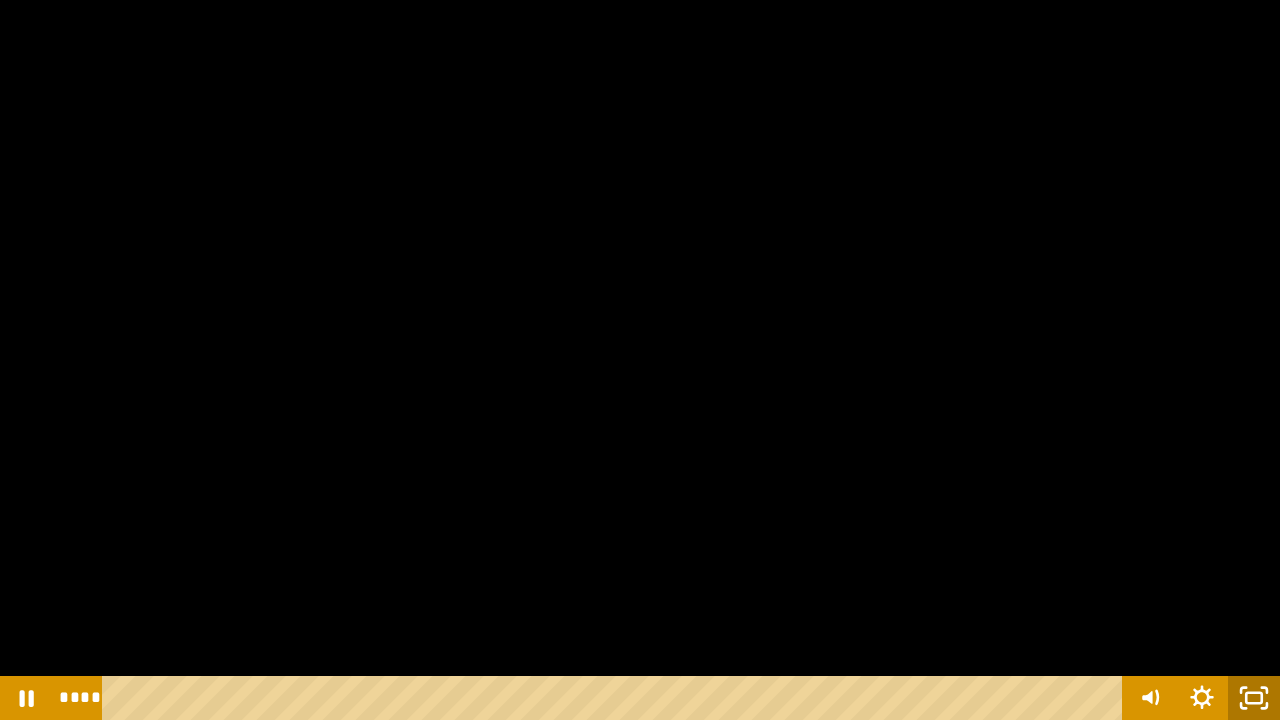 click 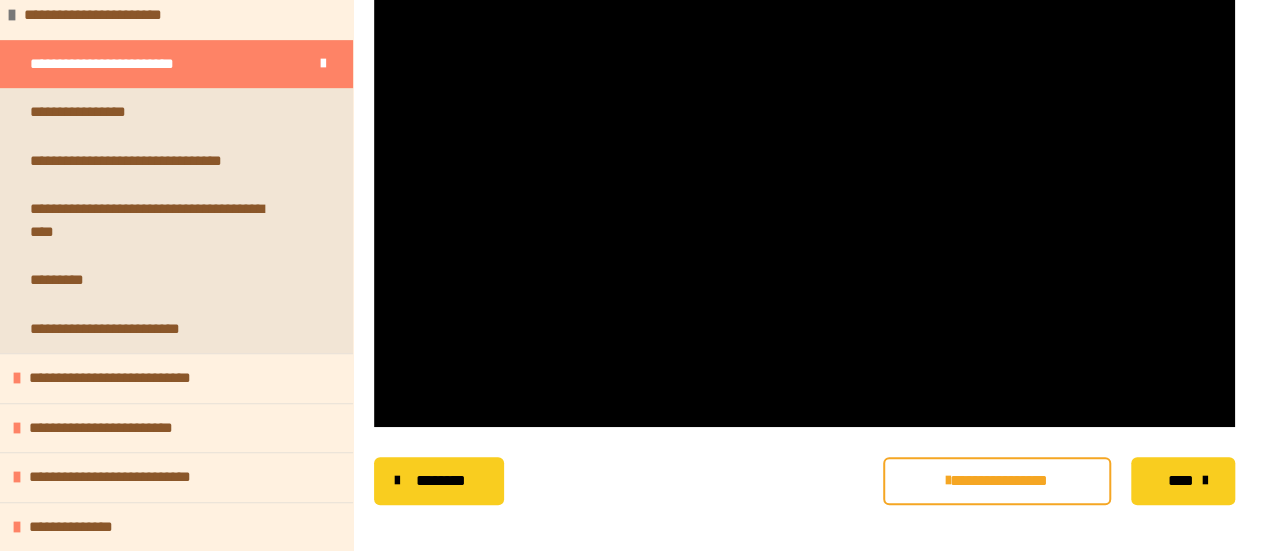 scroll, scrollTop: 397, scrollLeft: 0, axis: vertical 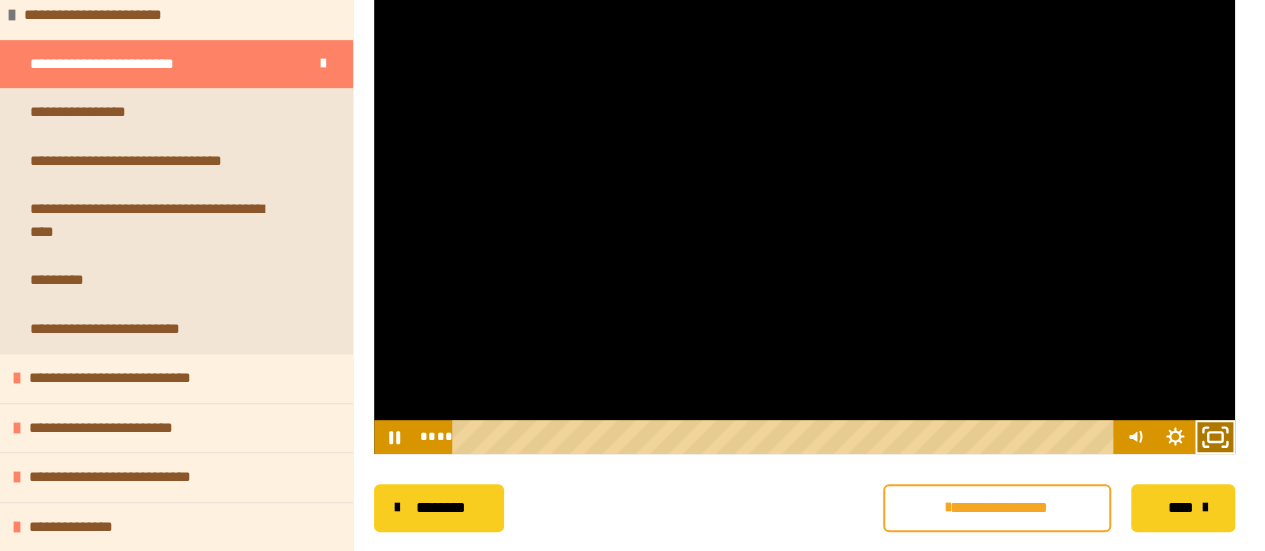 click 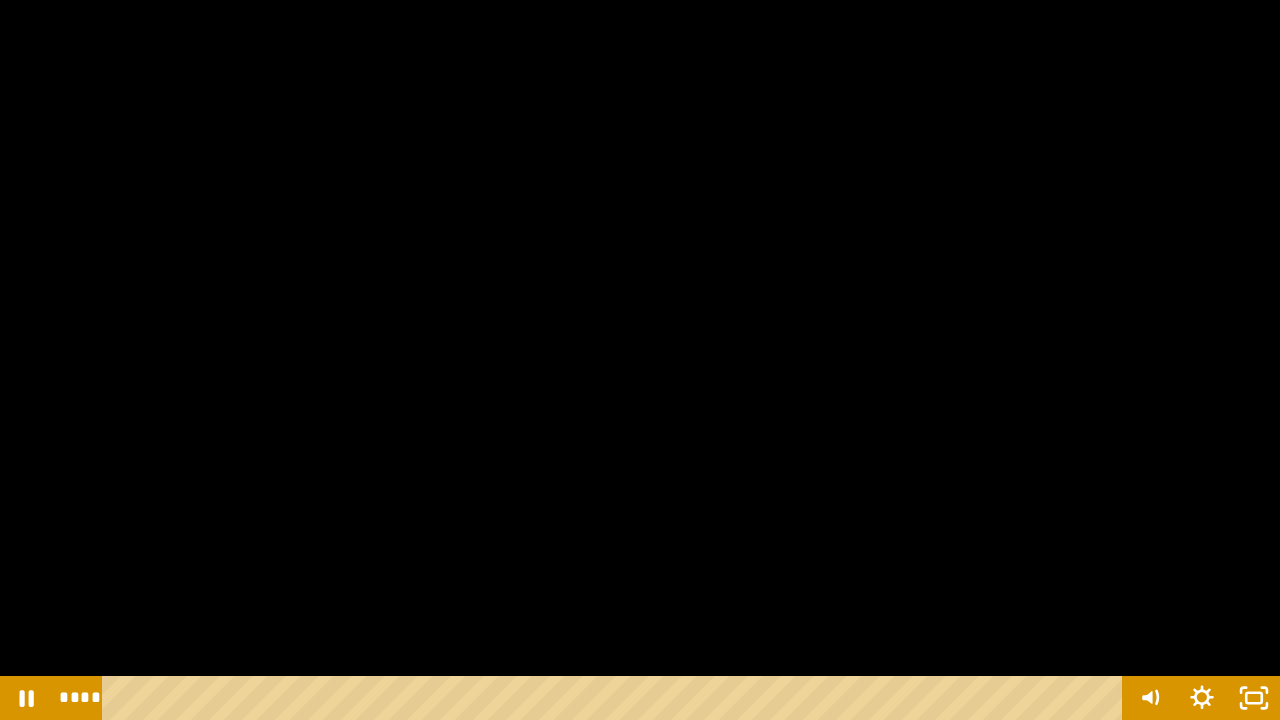 click at bounding box center (640, 360) 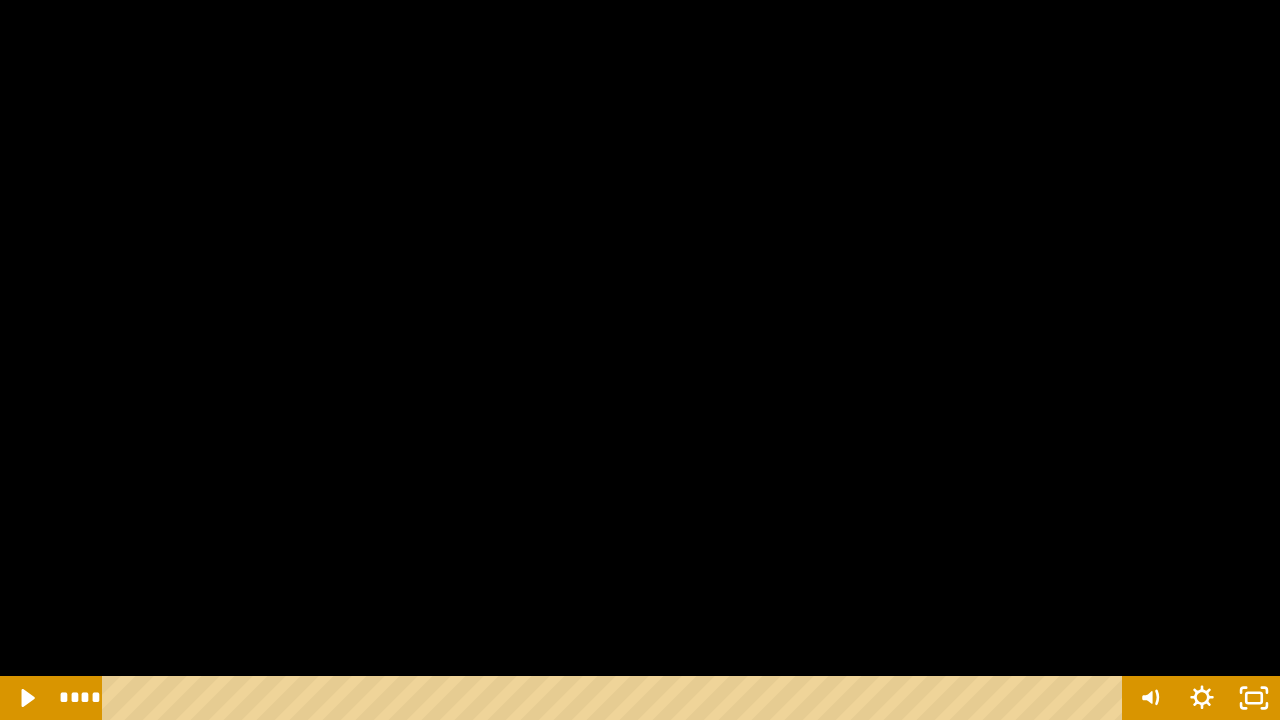 click at bounding box center [640, 360] 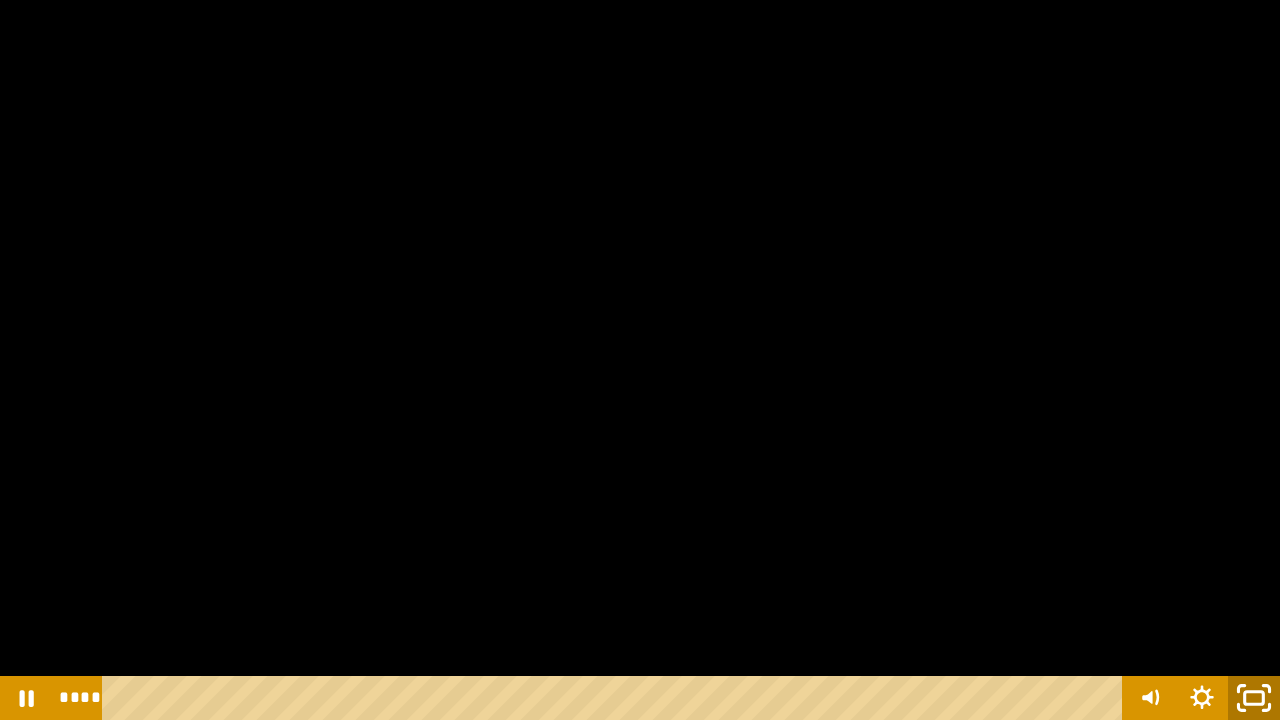 click 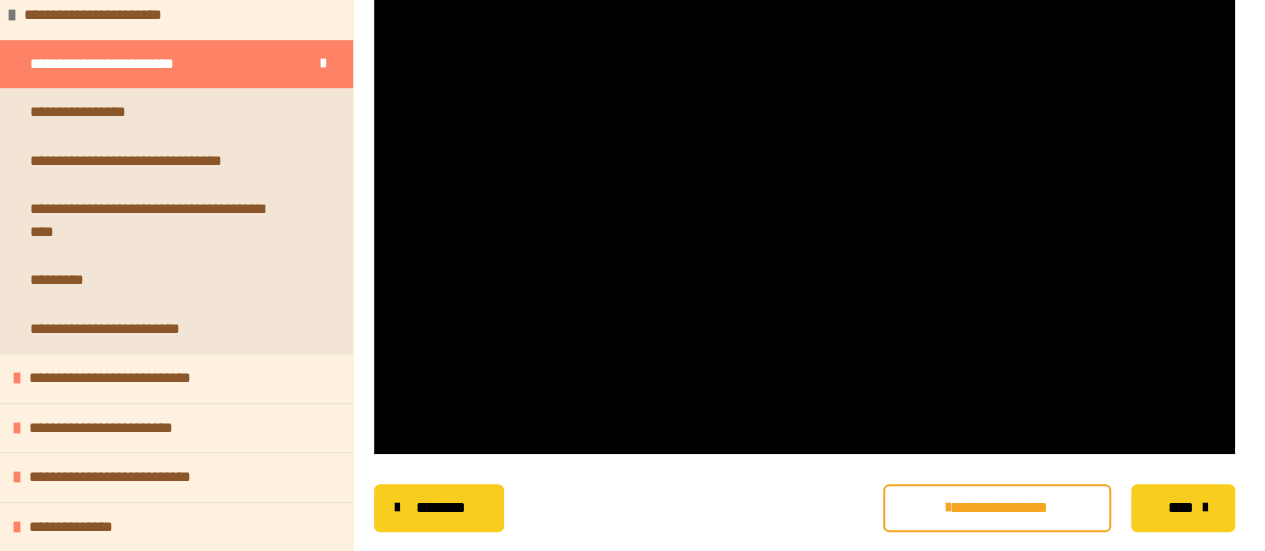 scroll, scrollTop: 0, scrollLeft: 0, axis: both 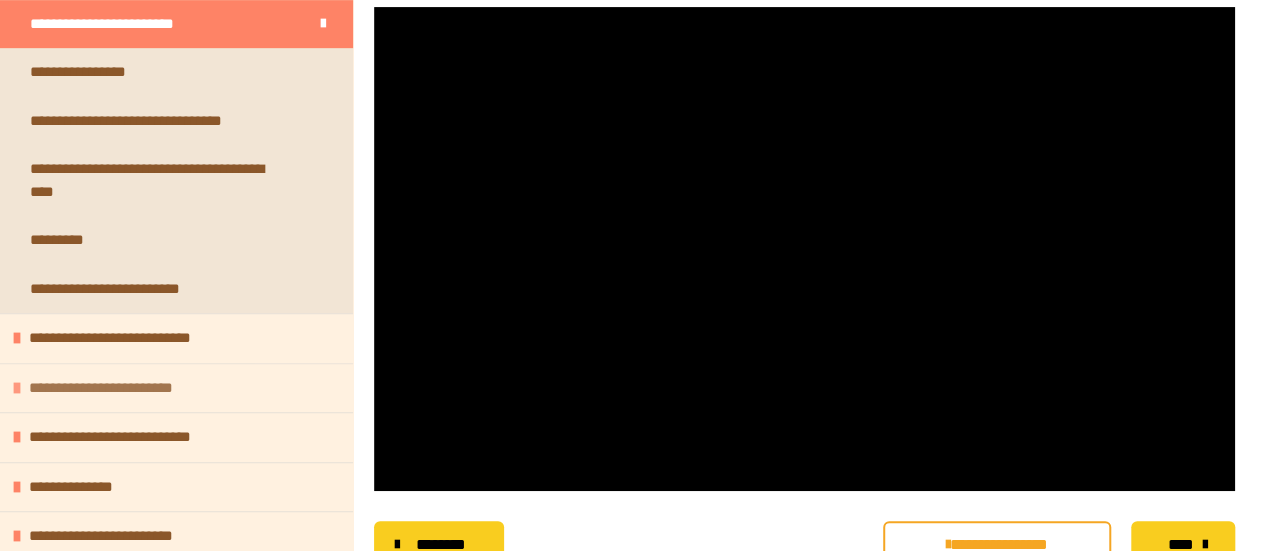 click on "**********" at bounding box center (176, 388) 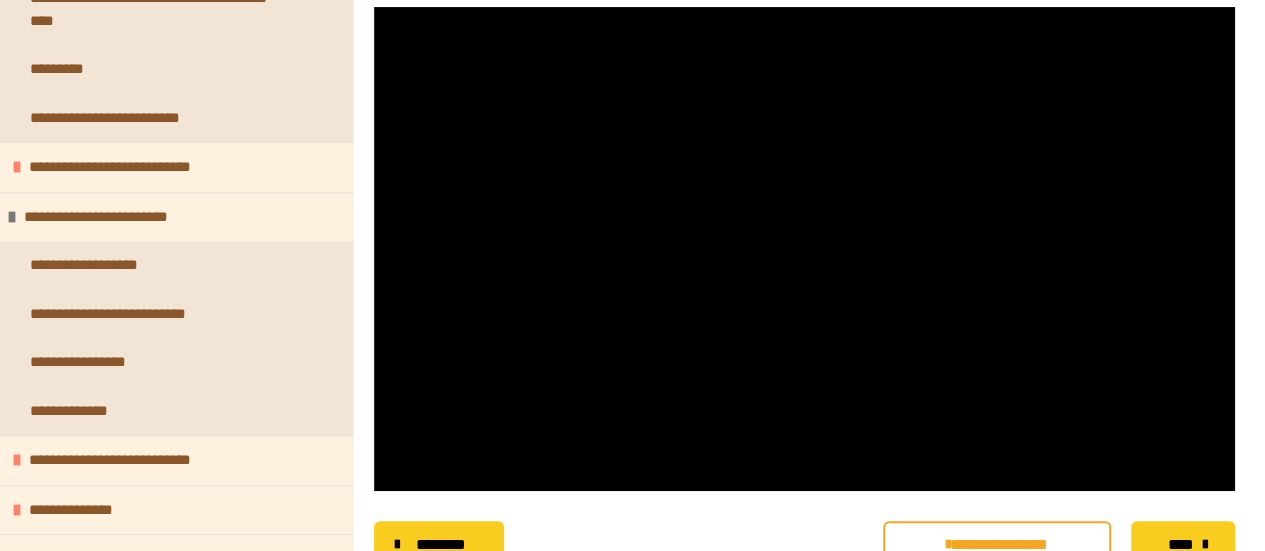 scroll, scrollTop: 773, scrollLeft: 0, axis: vertical 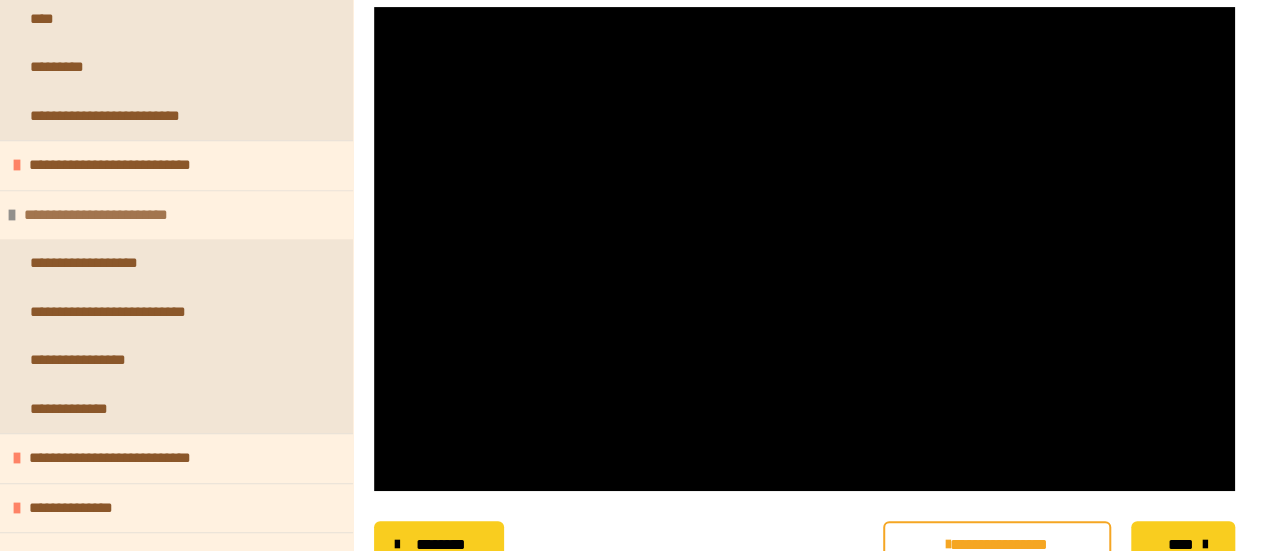 click on "**********" at bounding box center [176, 215] 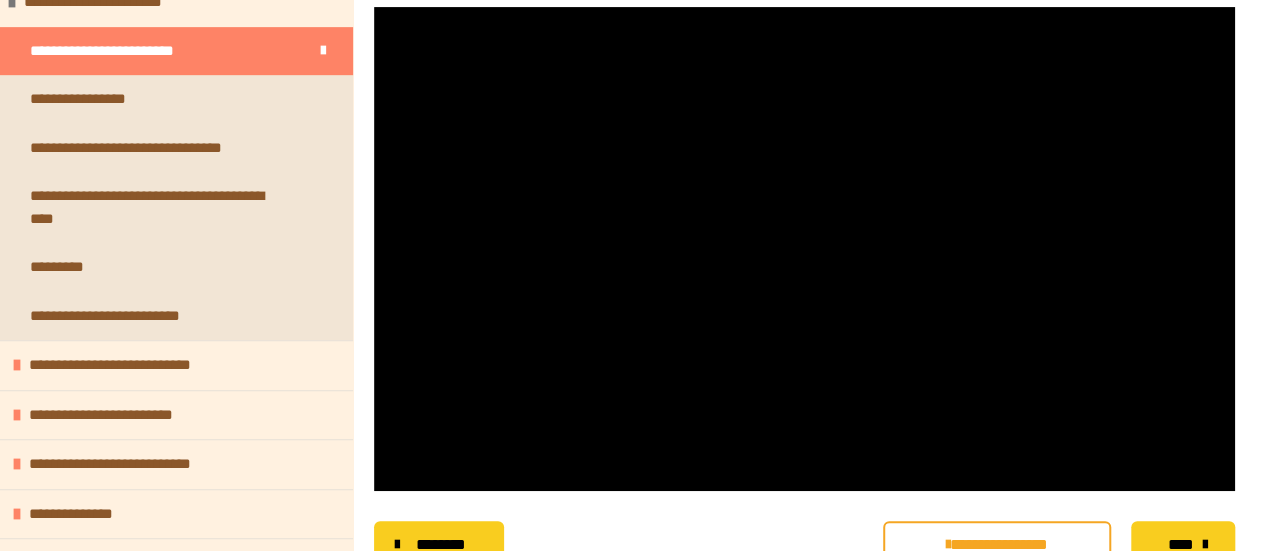 scroll, scrollTop: 533, scrollLeft: 0, axis: vertical 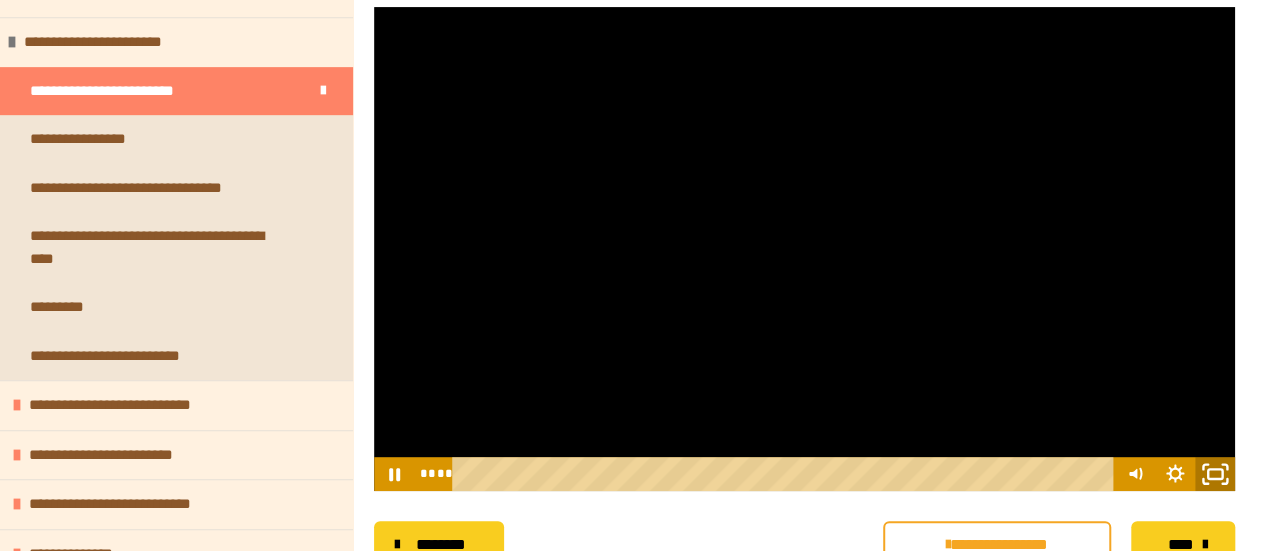 click 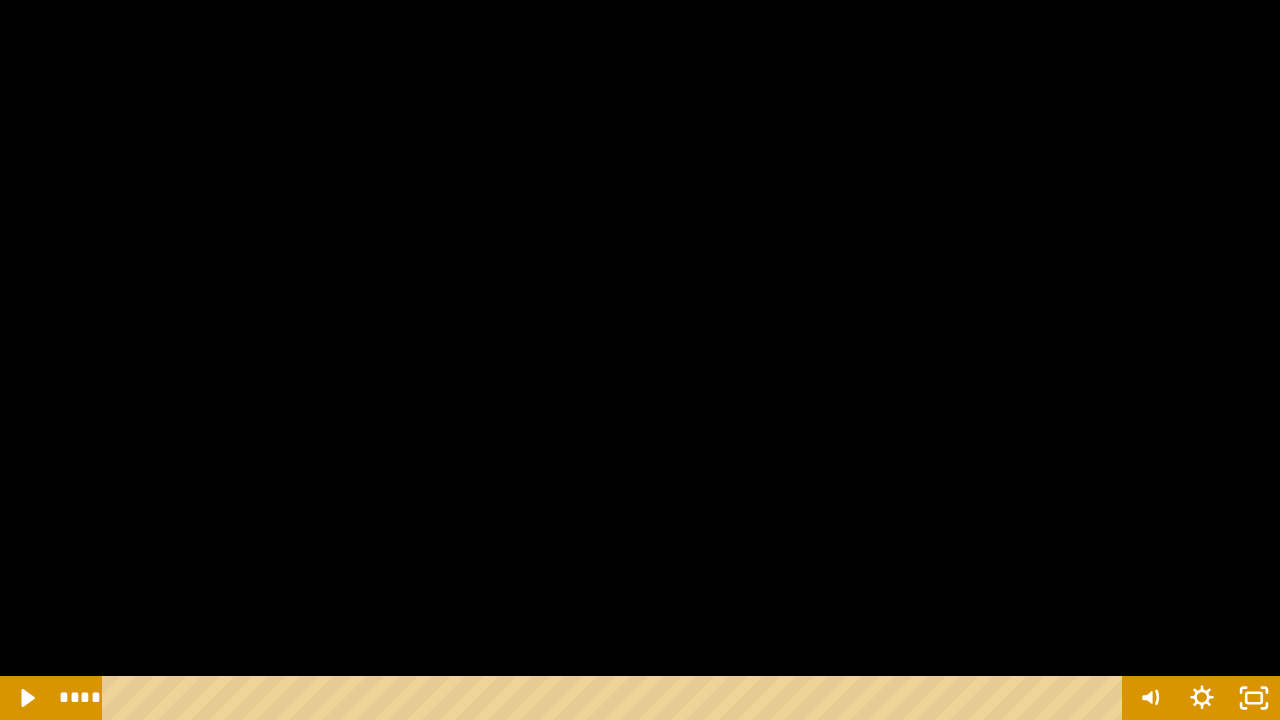click at bounding box center [640, 360] 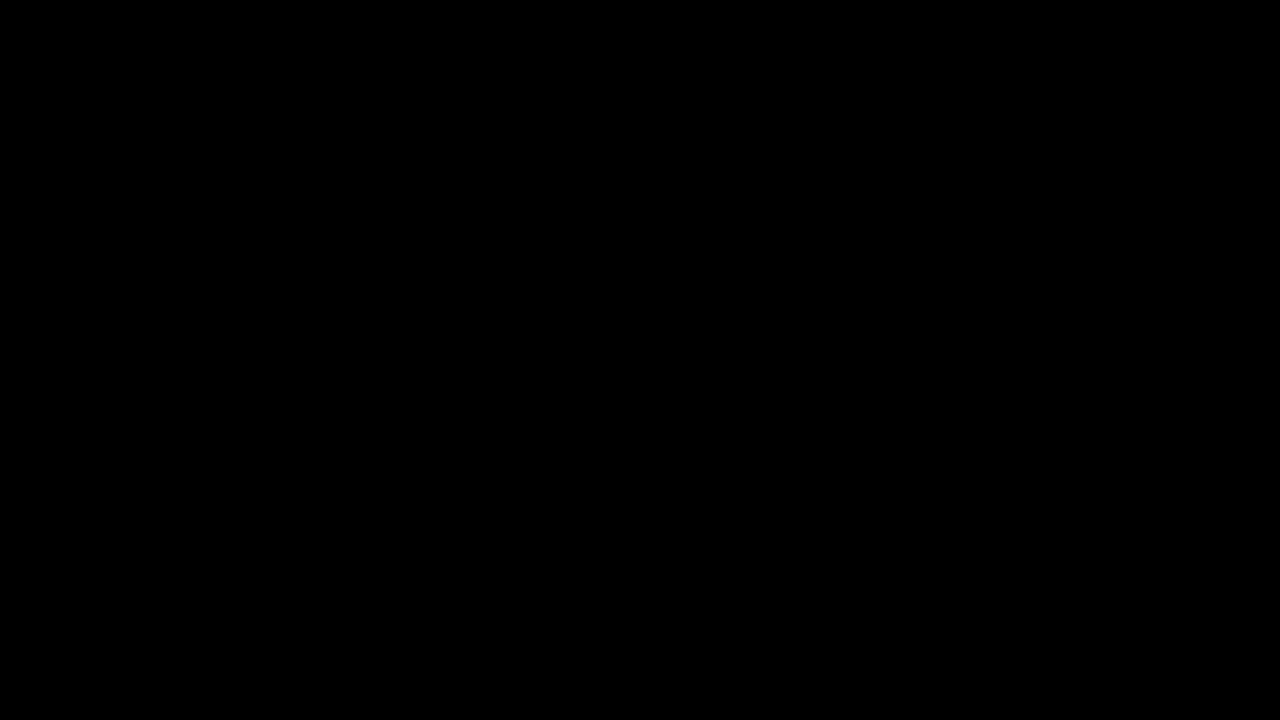 click at bounding box center [640, 360] 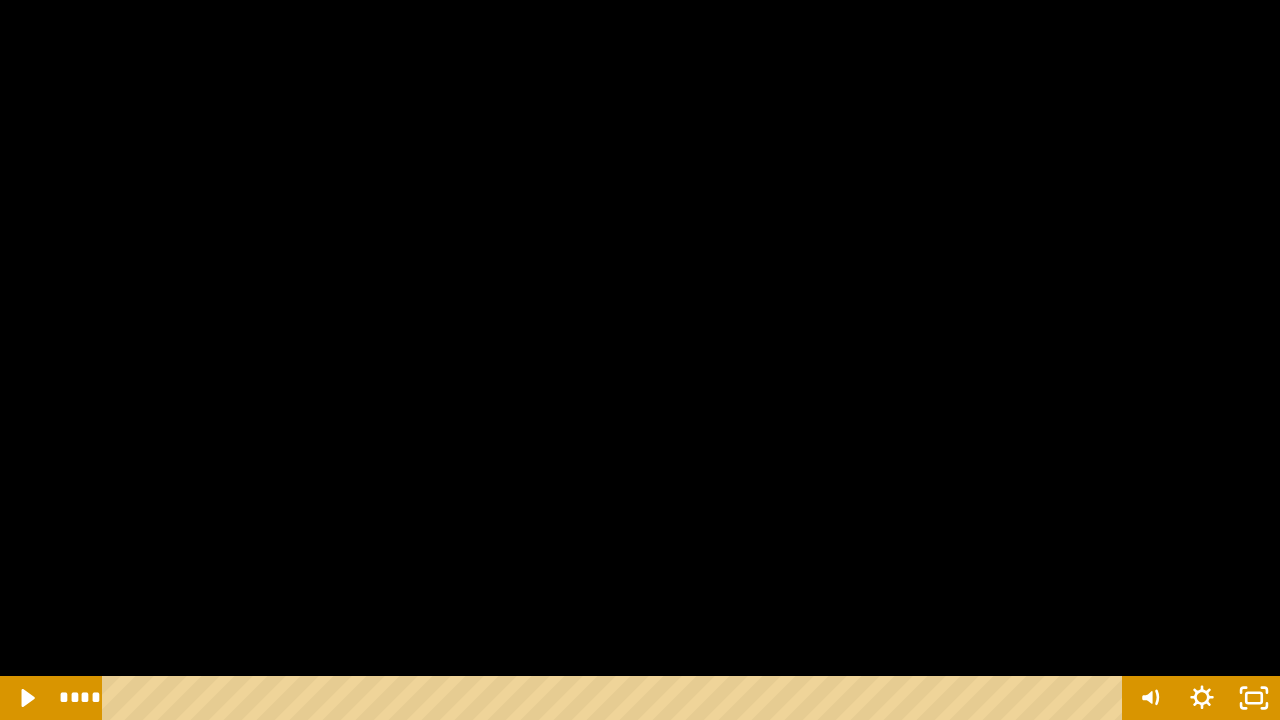 click at bounding box center [640, 360] 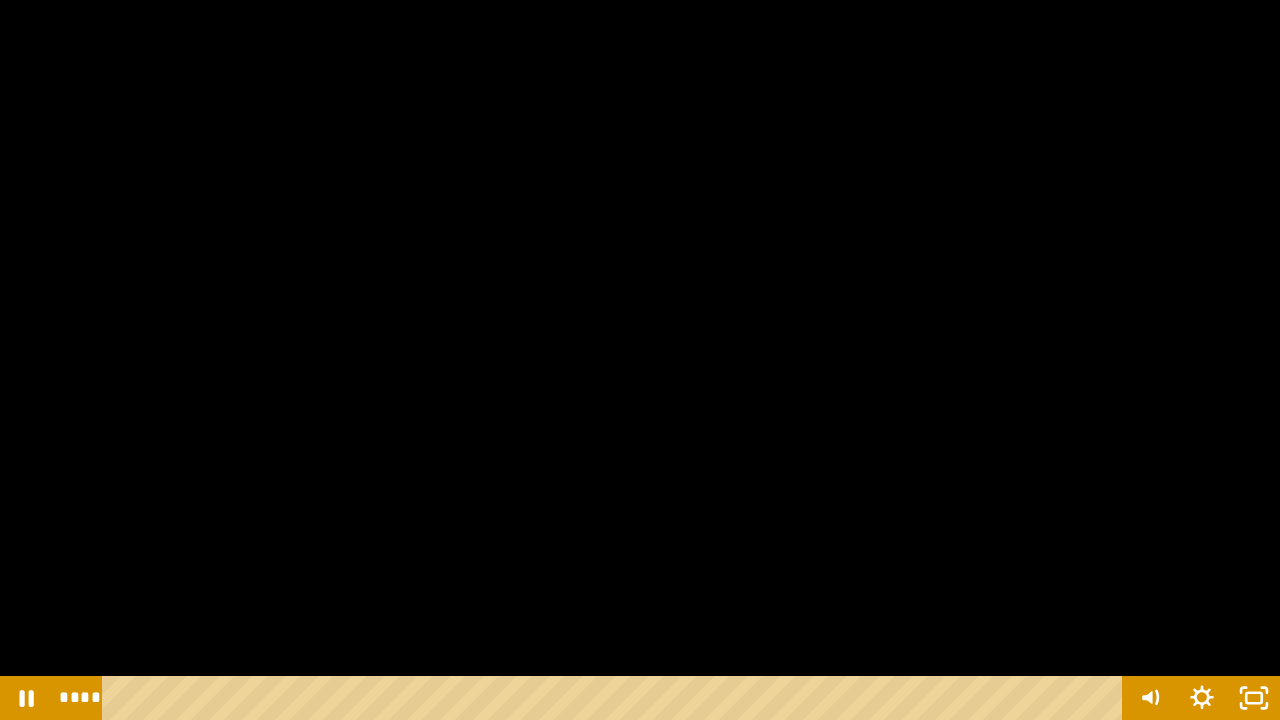 click at bounding box center [0, 0] 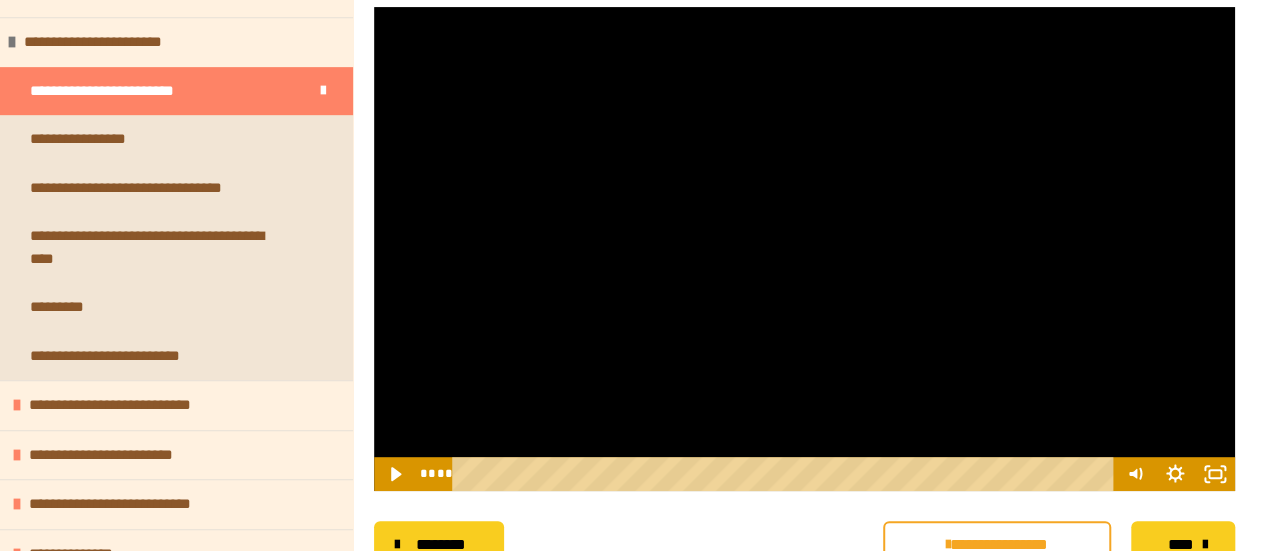 click at bounding box center [804, 249] 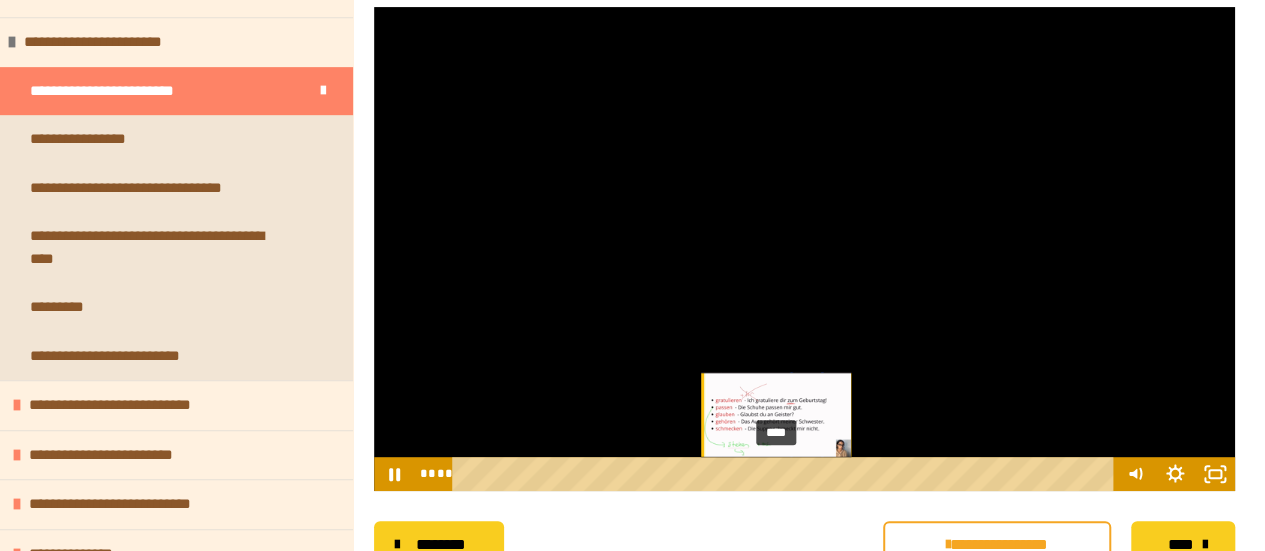 click at bounding box center (782, 473) 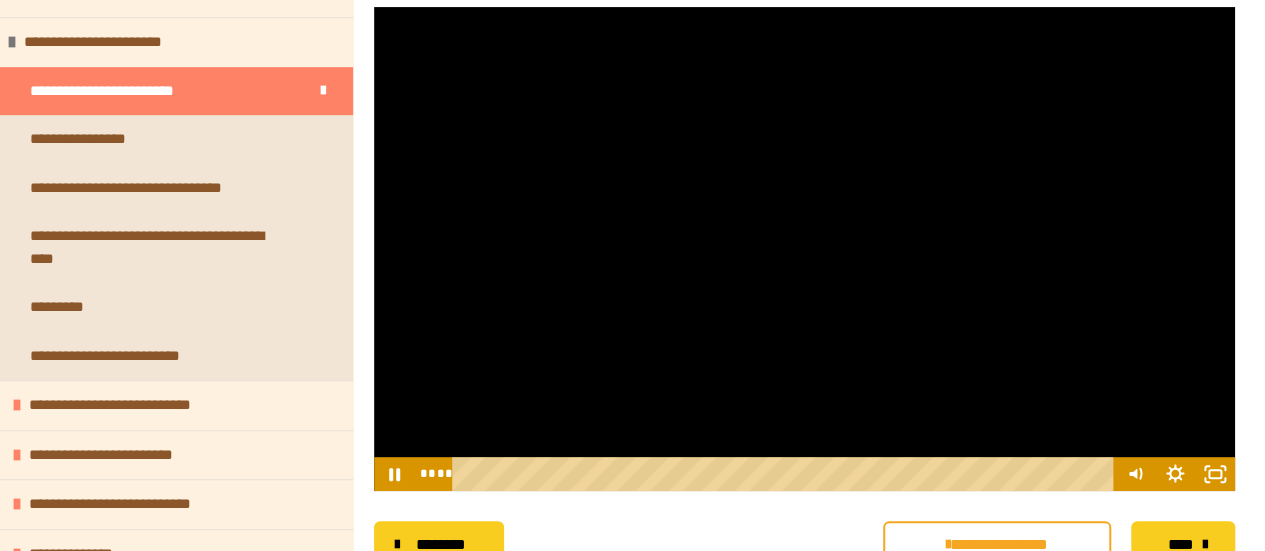 click at bounding box center (804, 249) 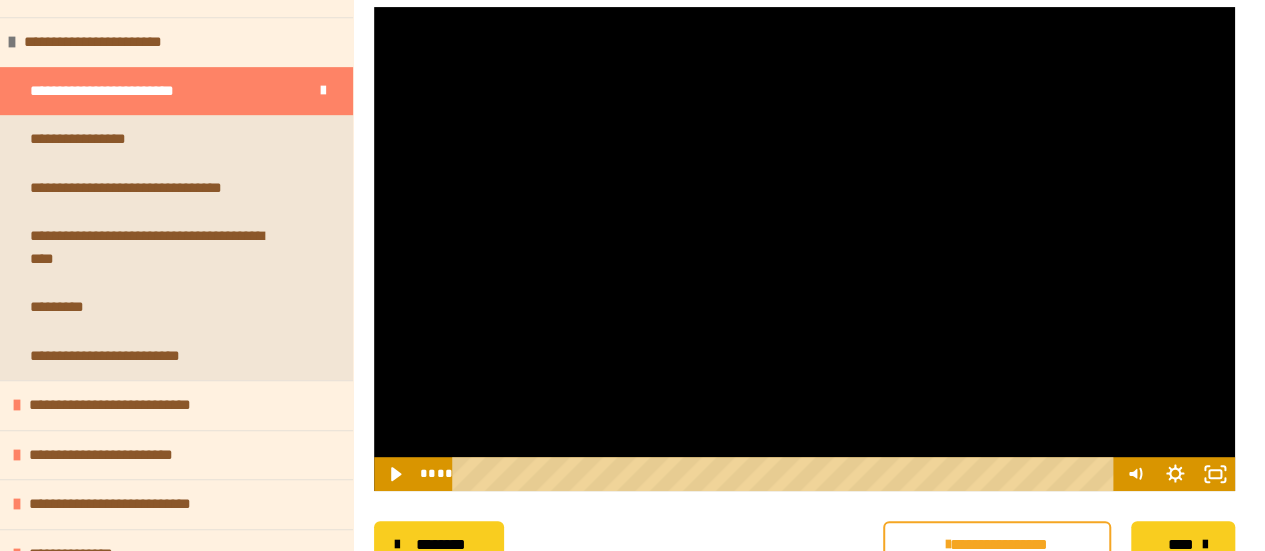 click at bounding box center [804, 249] 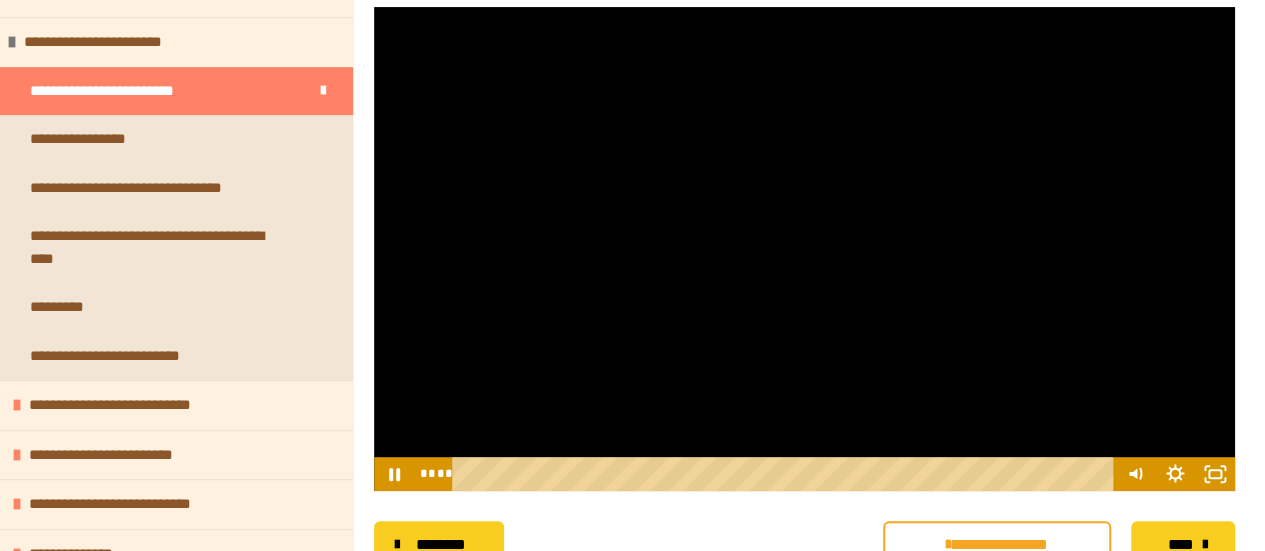 click at bounding box center (804, 249) 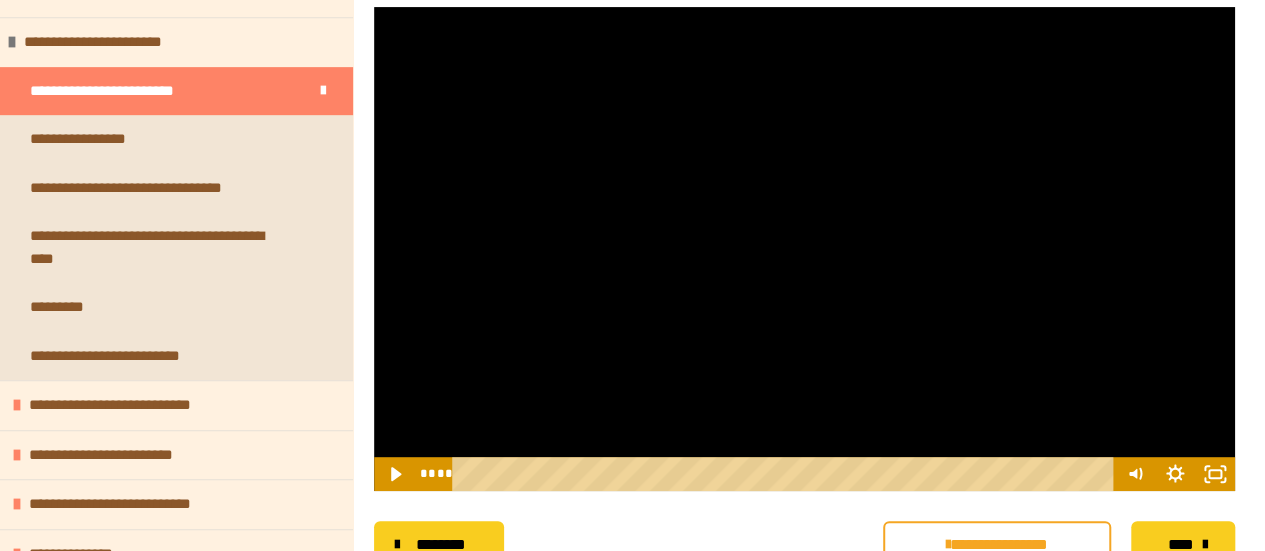 click at bounding box center [804, 249] 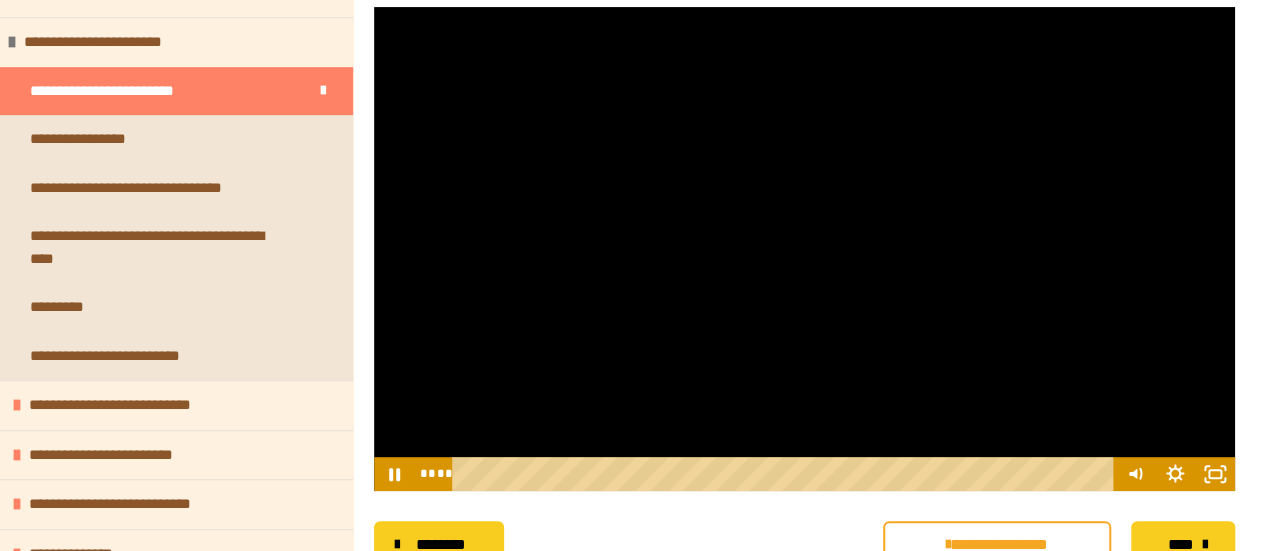 click at bounding box center (804, 249) 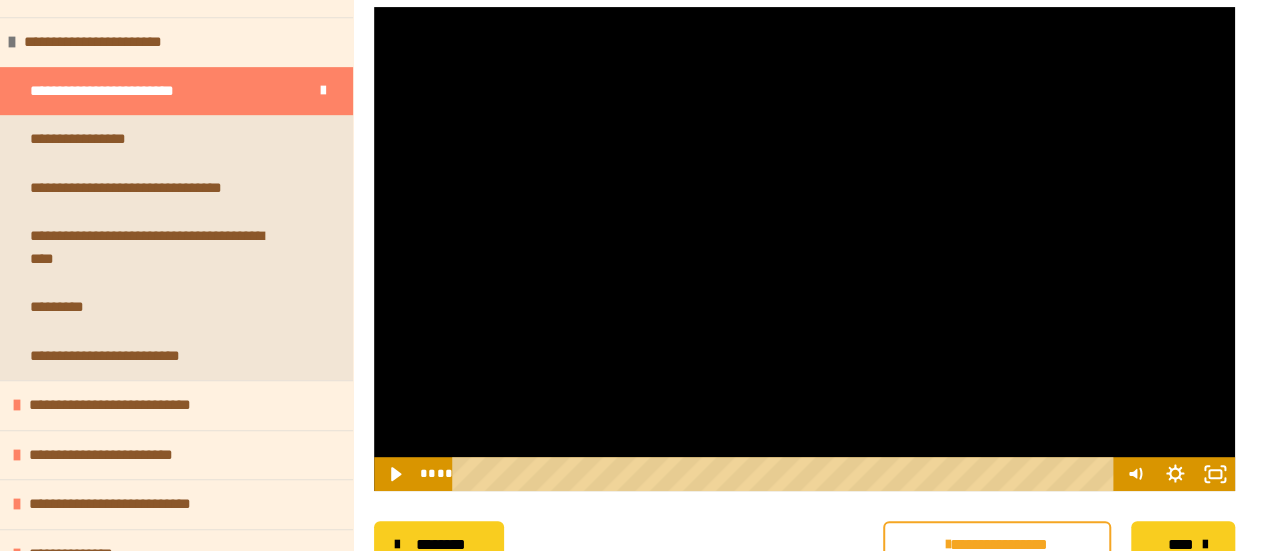 click at bounding box center [804, 249] 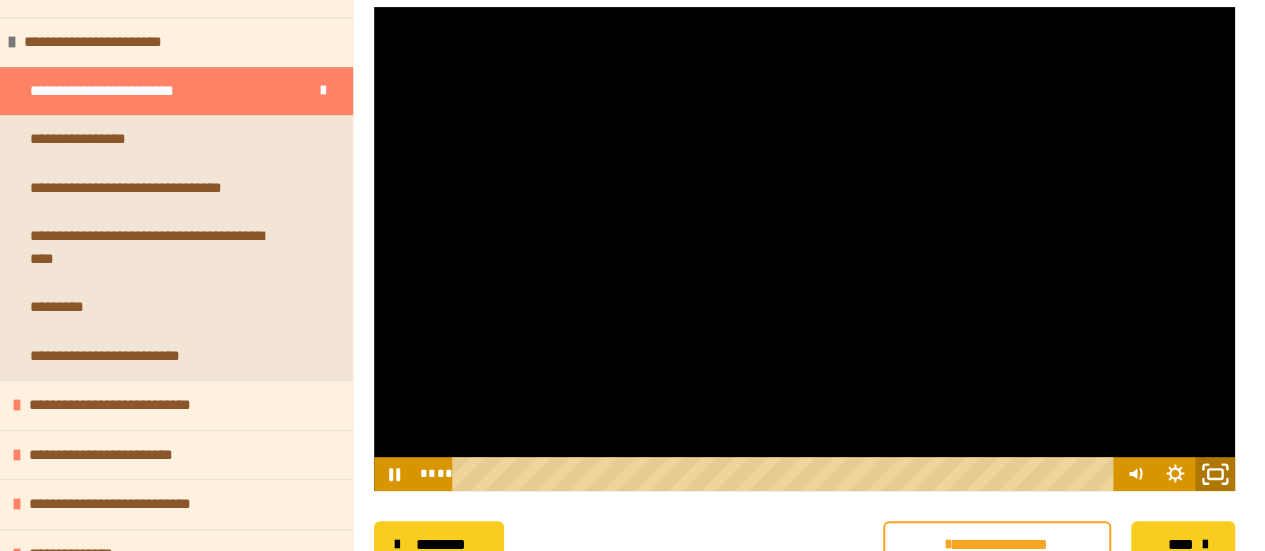click 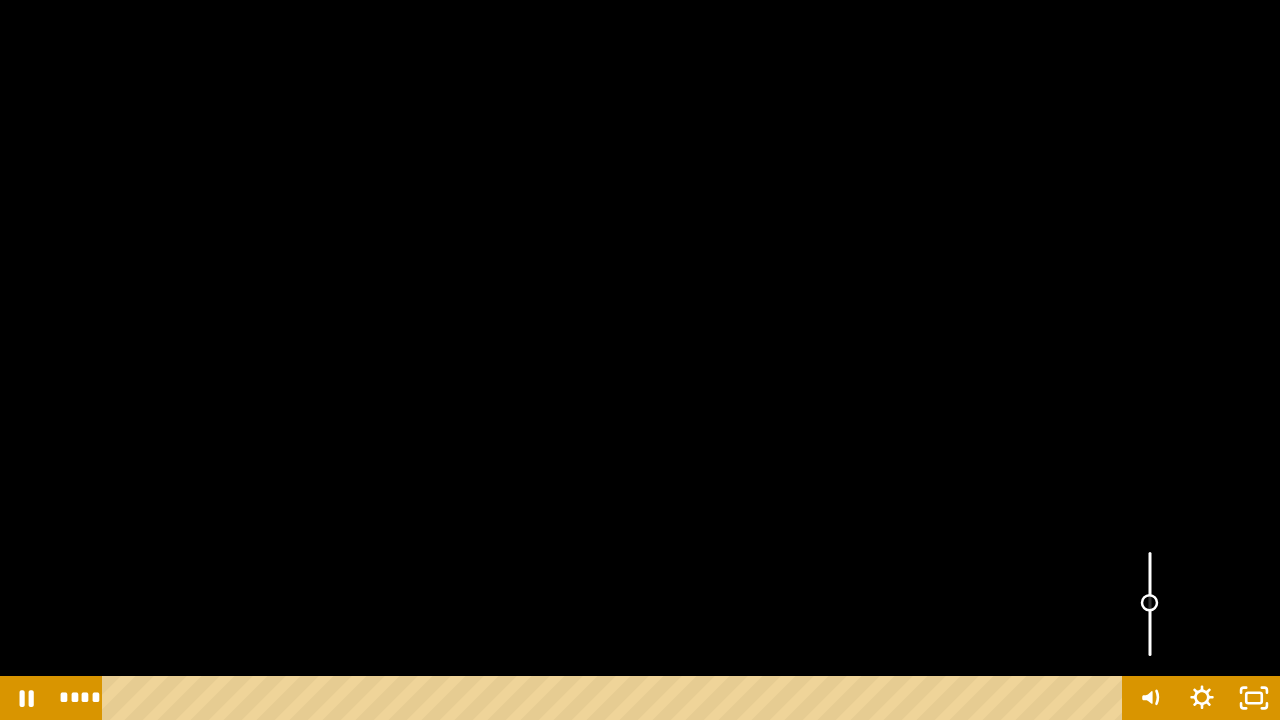 click at bounding box center (1150, 604) 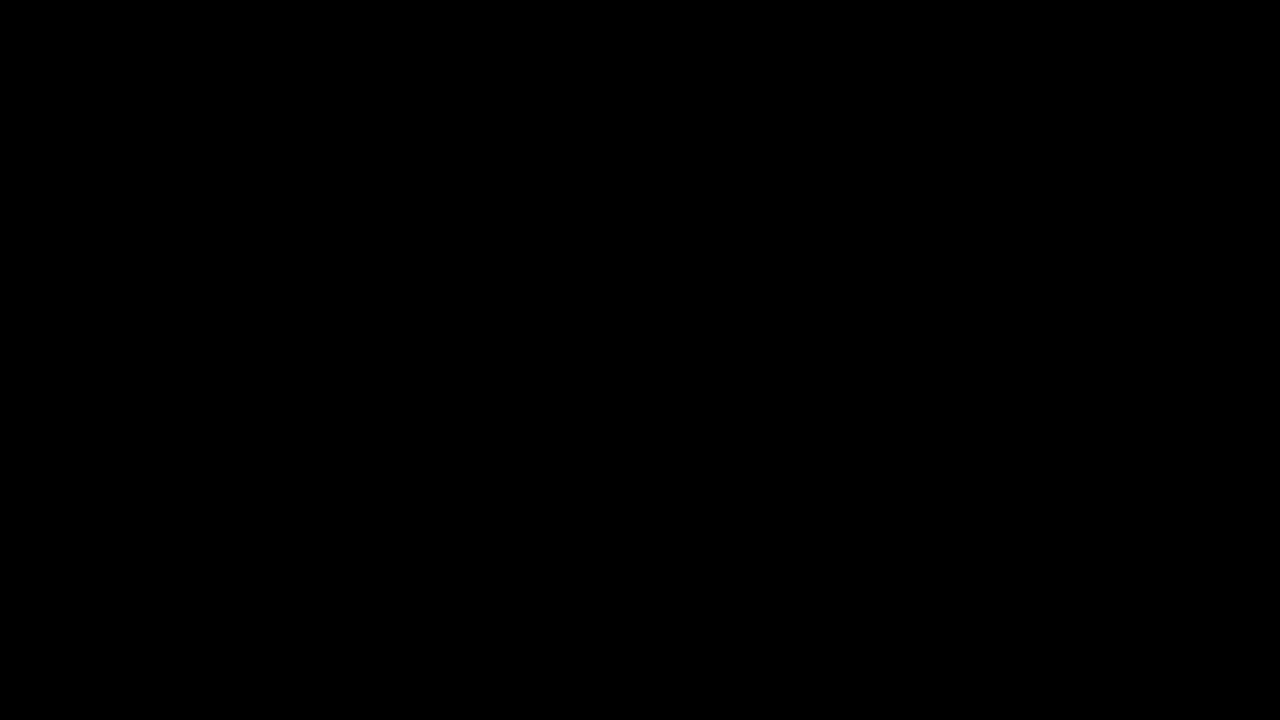 click at bounding box center (1254, 698) 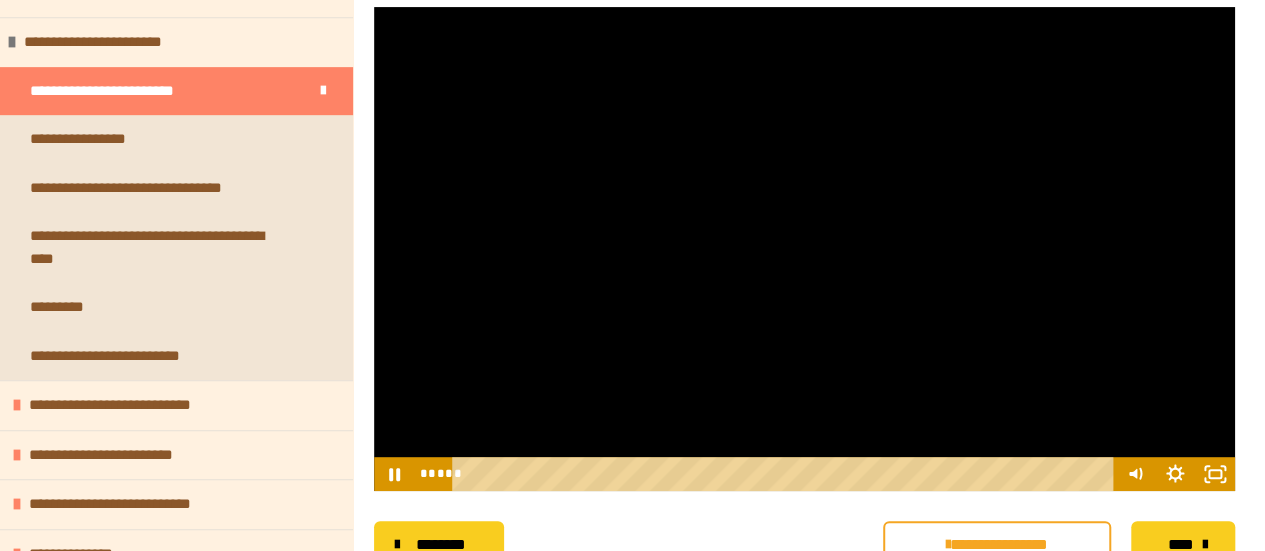 click at bounding box center (804, 249) 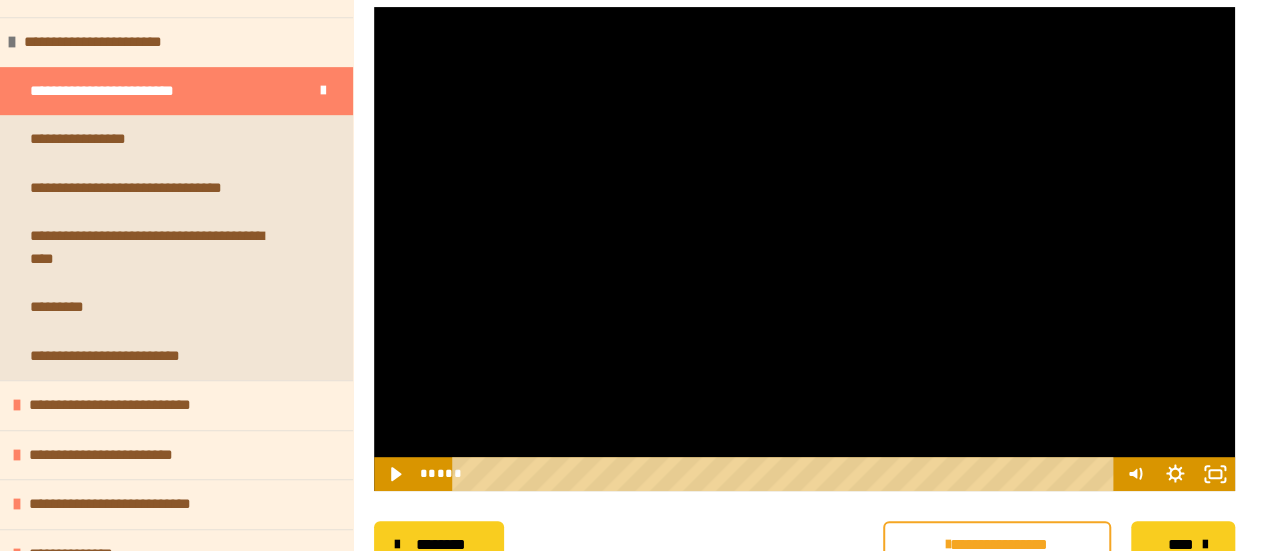 click at bounding box center [804, 249] 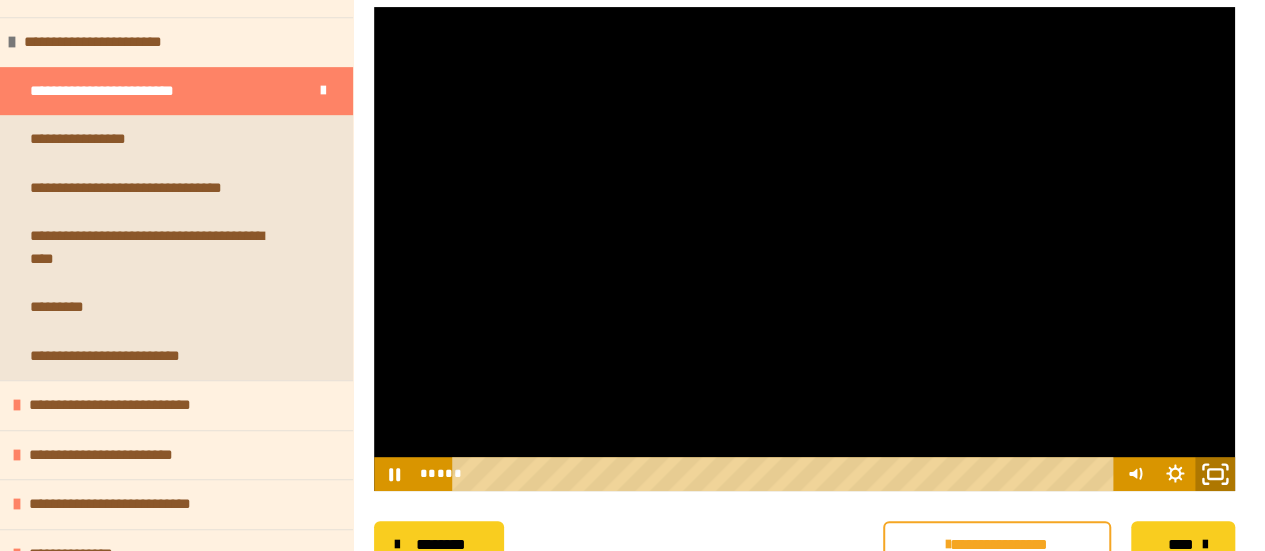 click 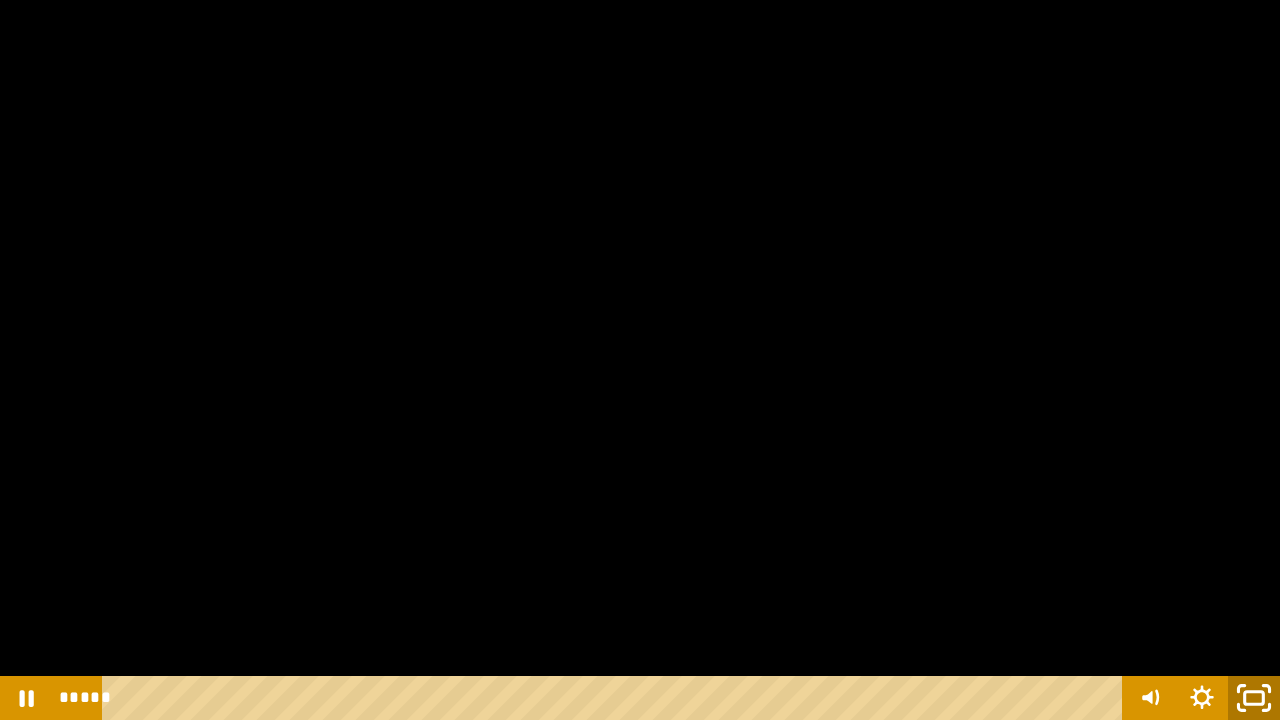 click 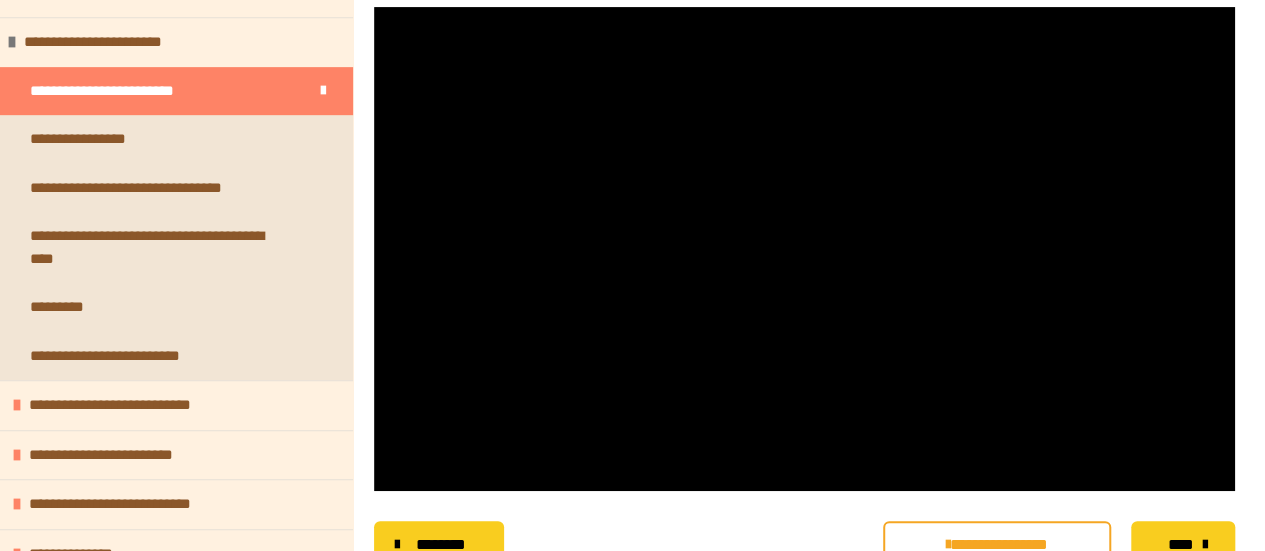 scroll, scrollTop: 360, scrollLeft: 0, axis: vertical 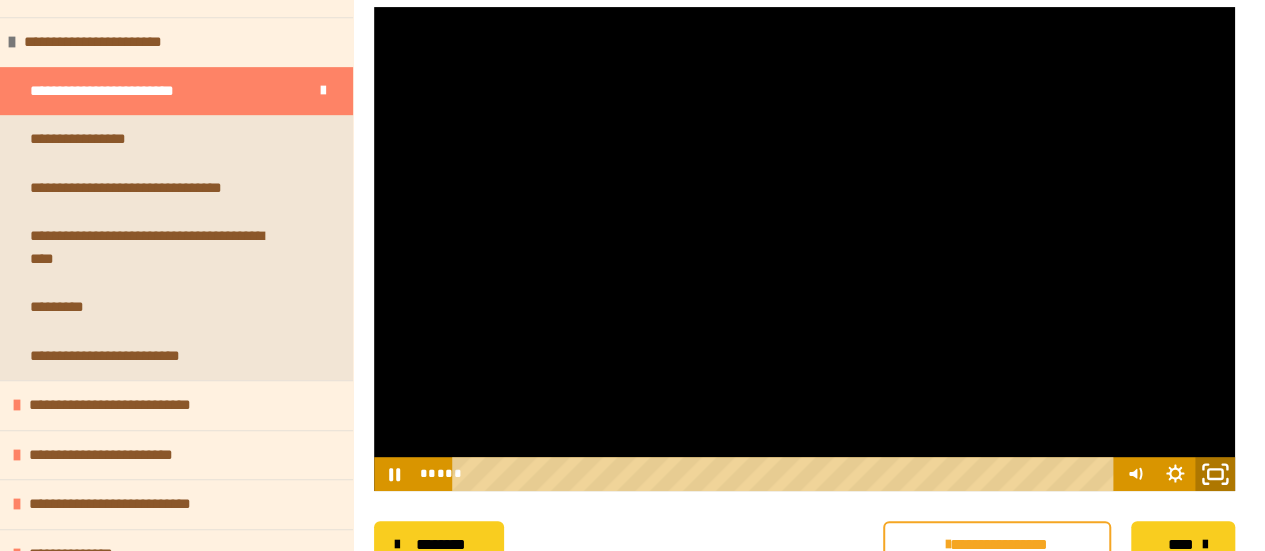 click 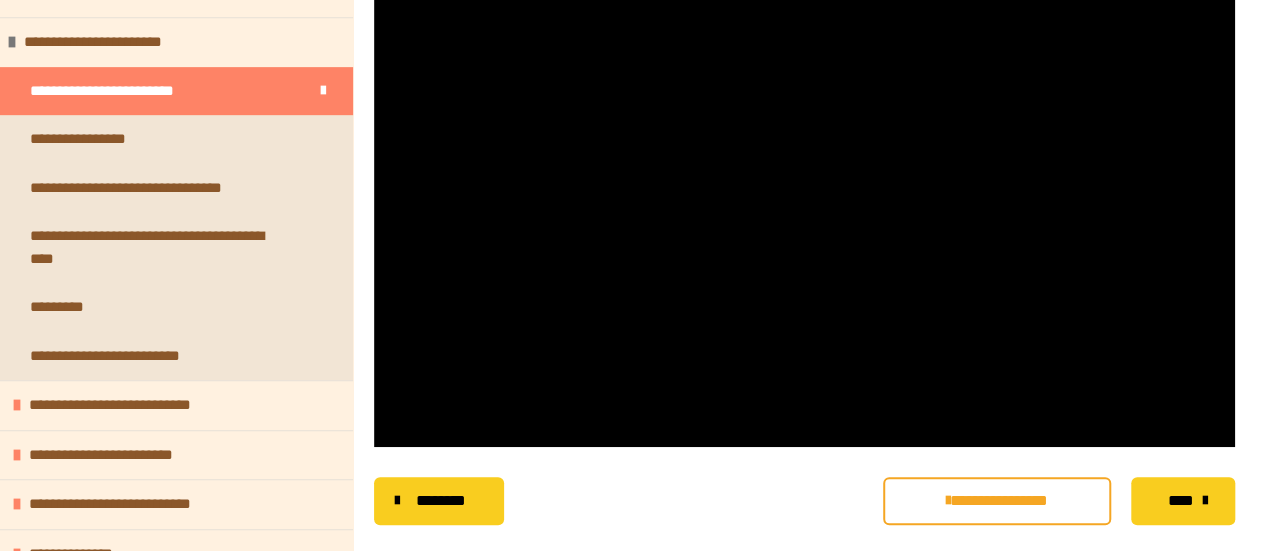 scroll, scrollTop: 397, scrollLeft: 0, axis: vertical 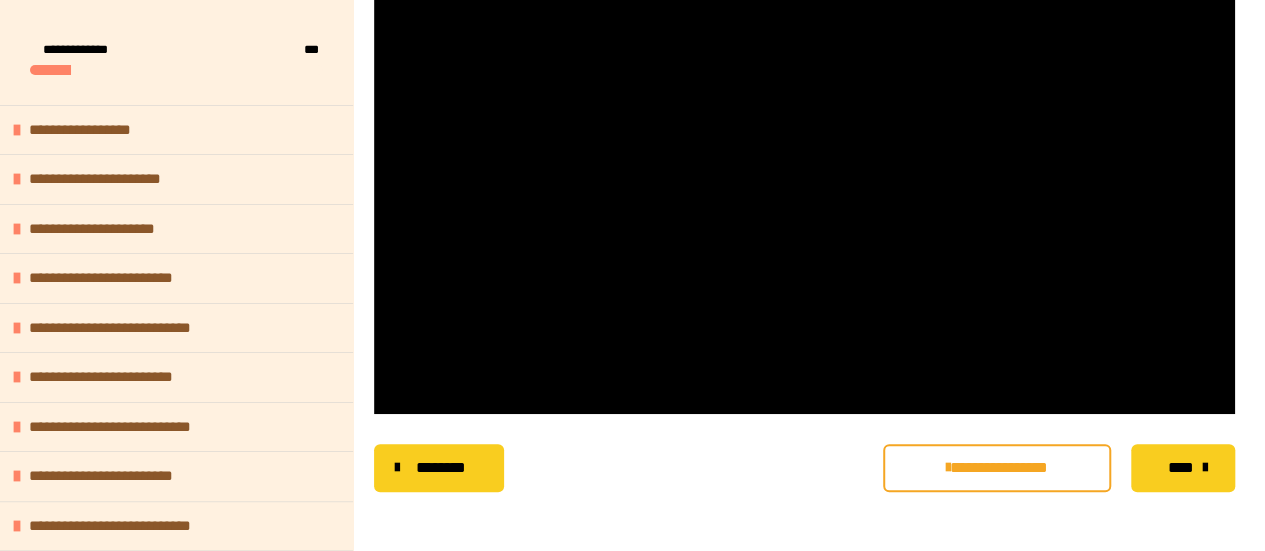click at bounding box center [1204, 468] 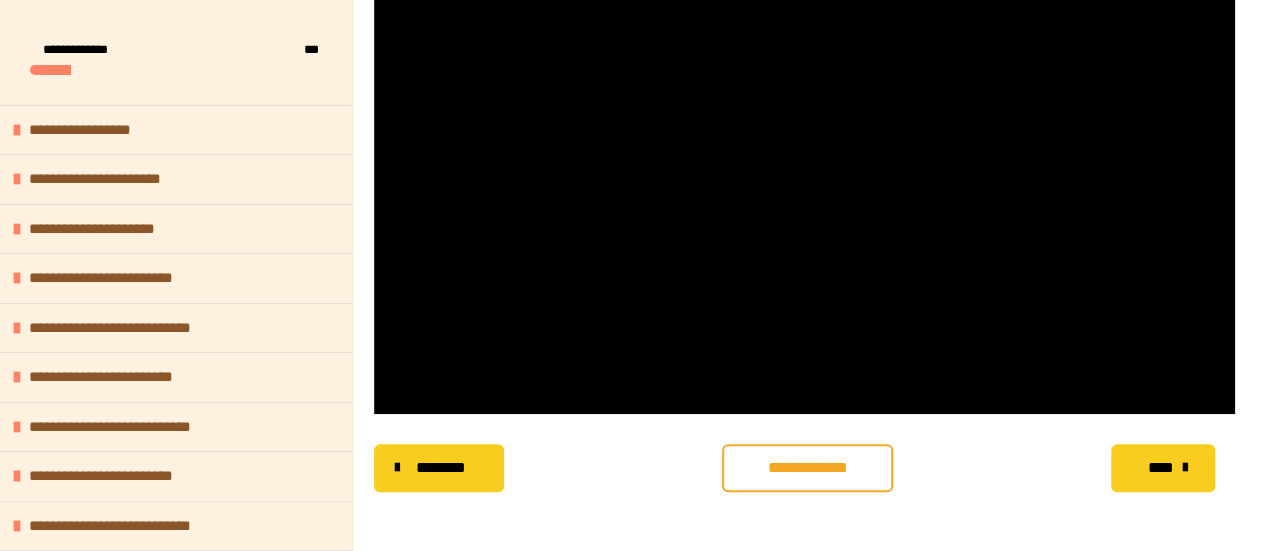 scroll, scrollTop: 357, scrollLeft: 0, axis: vertical 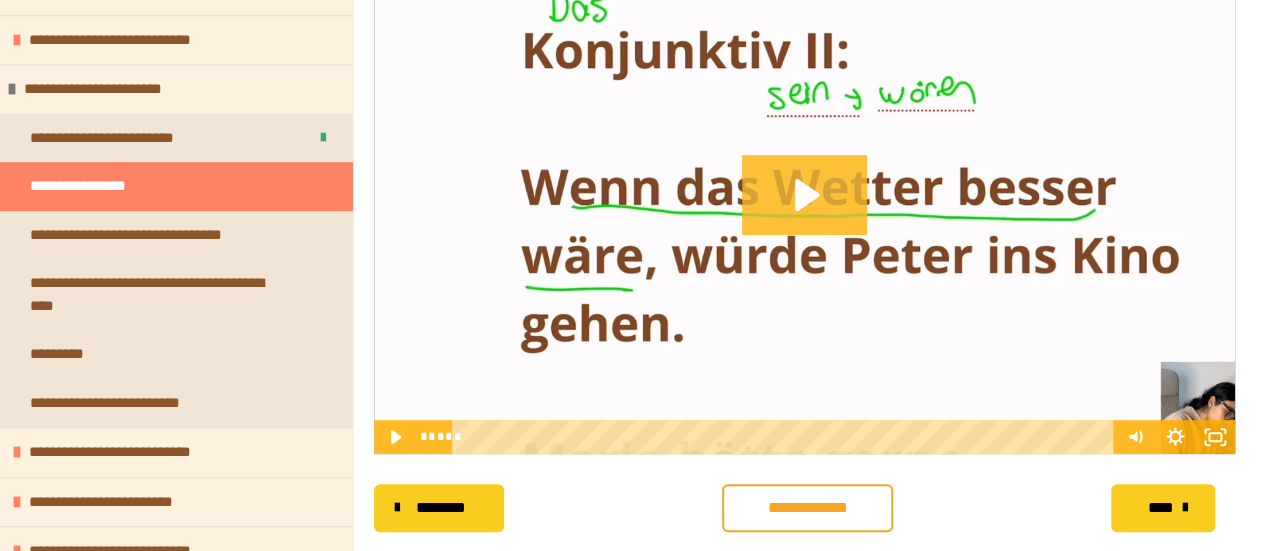 click 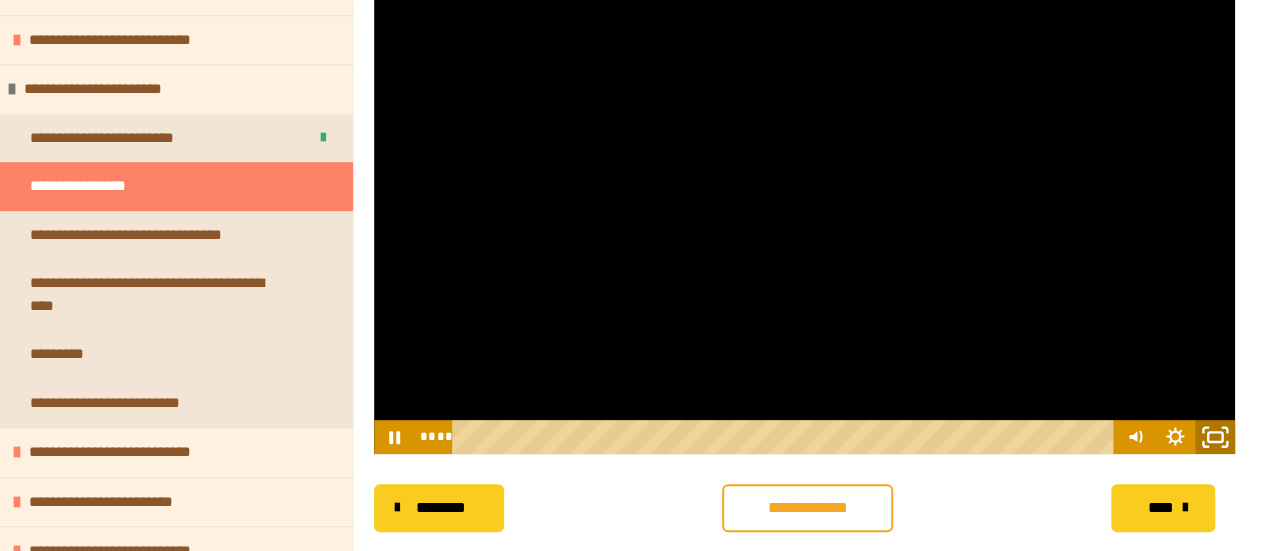 click 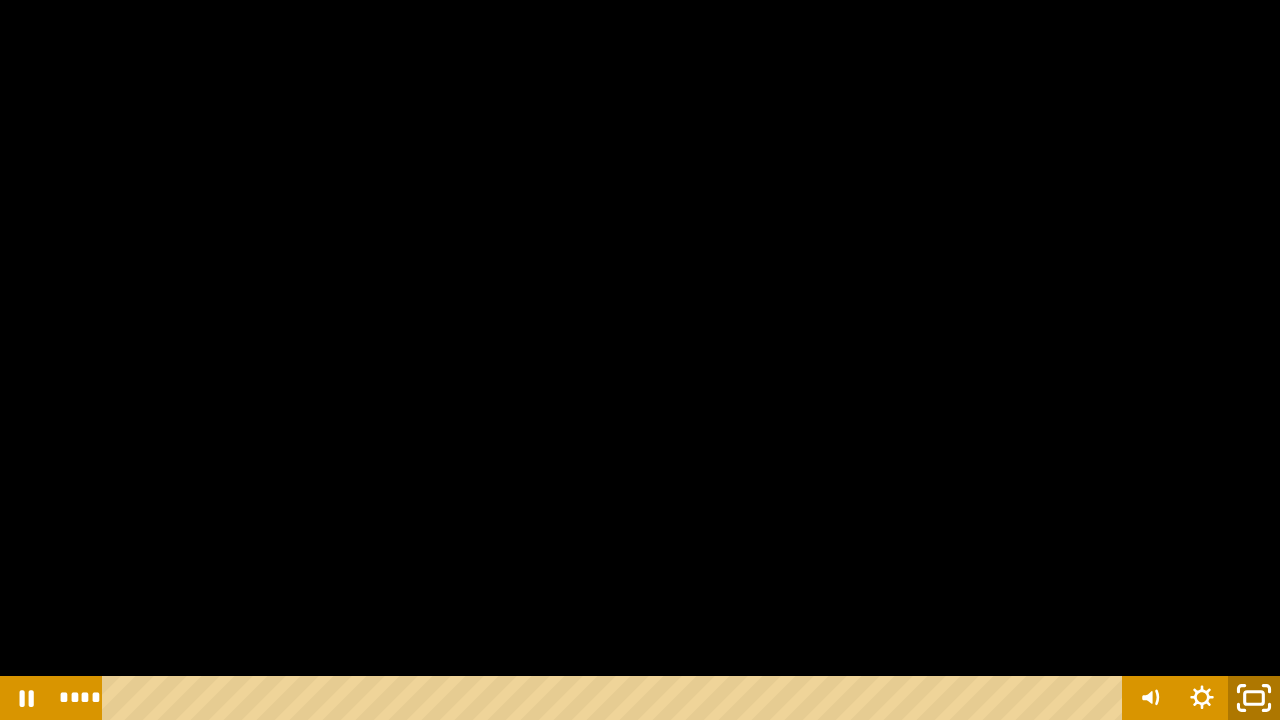 click 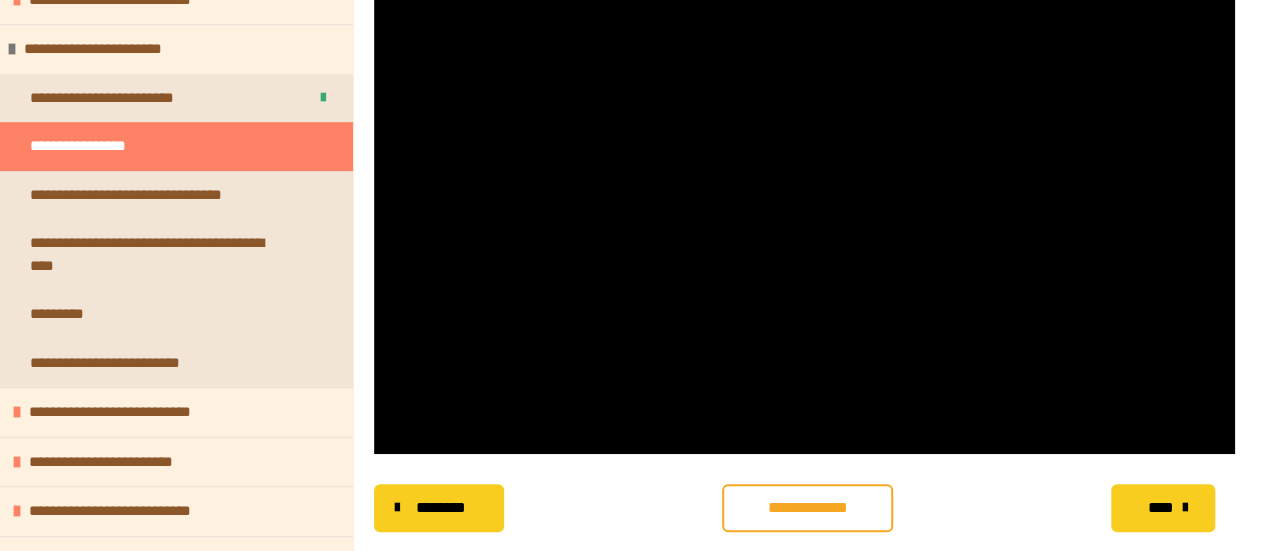 scroll, scrollTop: 566, scrollLeft: 0, axis: vertical 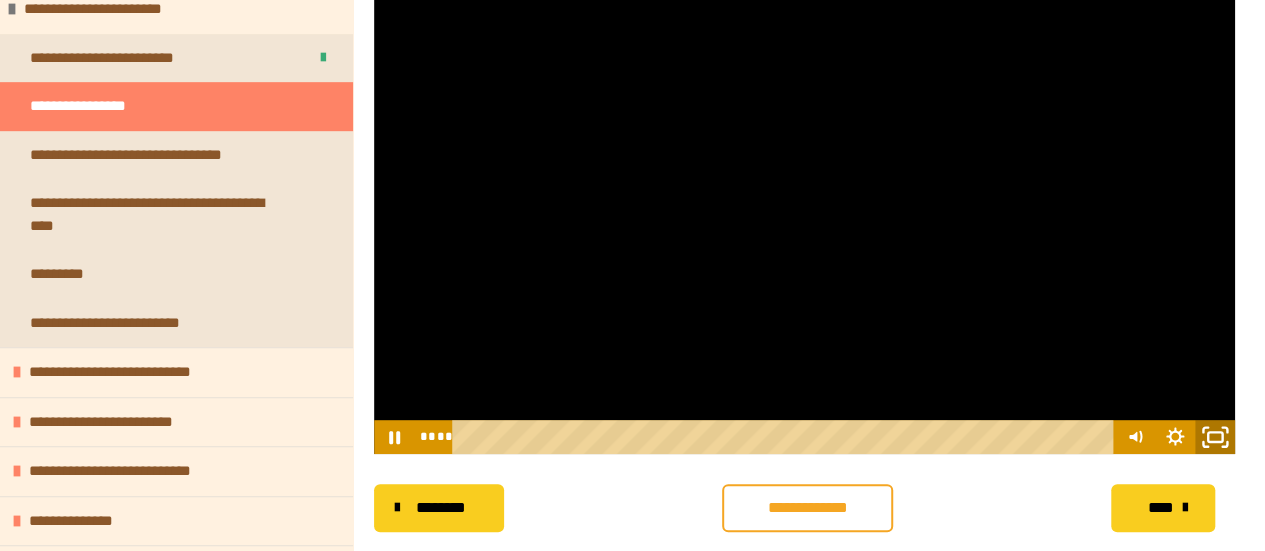 click 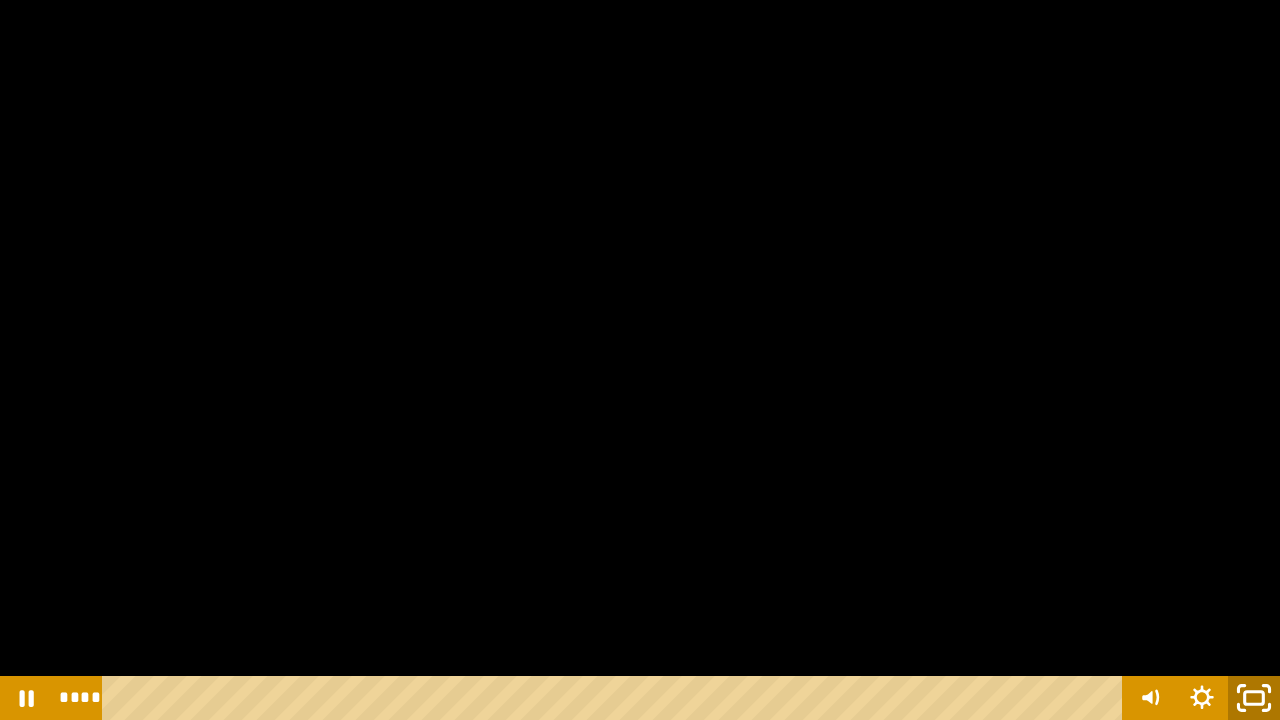 click 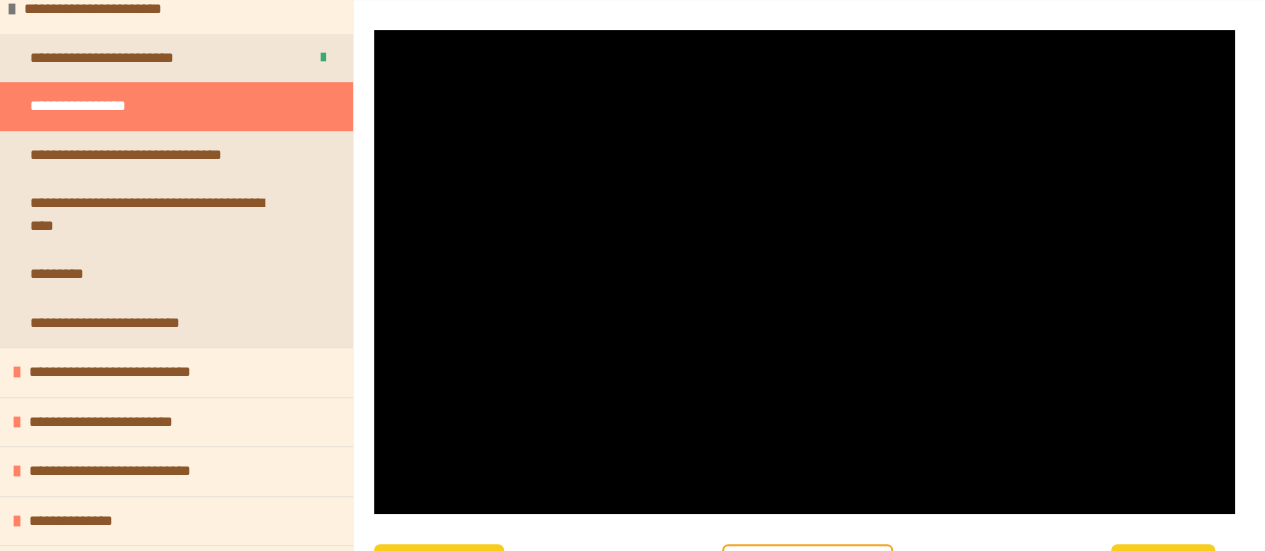scroll, scrollTop: 277, scrollLeft: 0, axis: vertical 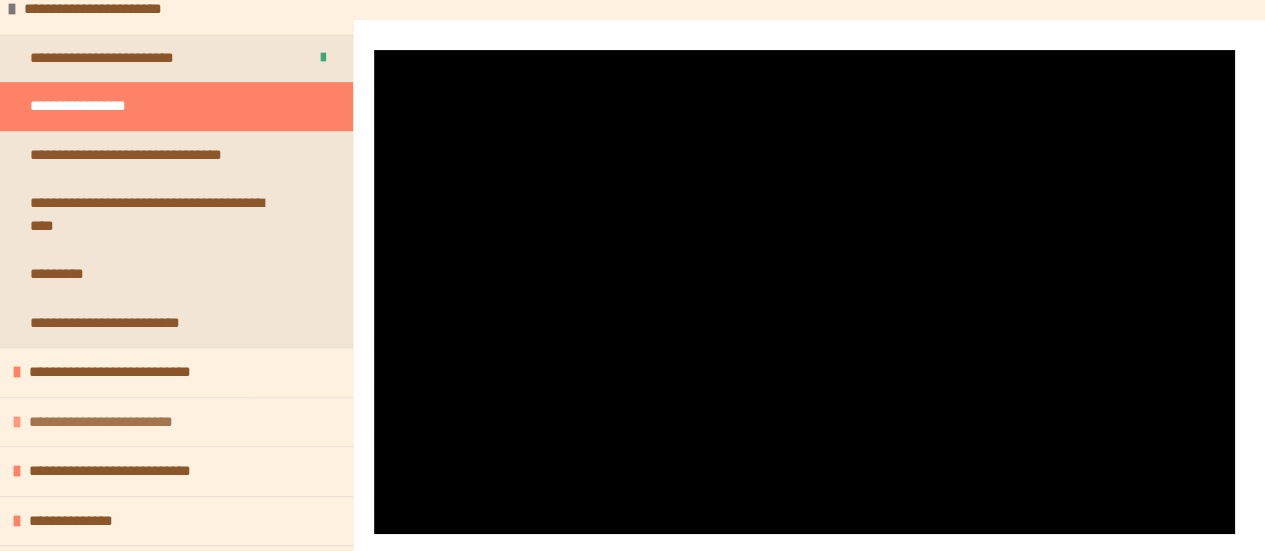 click on "**********" at bounding box center (176, 422) 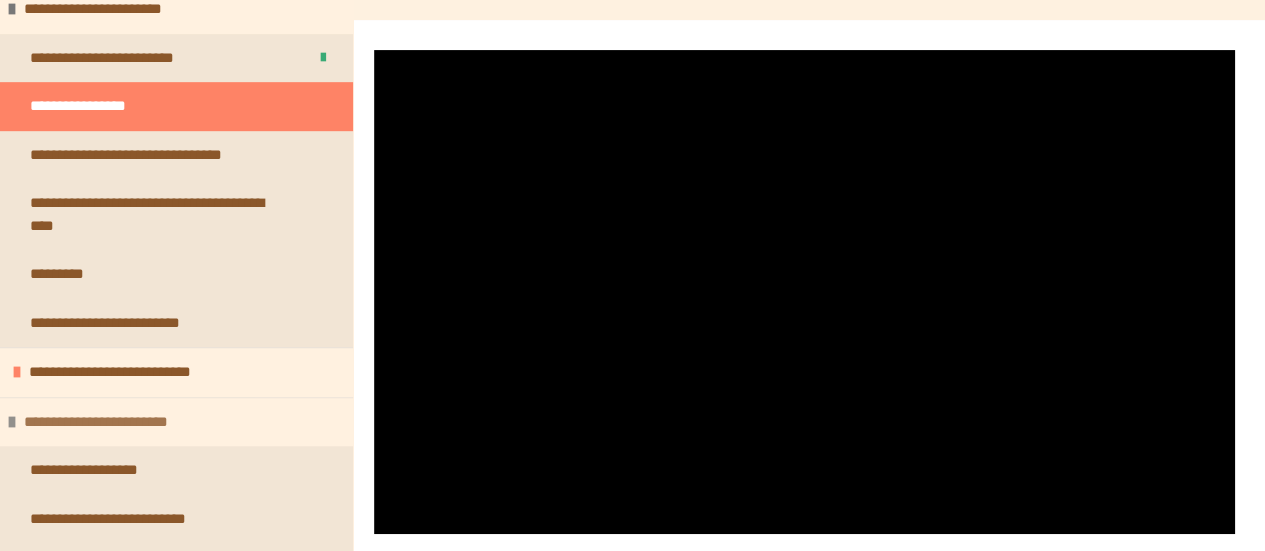 click on "**********" at bounding box center [176, 422] 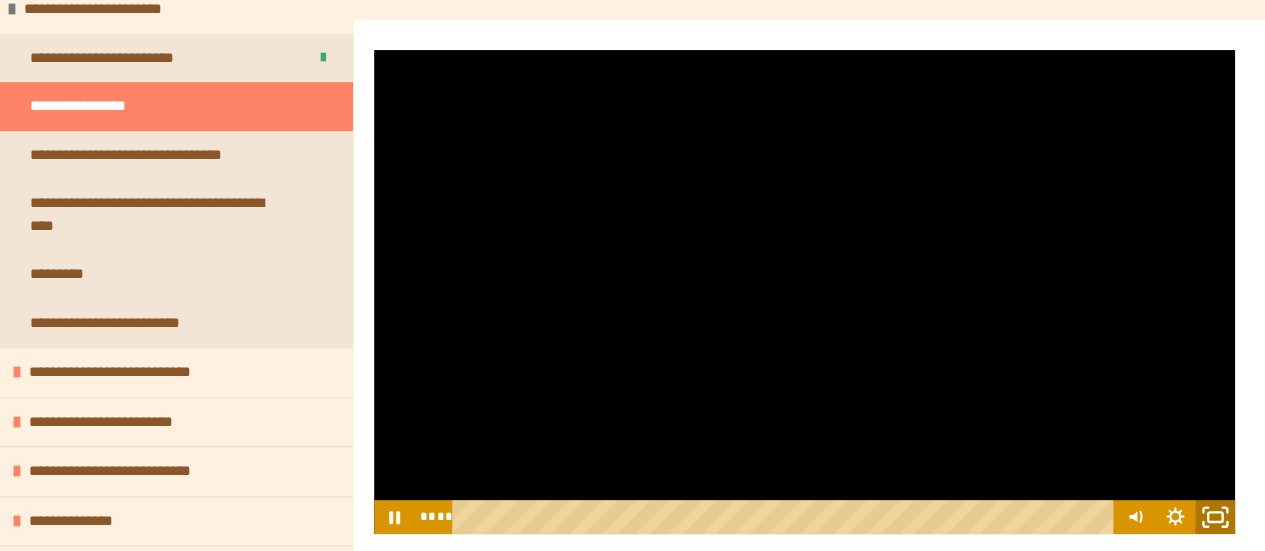 click 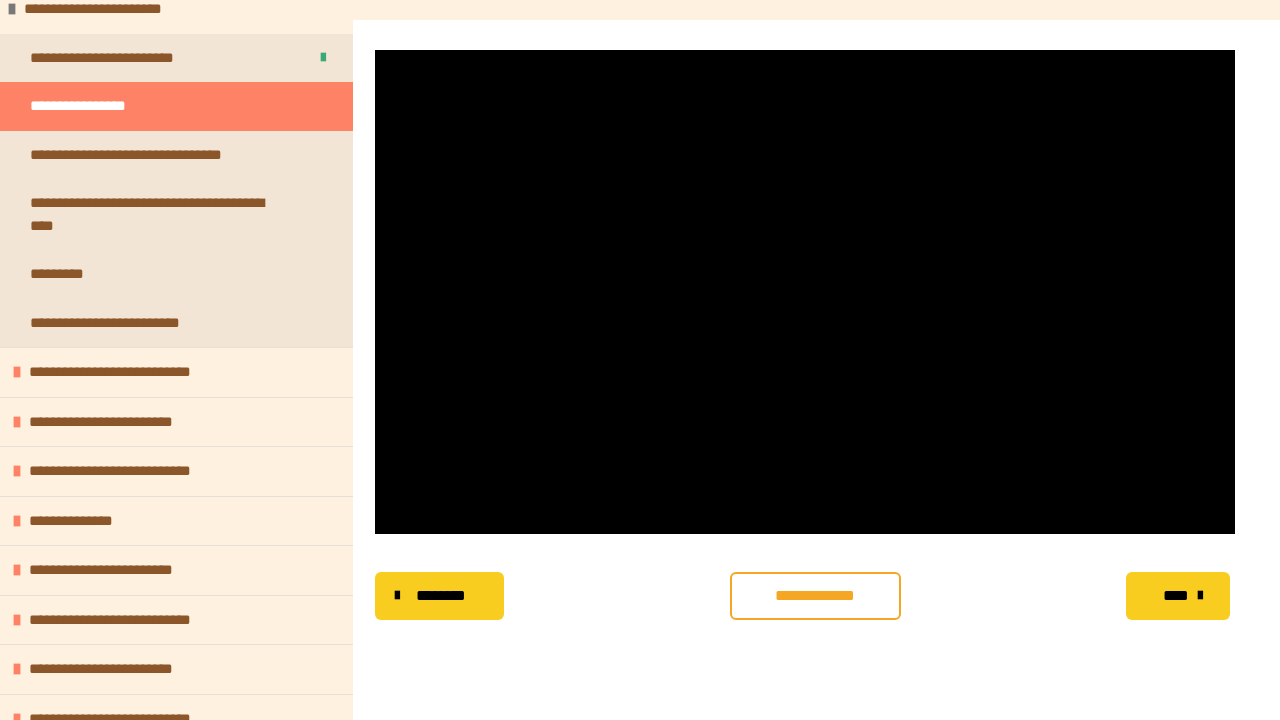 type 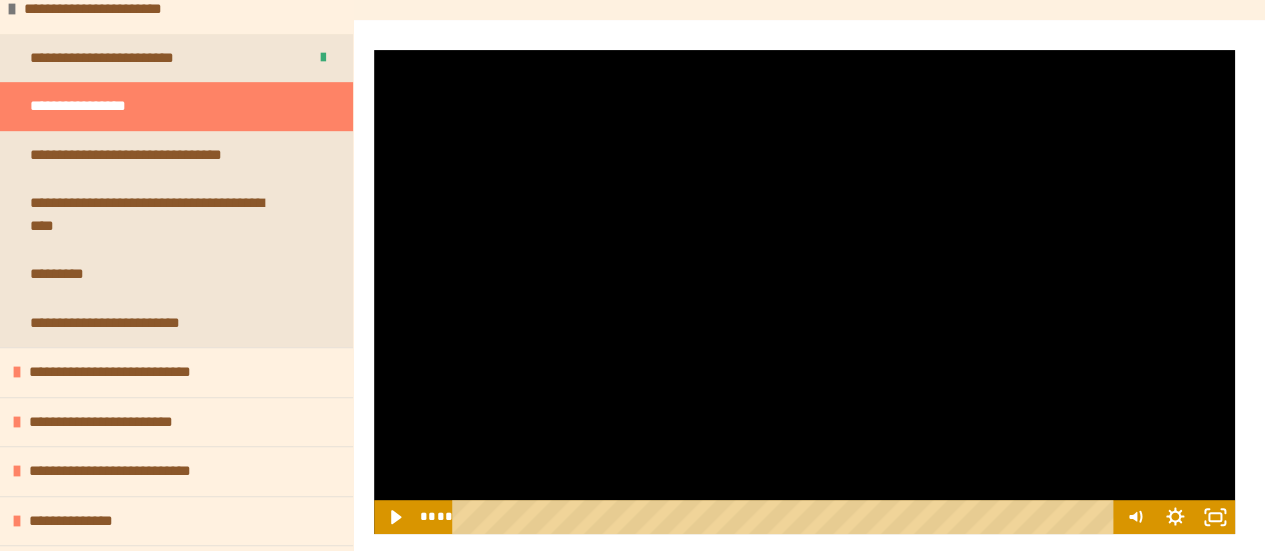 click at bounding box center [804, 292] 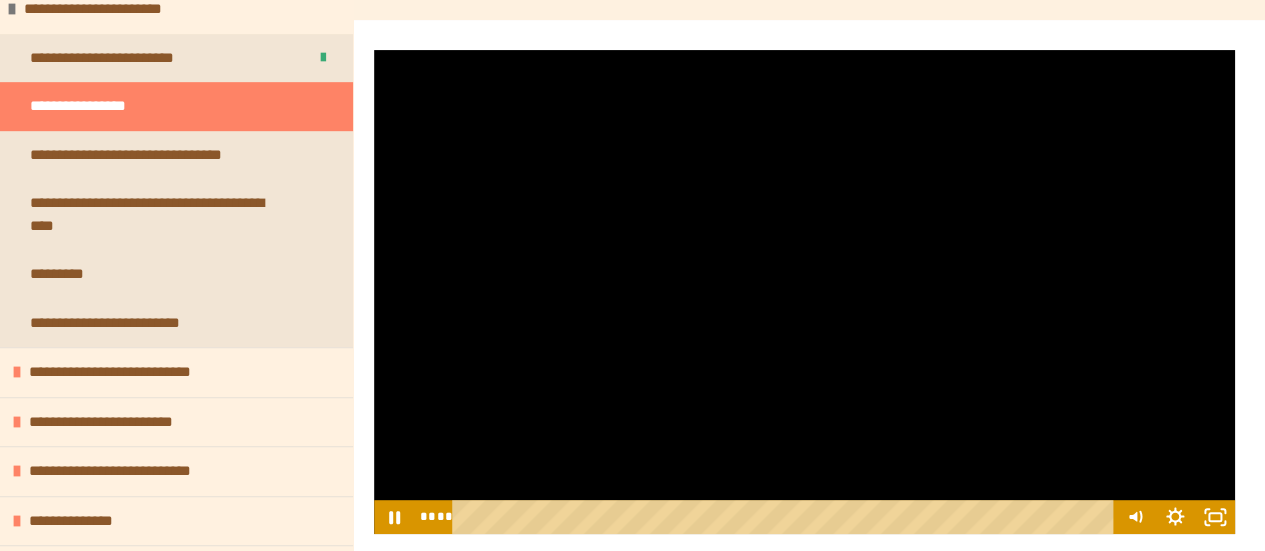 click at bounding box center (804, 292) 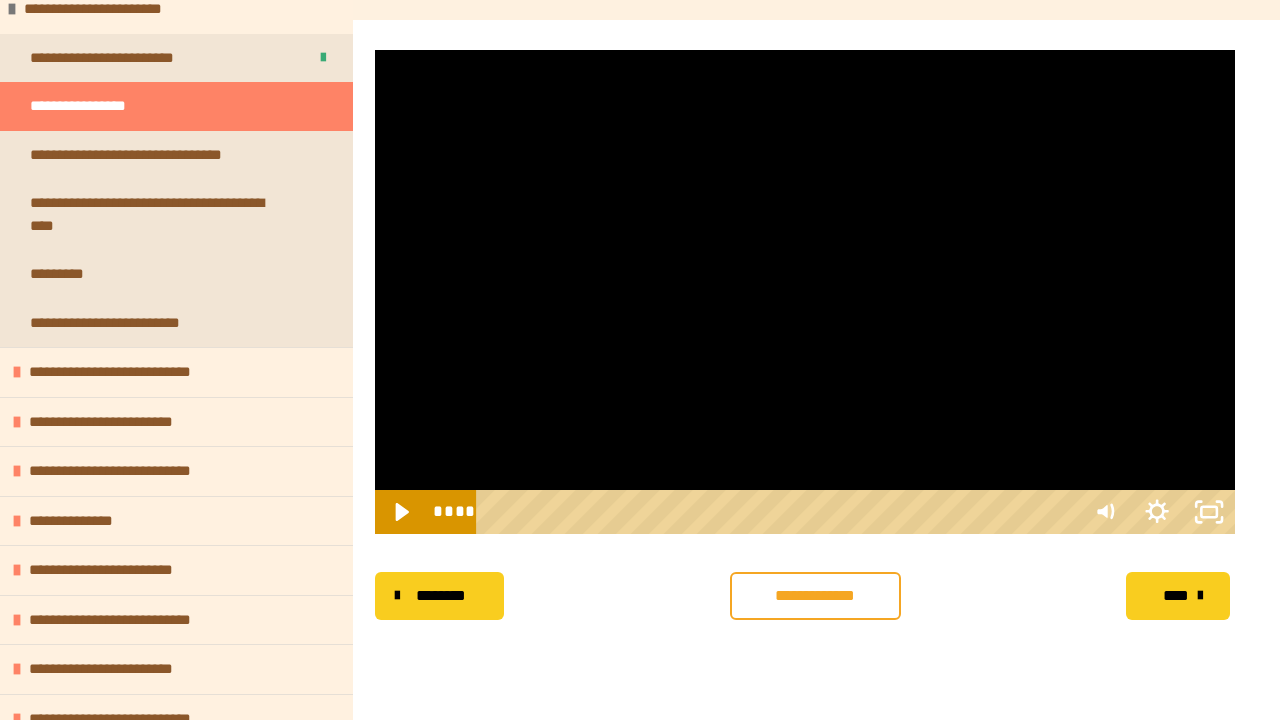 type 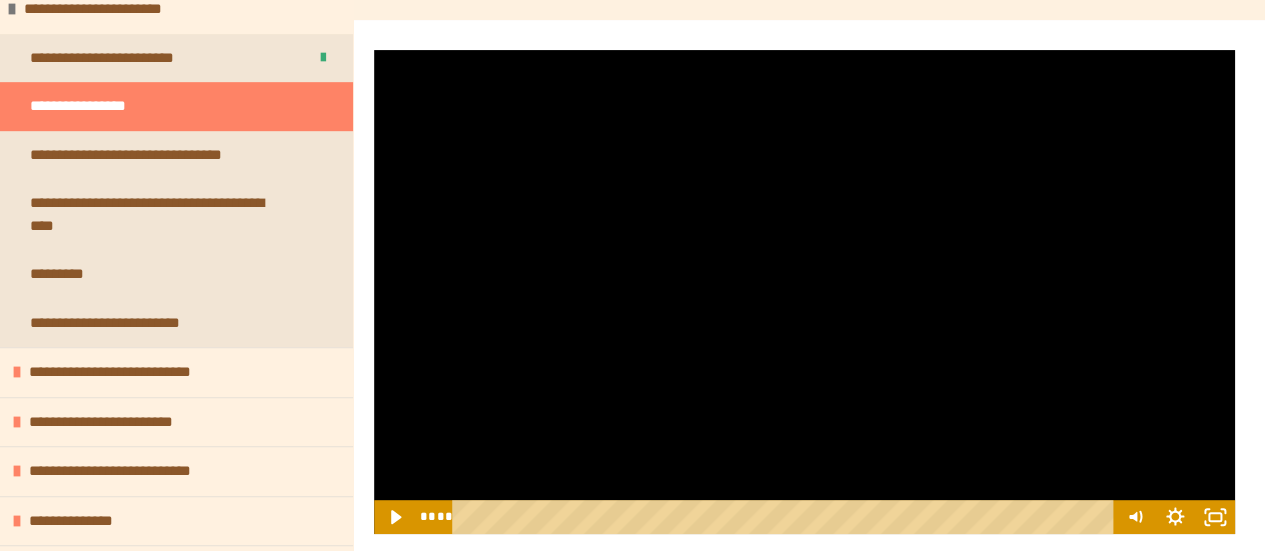 click at bounding box center [804, 292] 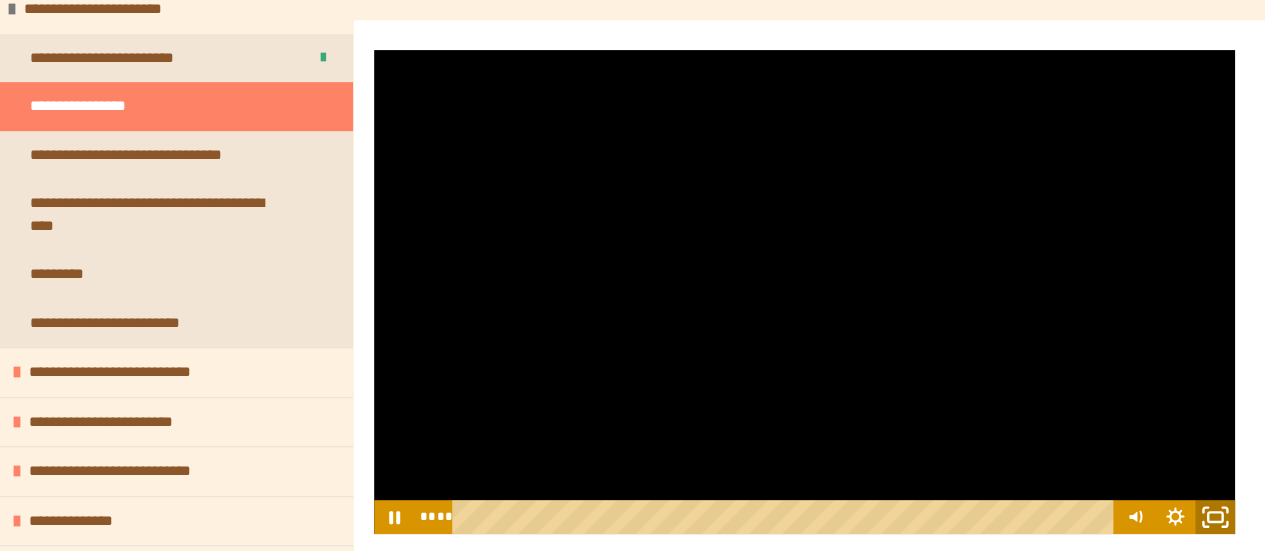 click 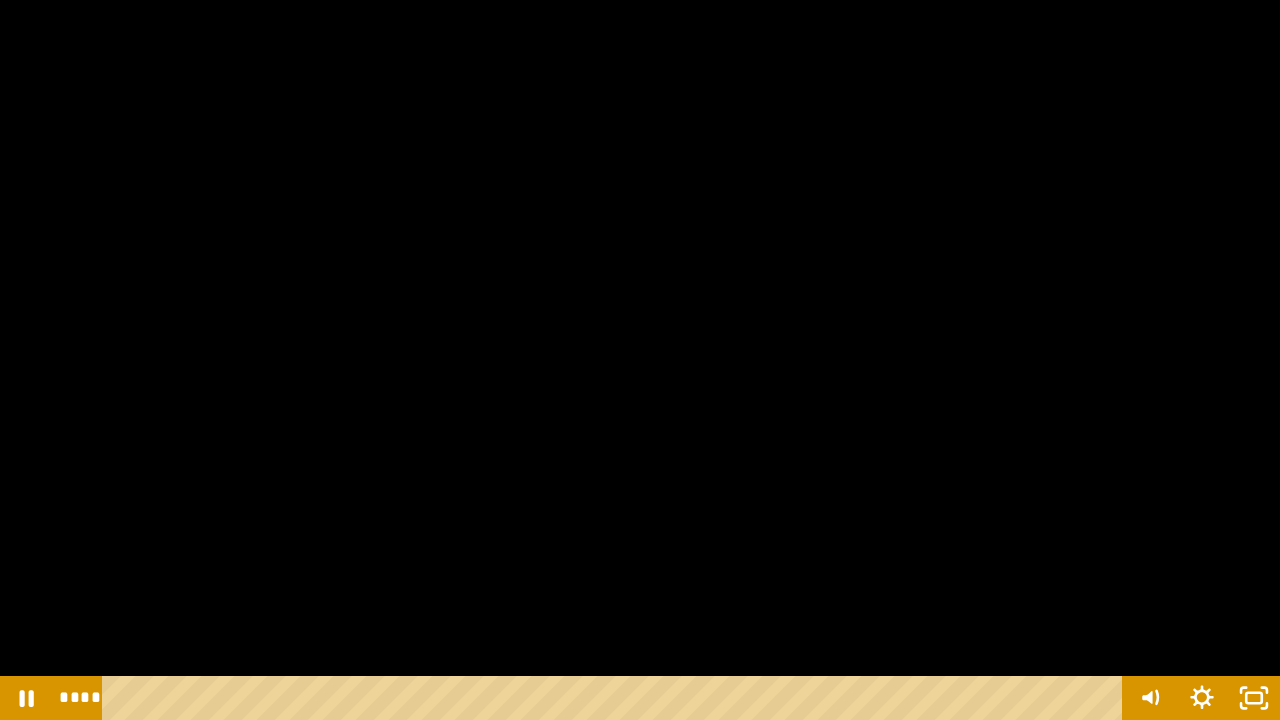 click at bounding box center (640, 360) 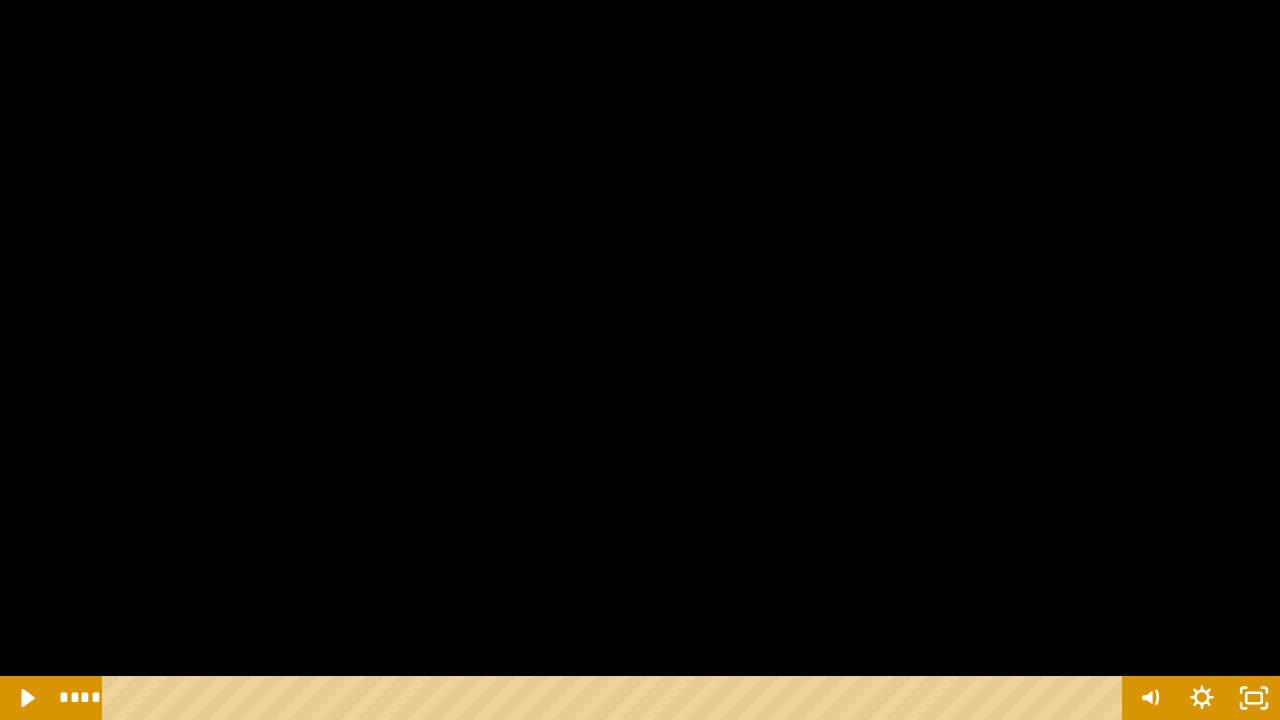 click at bounding box center [0, 0] 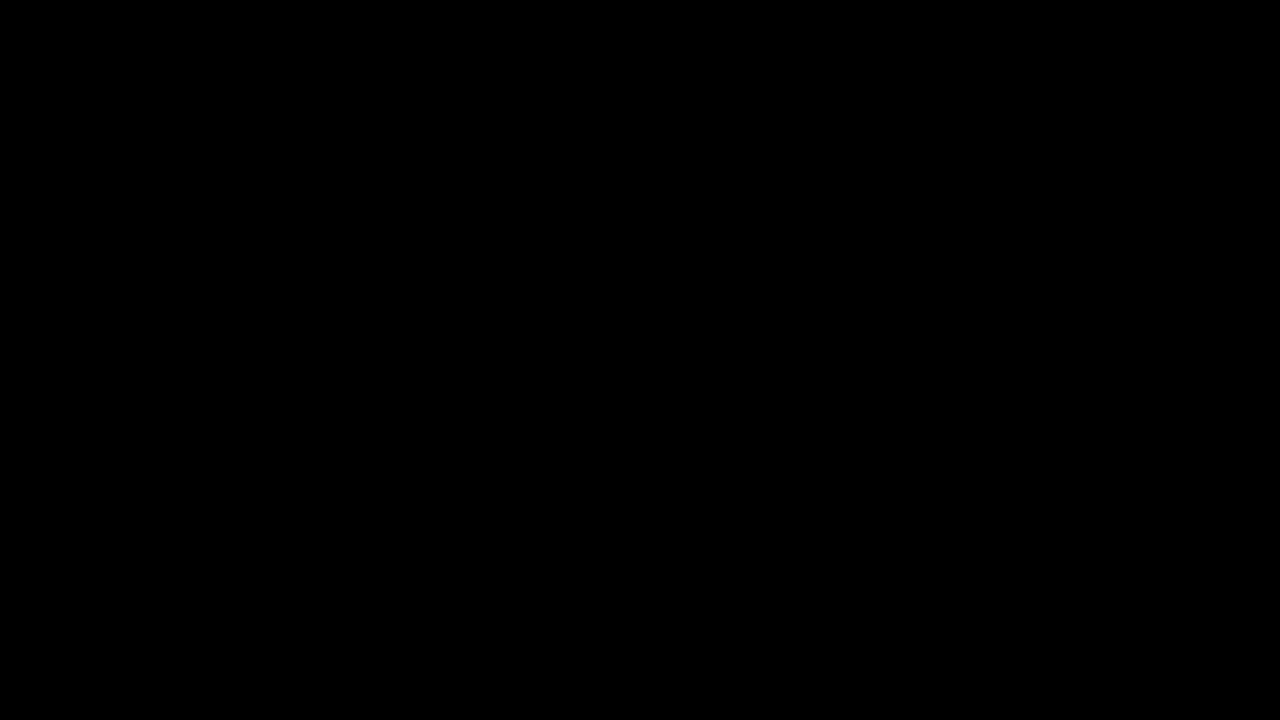 click at bounding box center [0, 0] 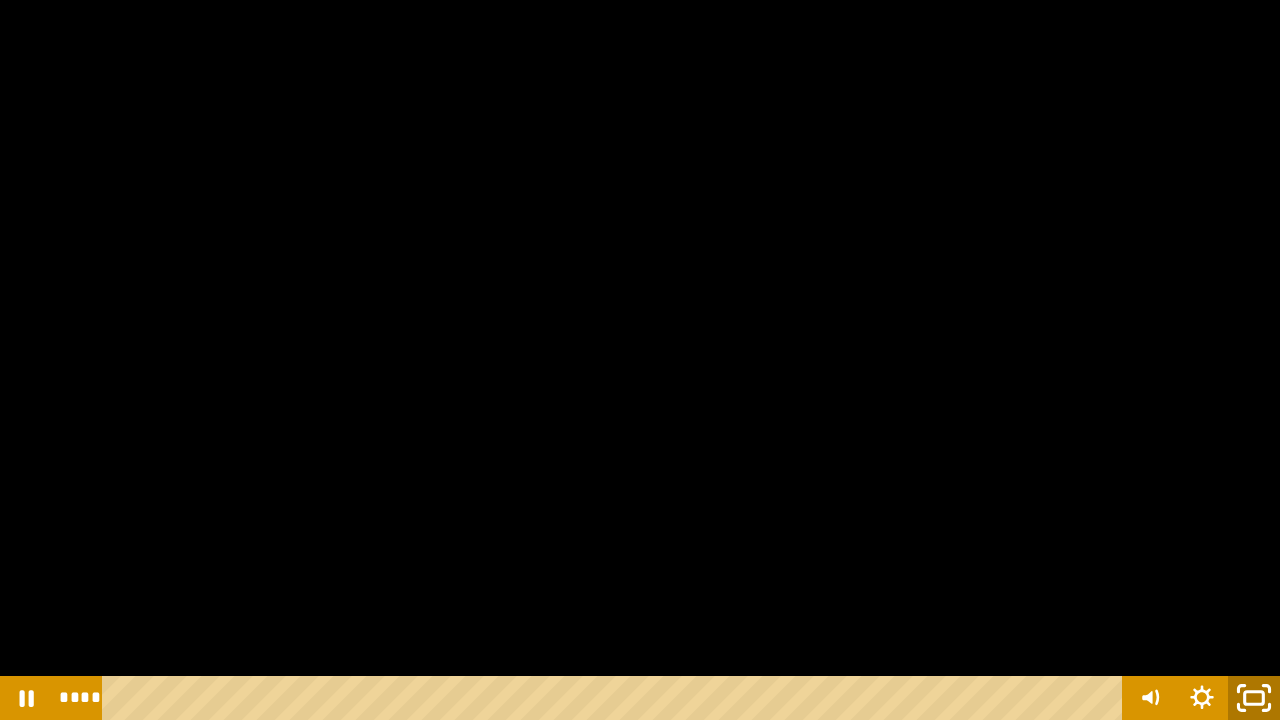click 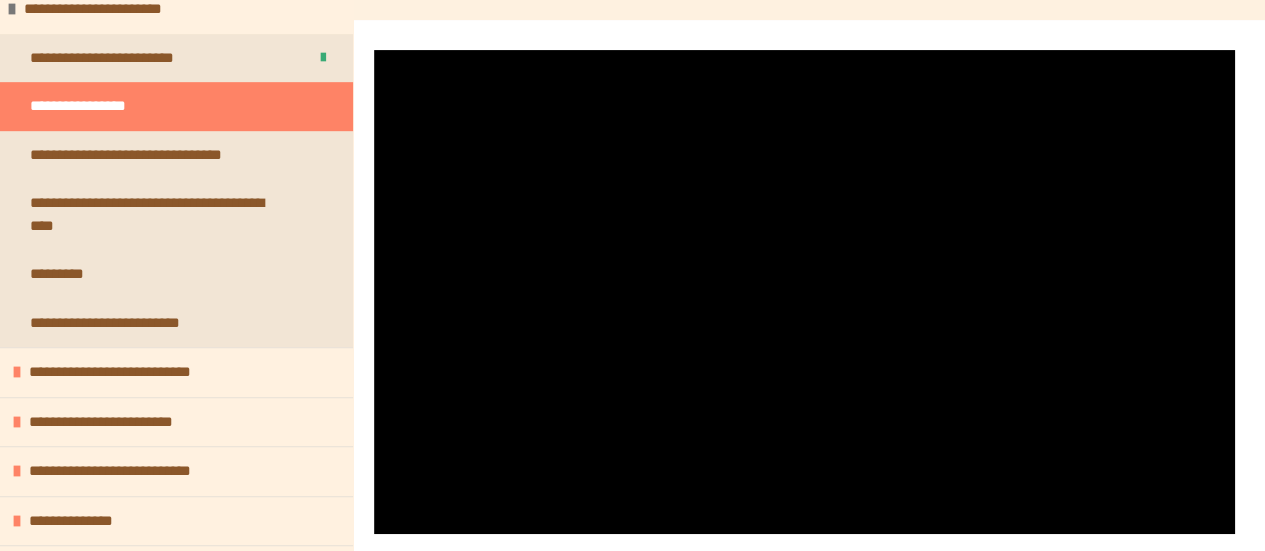 scroll, scrollTop: 317, scrollLeft: 0, axis: vertical 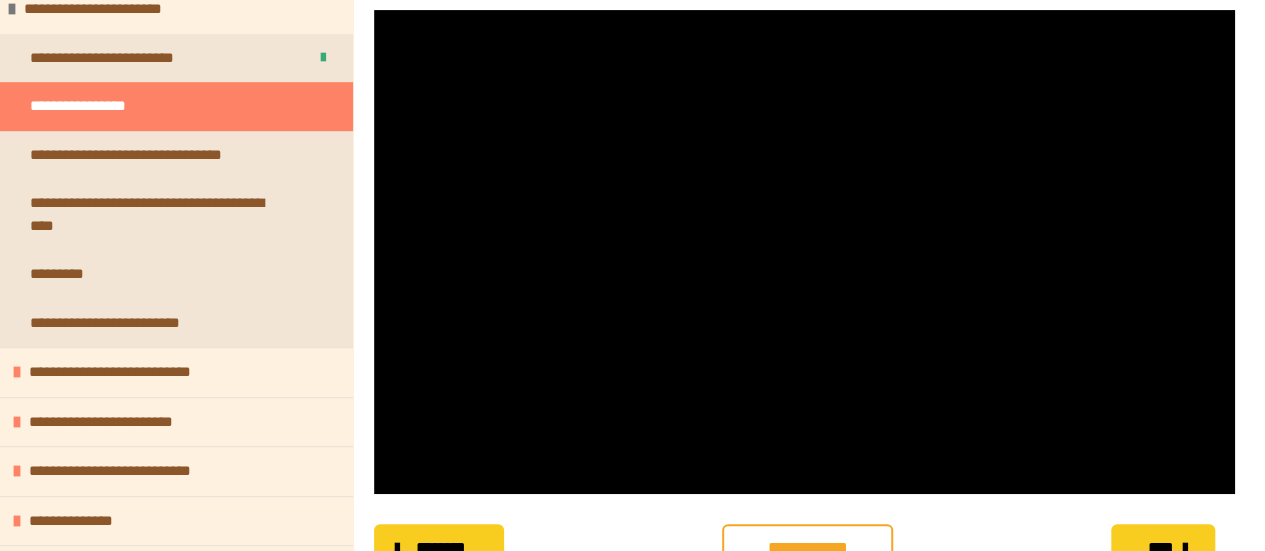 click on "**********" at bounding box center (807, 548) 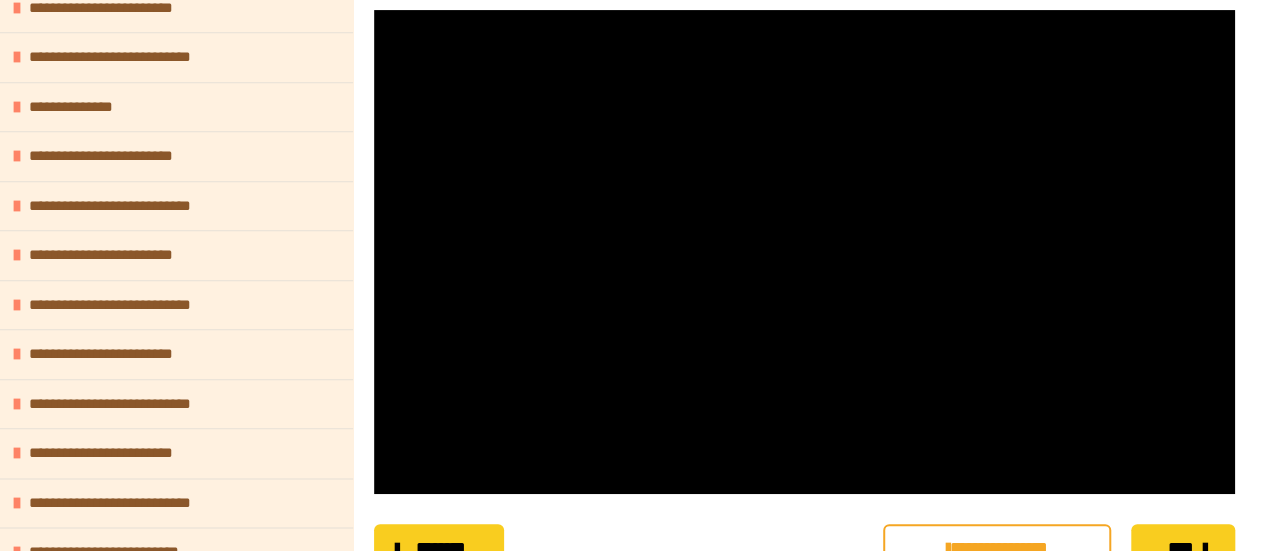 scroll, scrollTop: 1020, scrollLeft: 0, axis: vertical 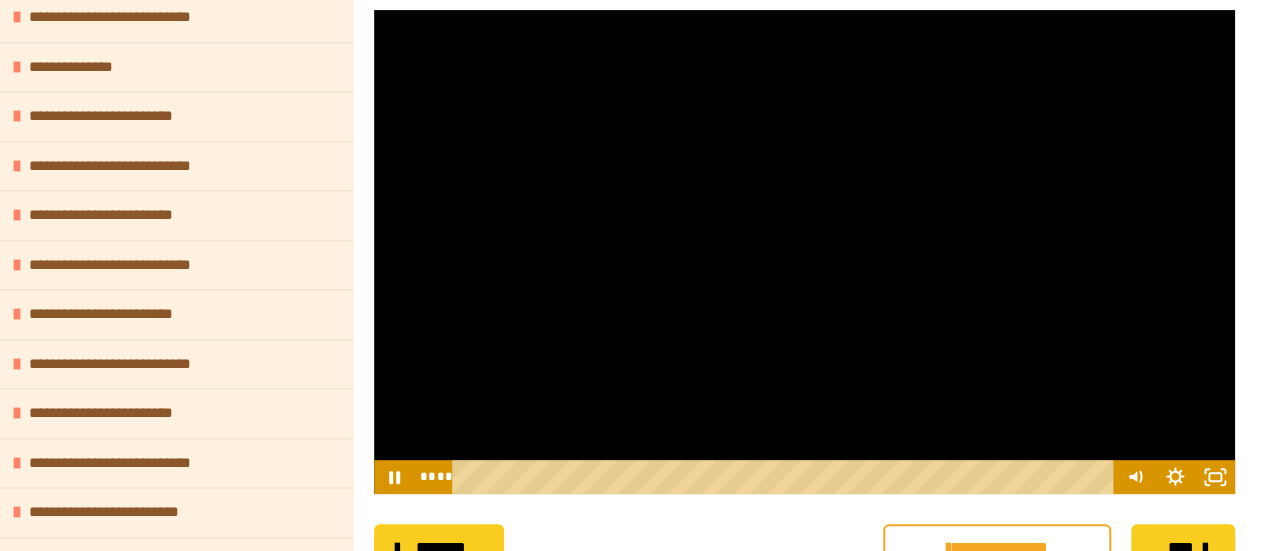 click at bounding box center [804, 252] 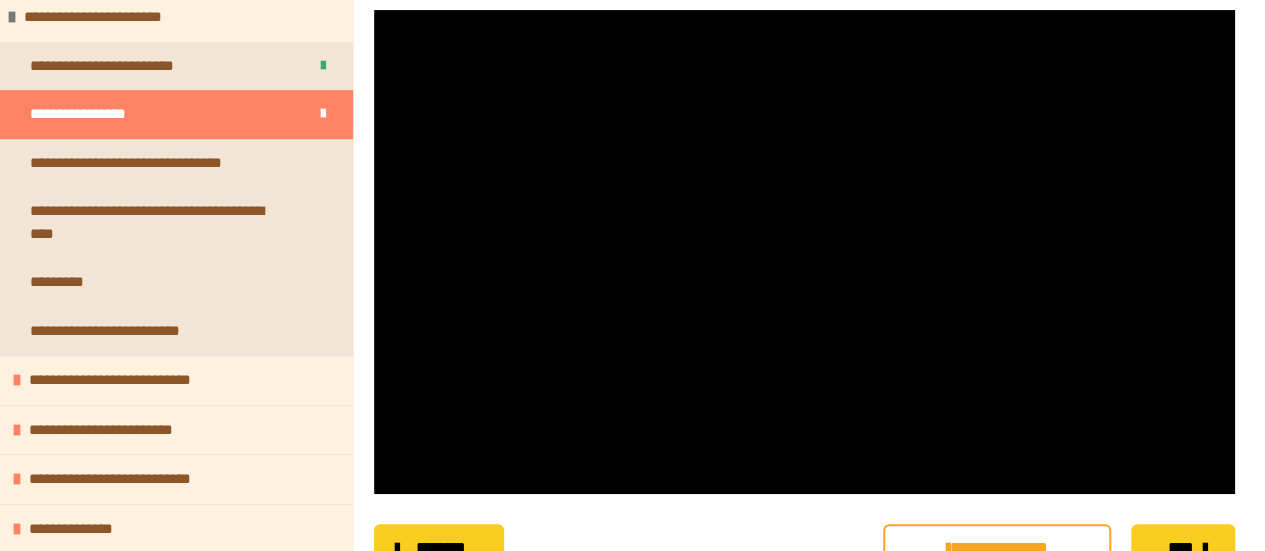 scroll, scrollTop: 540, scrollLeft: 0, axis: vertical 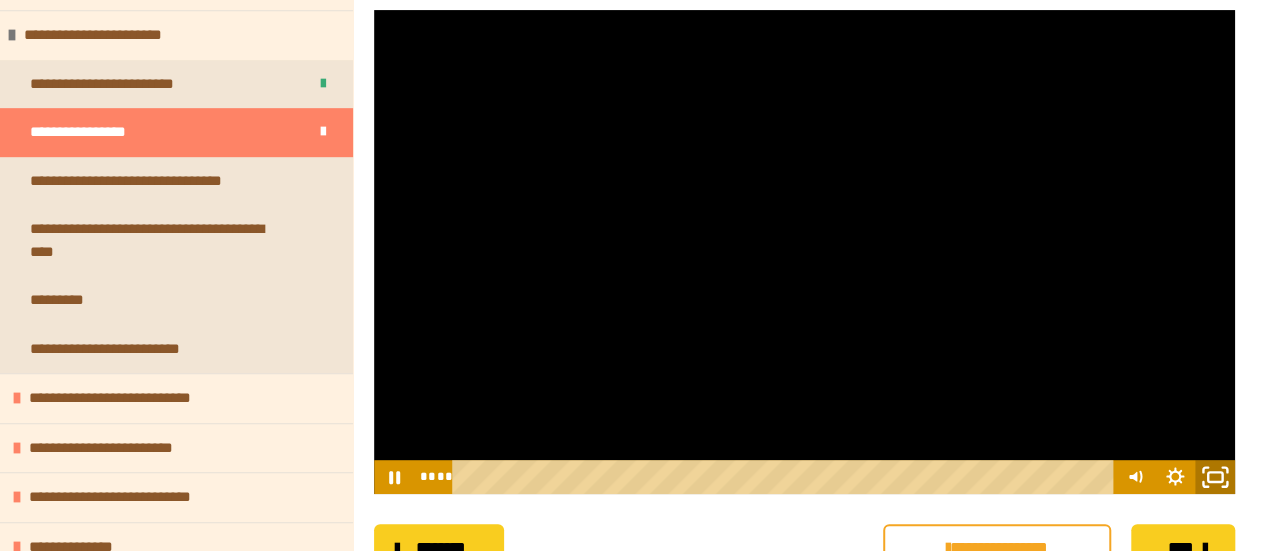 click 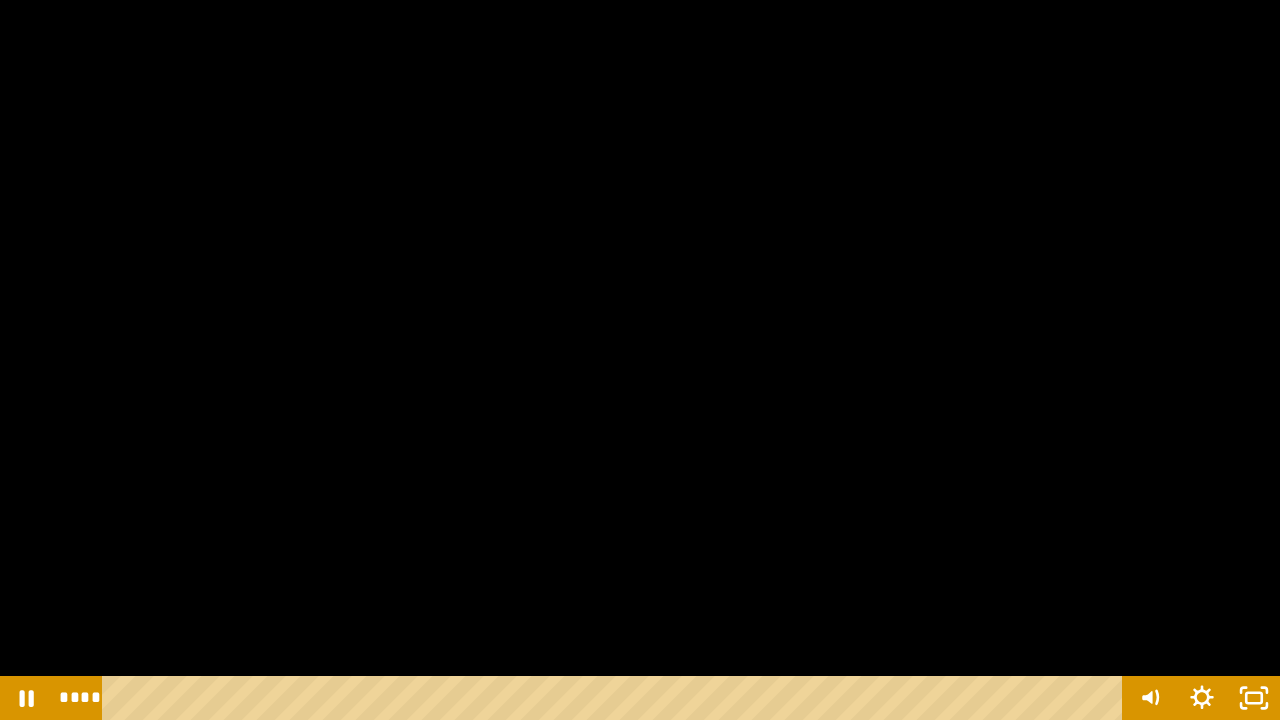 click at bounding box center [640, 360] 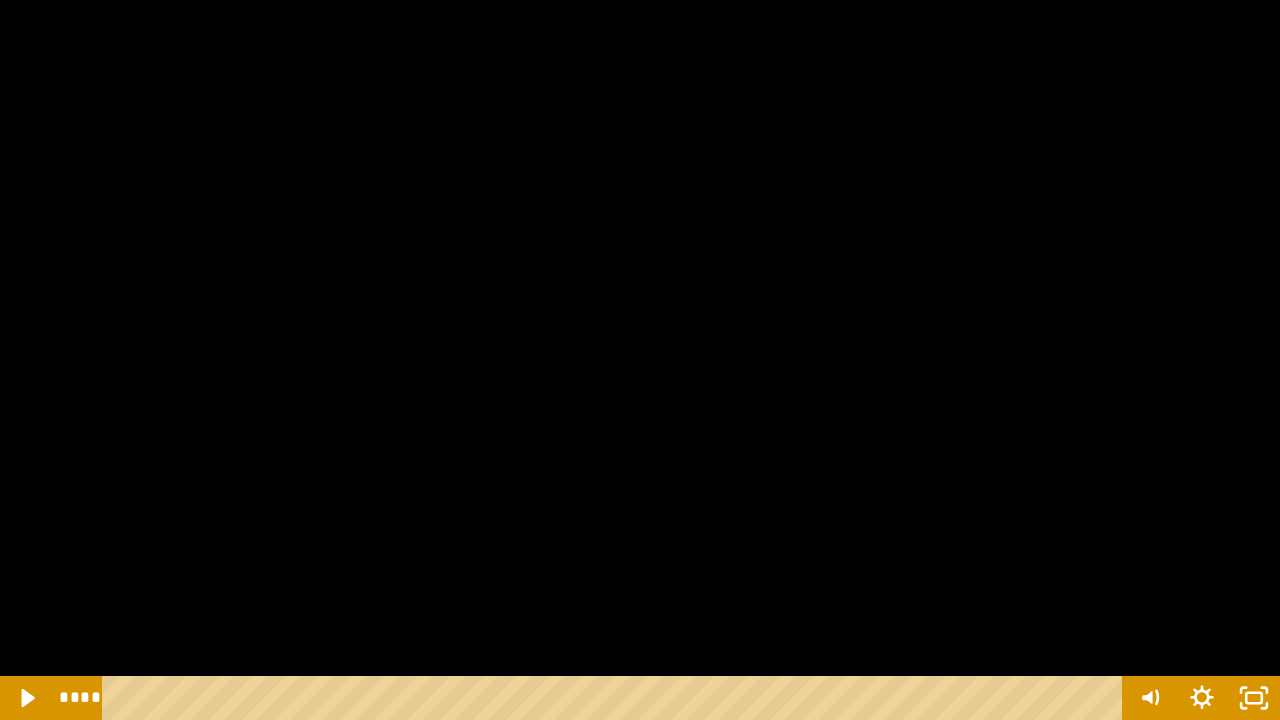click at bounding box center (640, 360) 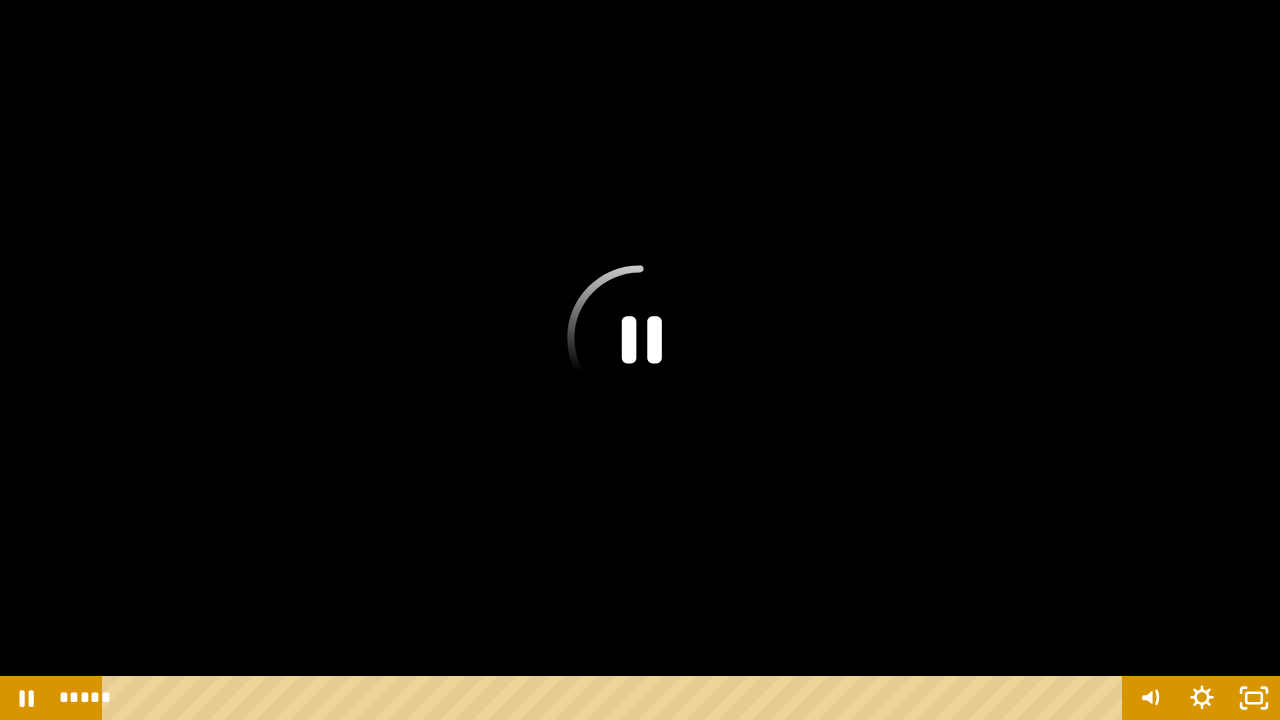 click at bounding box center [640, 360] 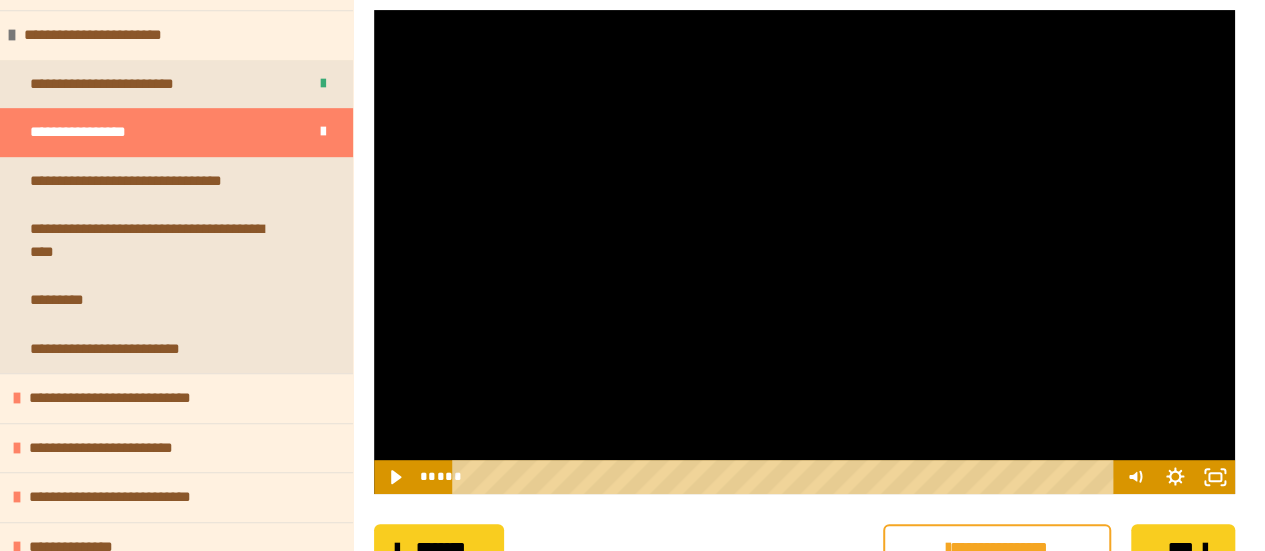click at bounding box center [804, 252] 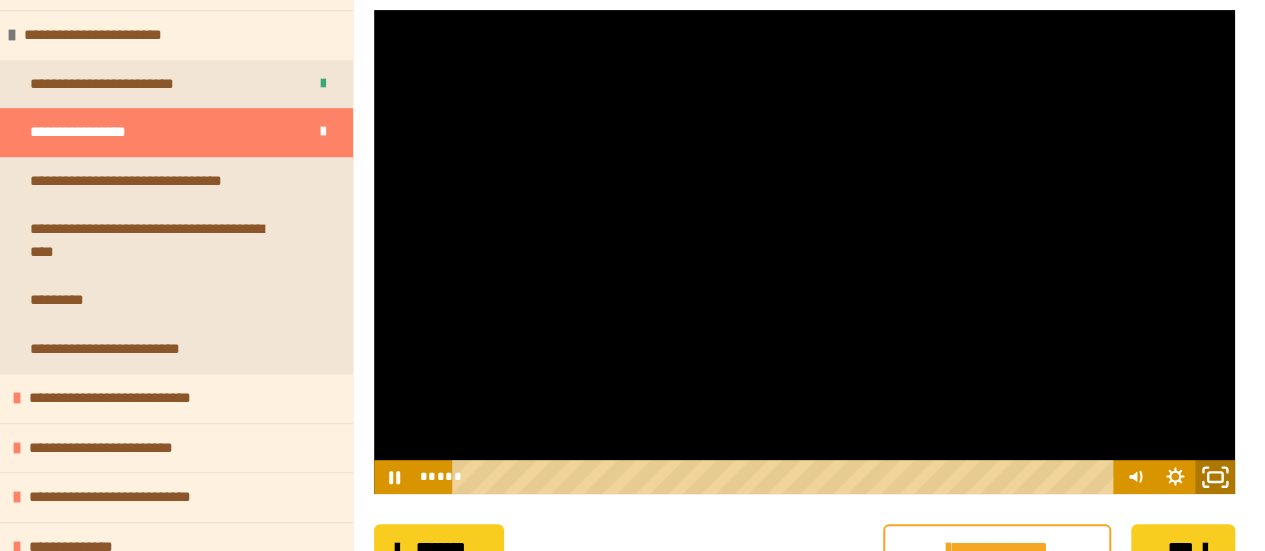click 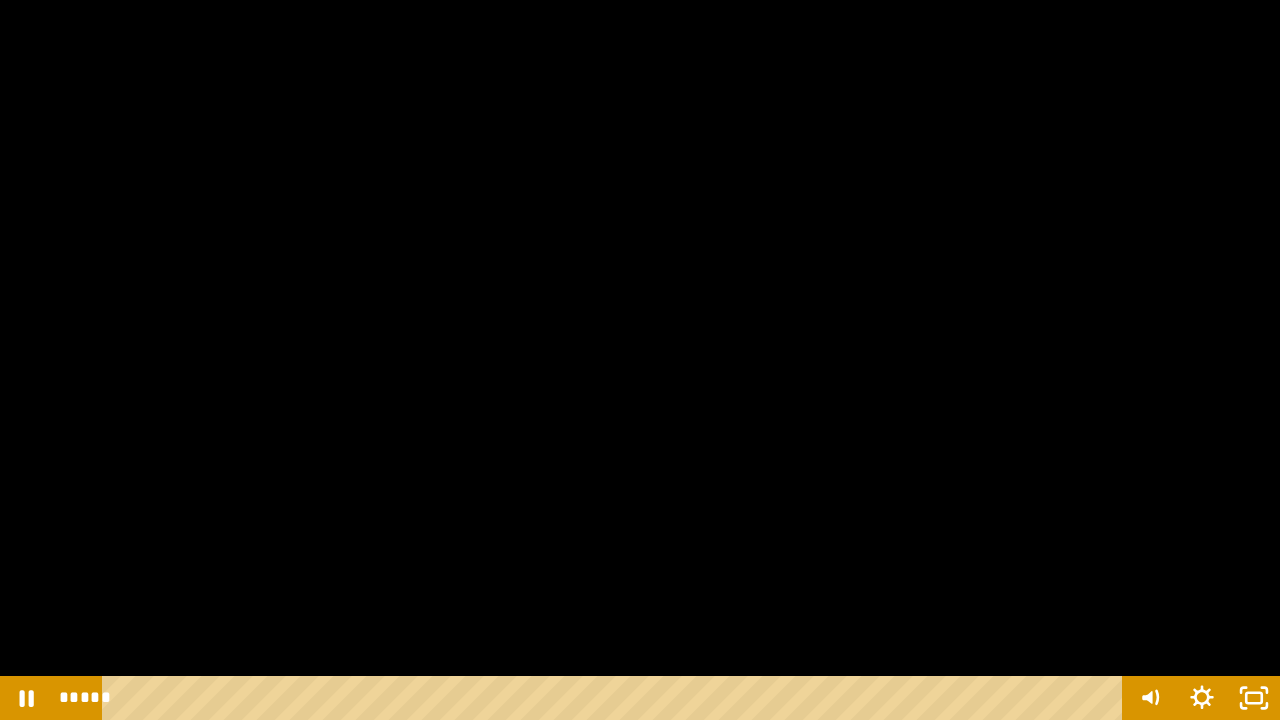 click at bounding box center [640, 360] 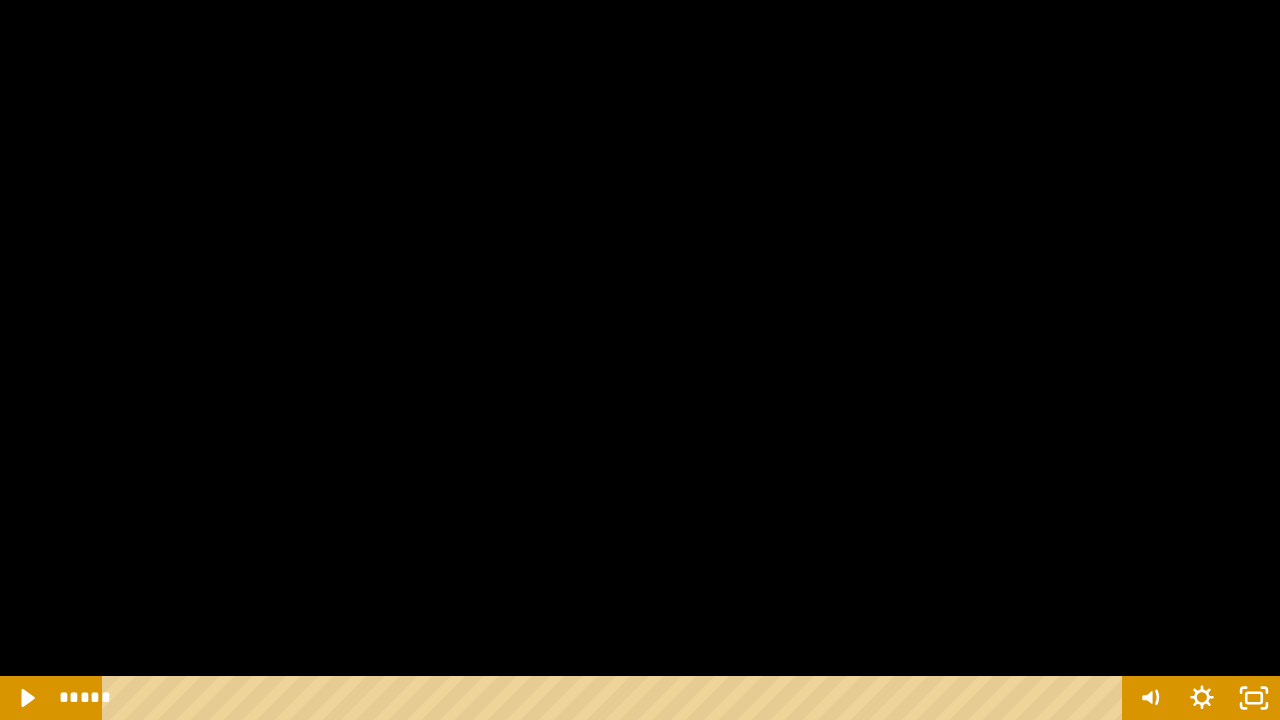 click at bounding box center [640, 360] 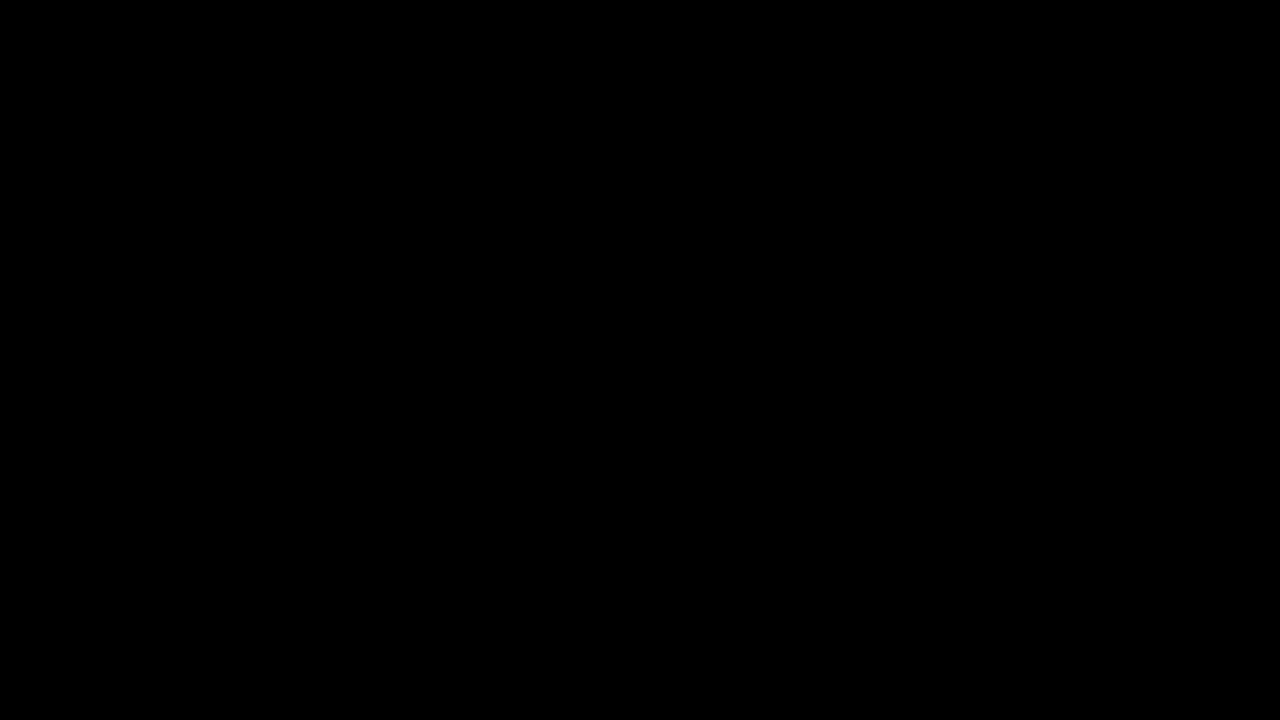 click at bounding box center (640, 360) 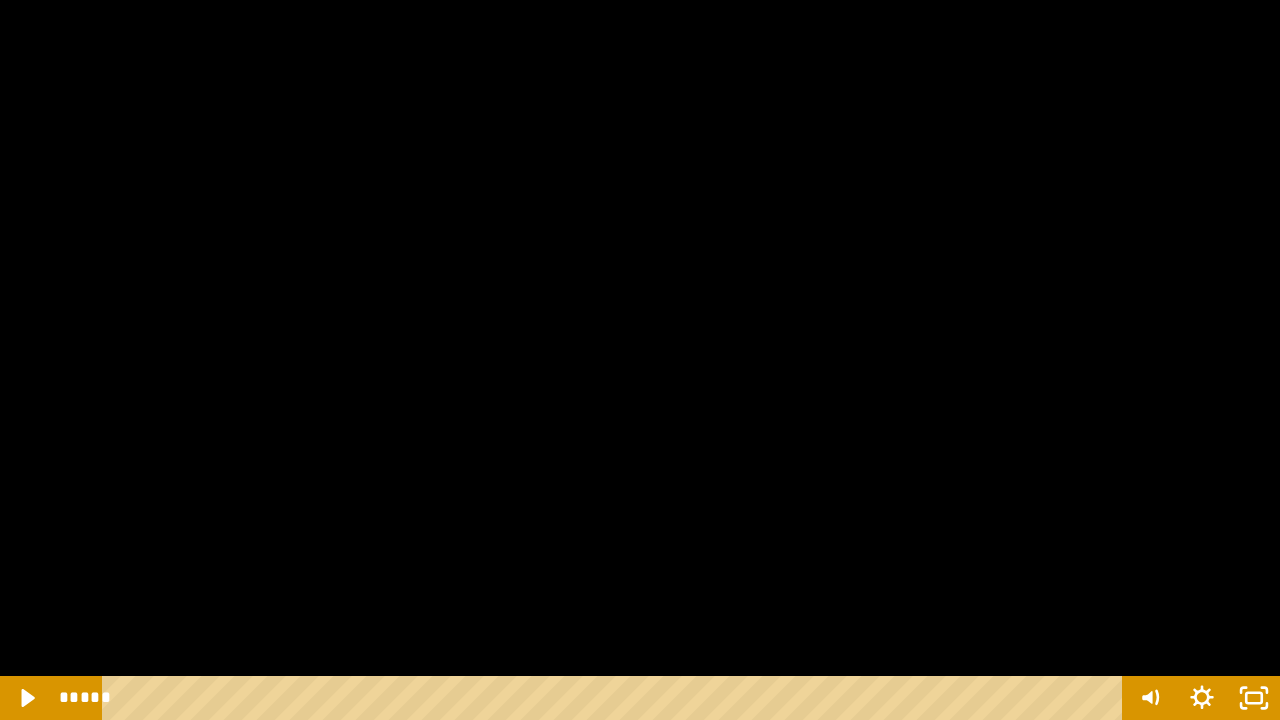 click at bounding box center [640, 360] 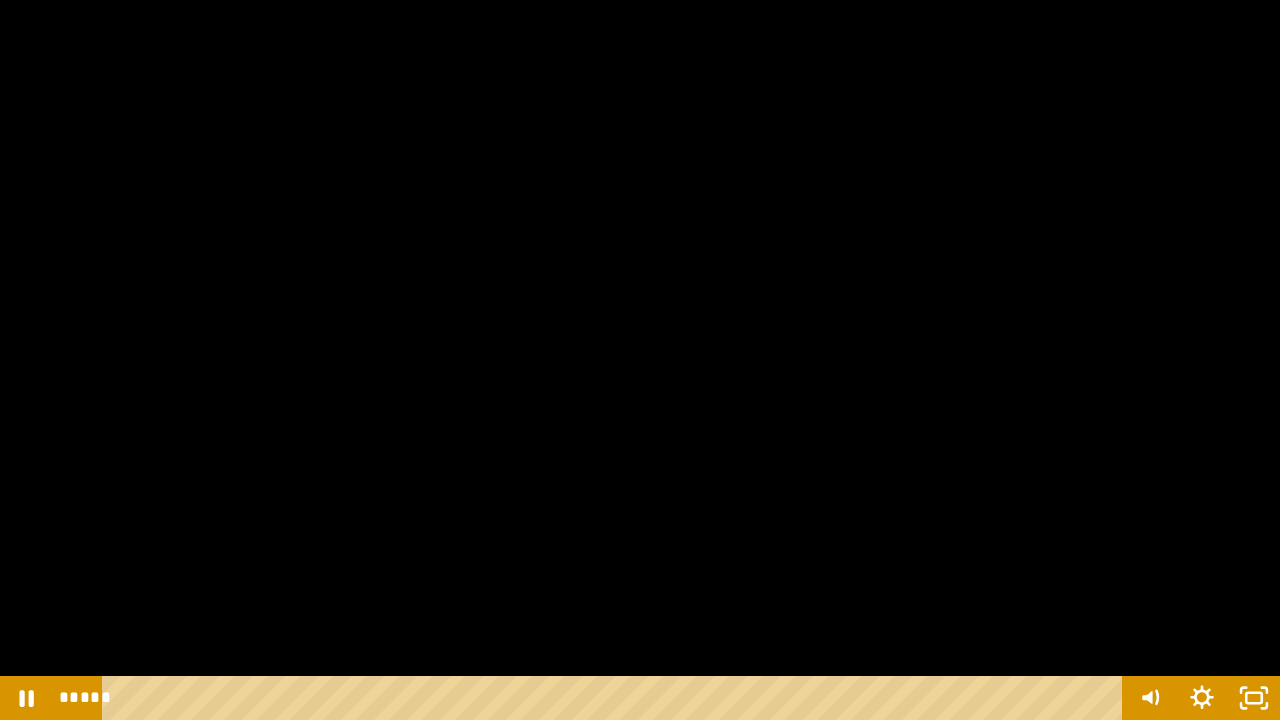 click at bounding box center [640, 360] 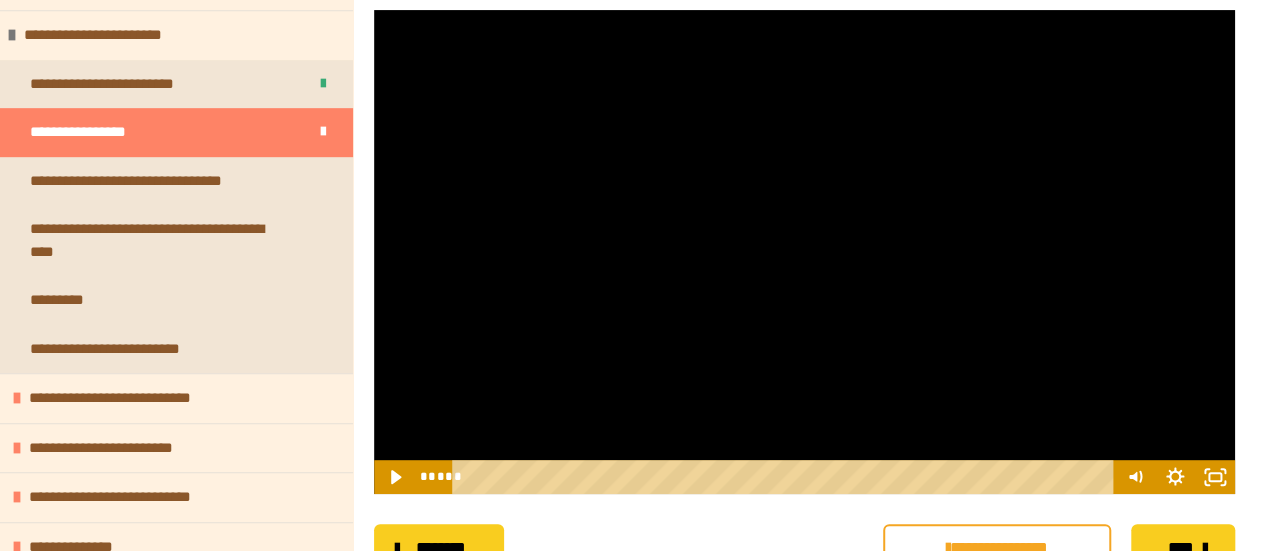 click at bounding box center (804, 252) 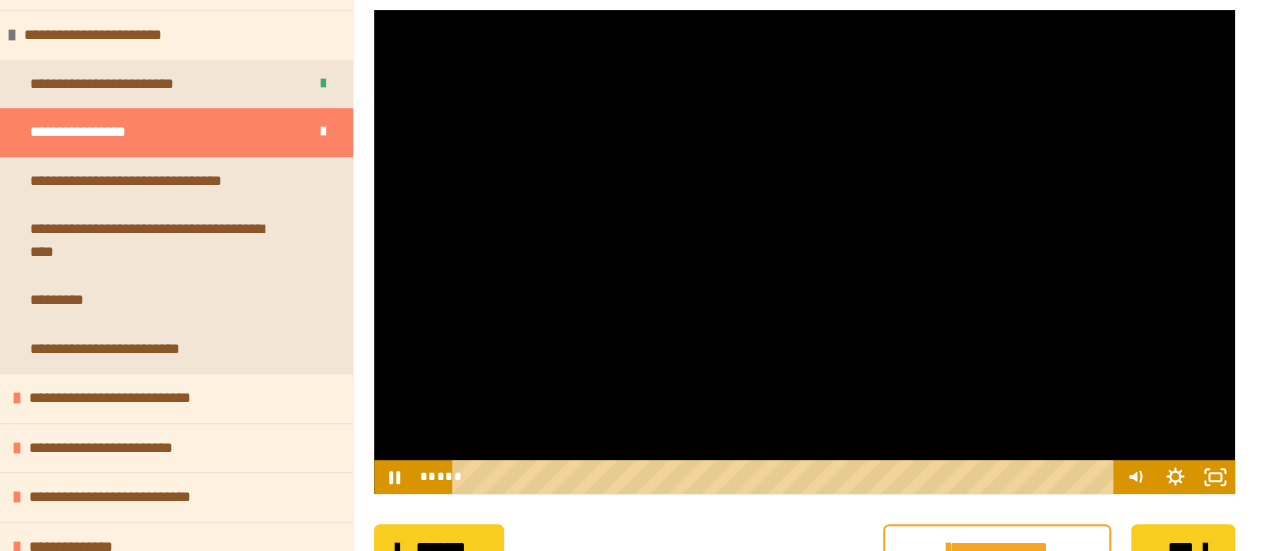 click on "**********" at bounding box center (804, 548) 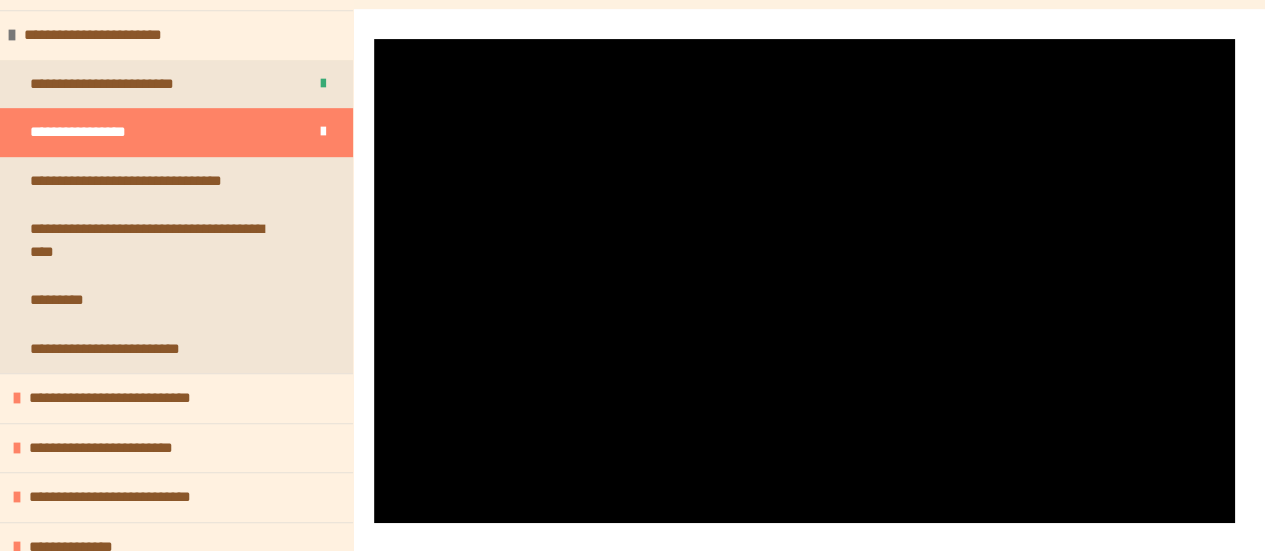 scroll, scrollTop: 277, scrollLeft: 0, axis: vertical 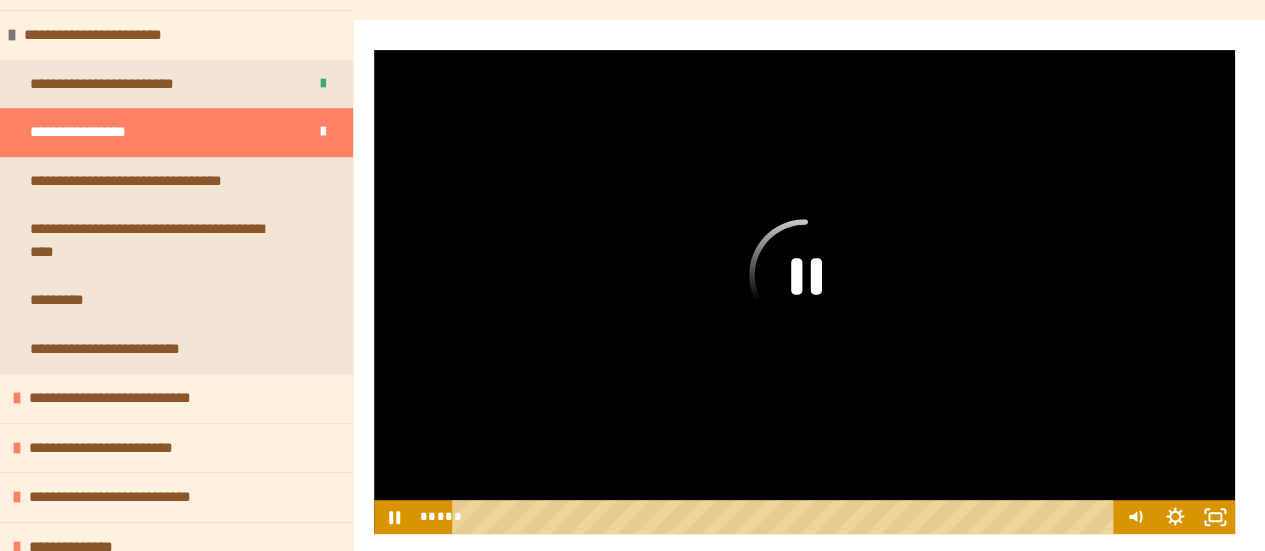 click at bounding box center (804, 292) 